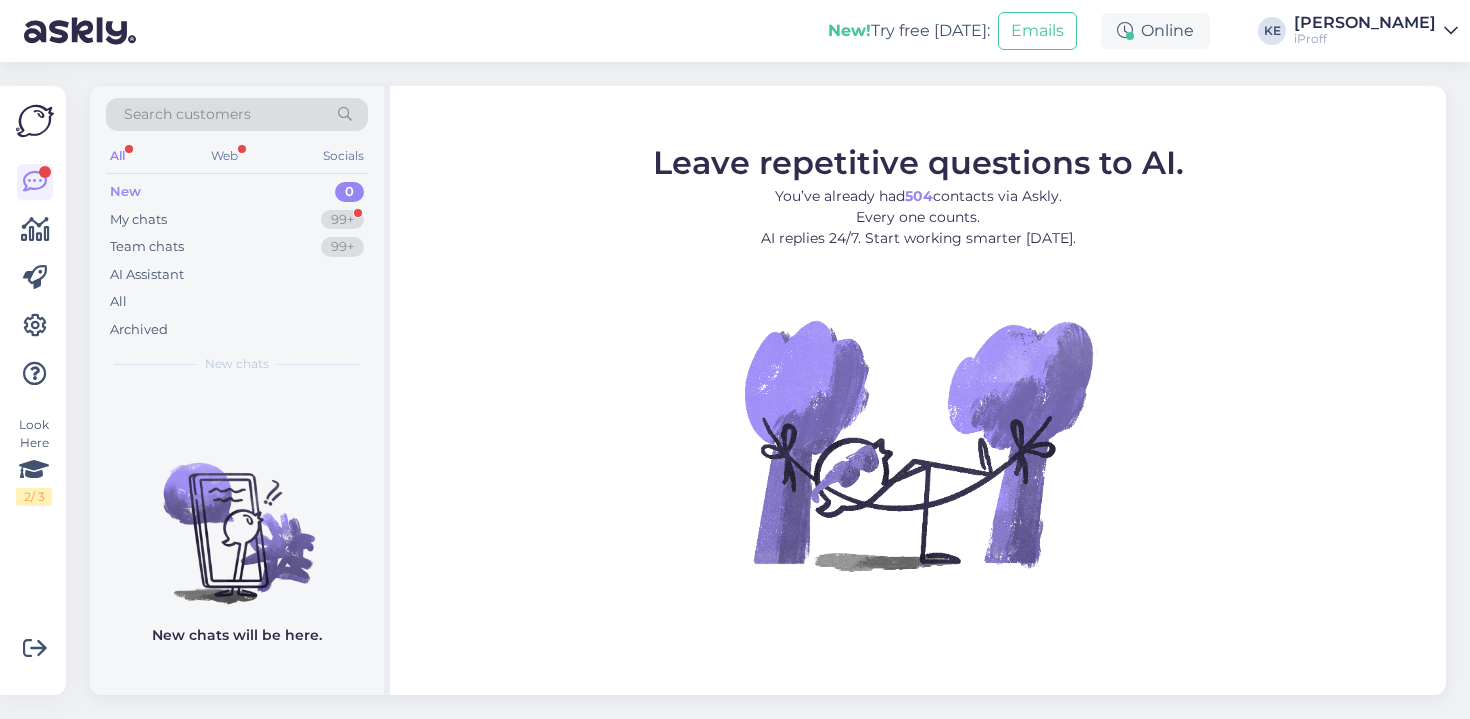 scroll, scrollTop: 0, scrollLeft: 0, axis: both 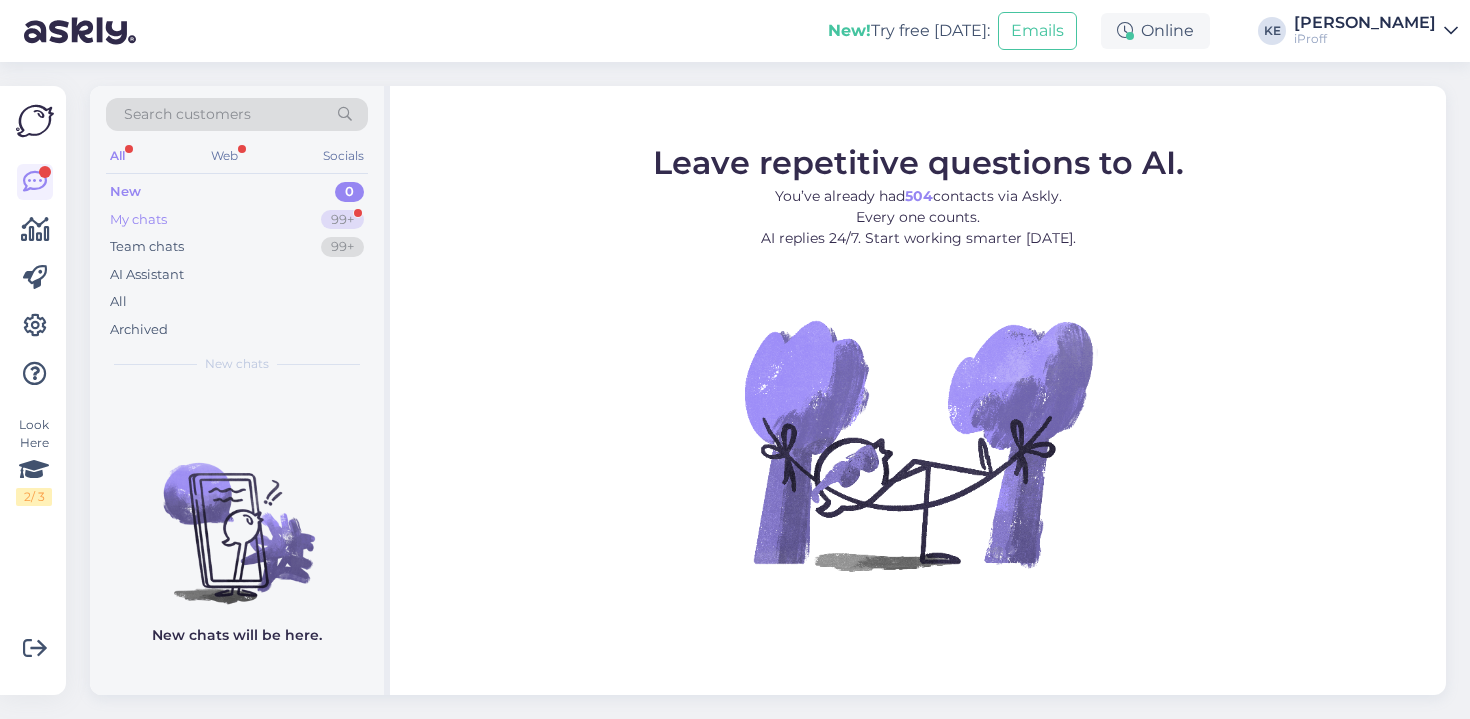 click on "99+" at bounding box center (342, 220) 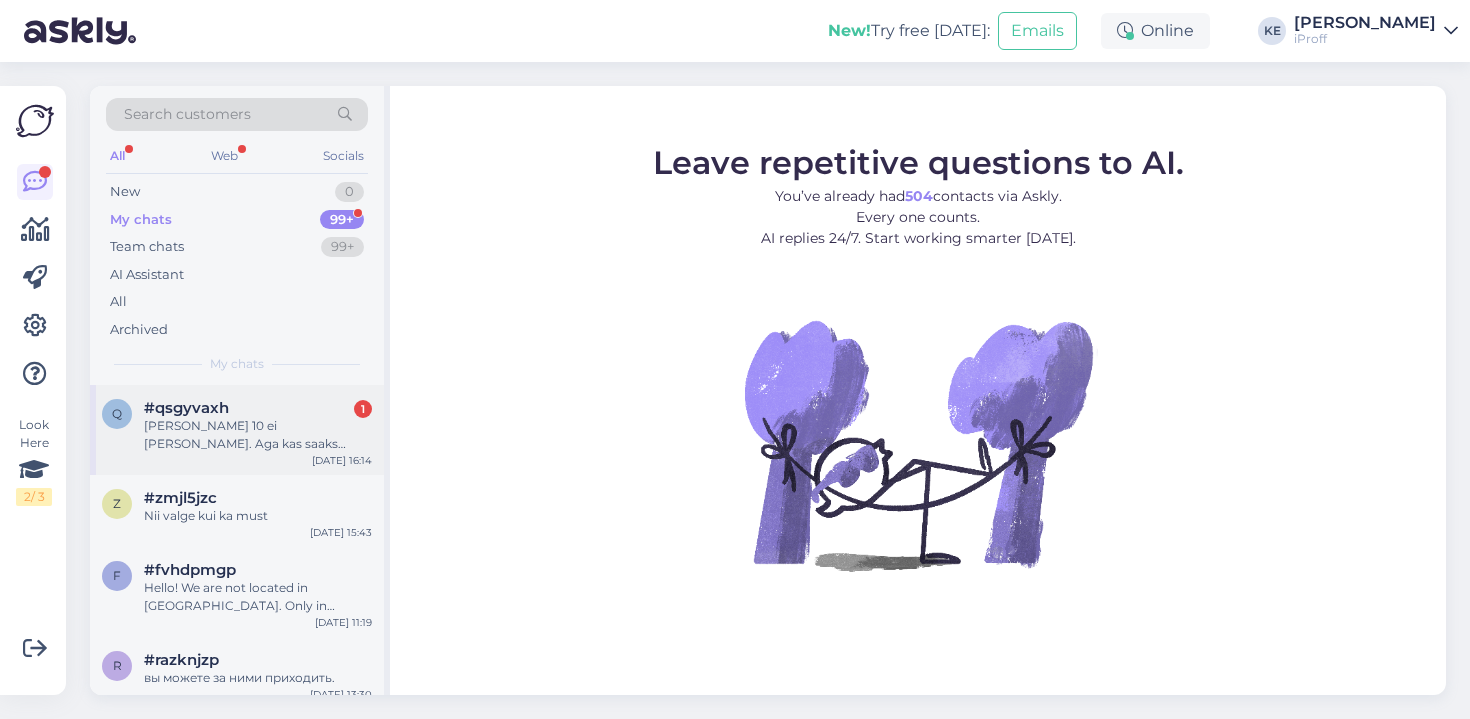 click on "[PERSON_NAME] 10 ei [PERSON_NAME]. Aga kas saaks homme lihtsalt varem ära [PERSON_NAME] siis pärast tulen järgi? Ma pean hommikul [PERSON_NAME] 09.00  kohe ka mujale minema, et tooksin lihtsalt varem ära." at bounding box center (258, 435) 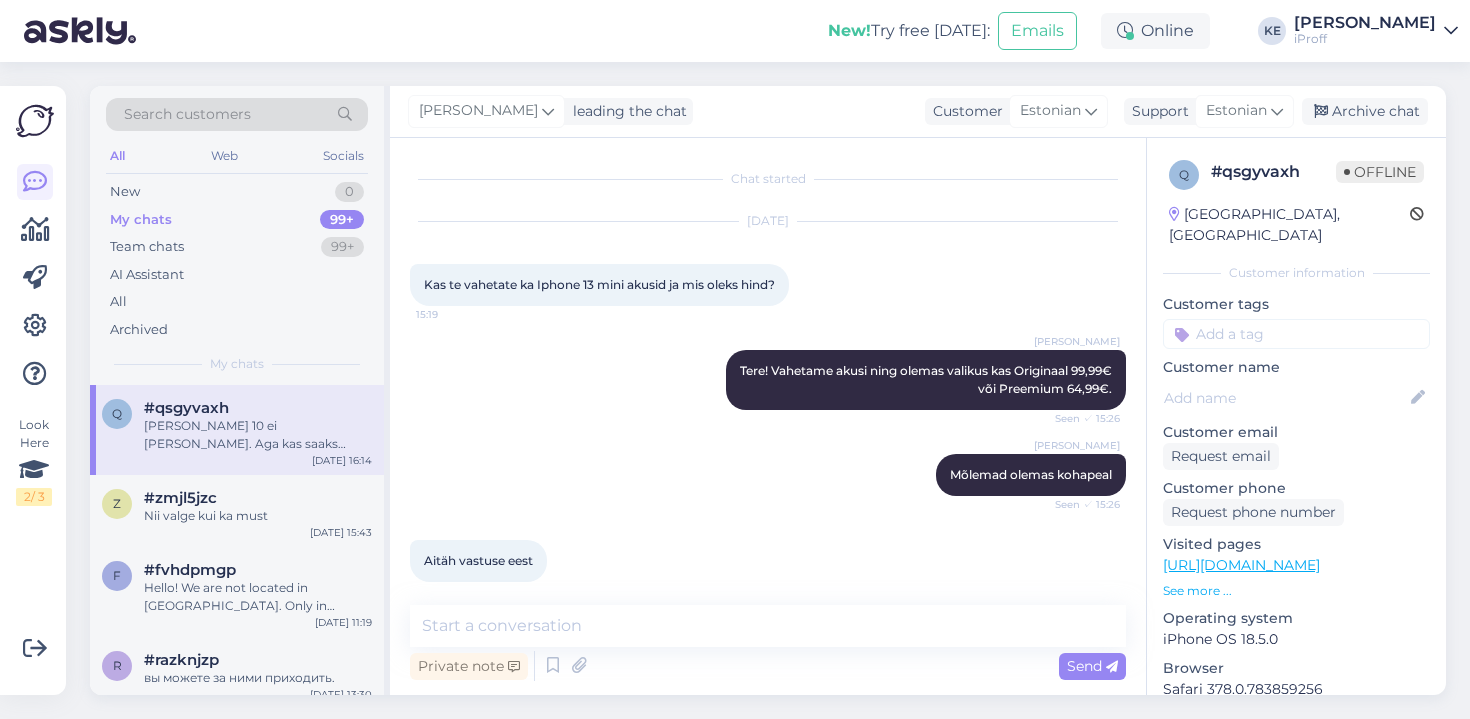 scroll, scrollTop: 795, scrollLeft: 0, axis: vertical 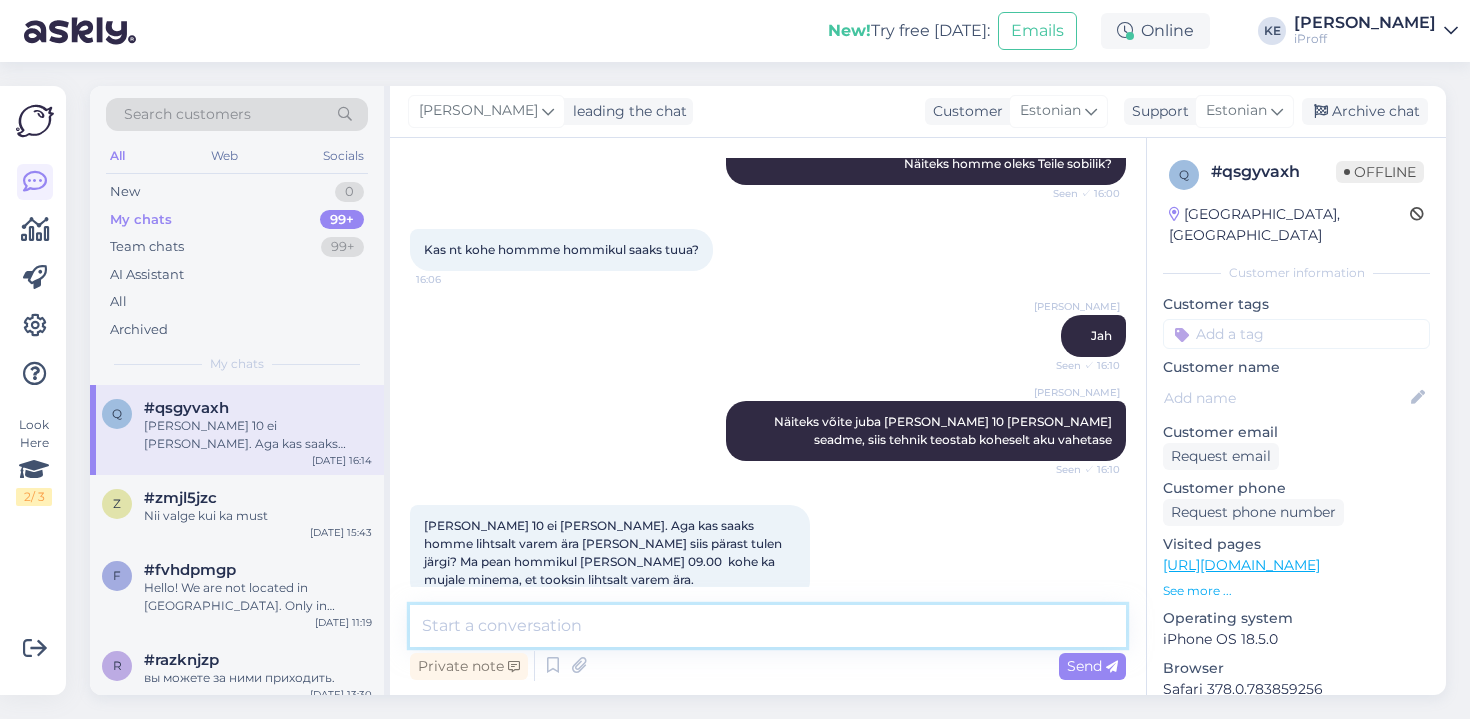 click at bounding box center [768, 626] 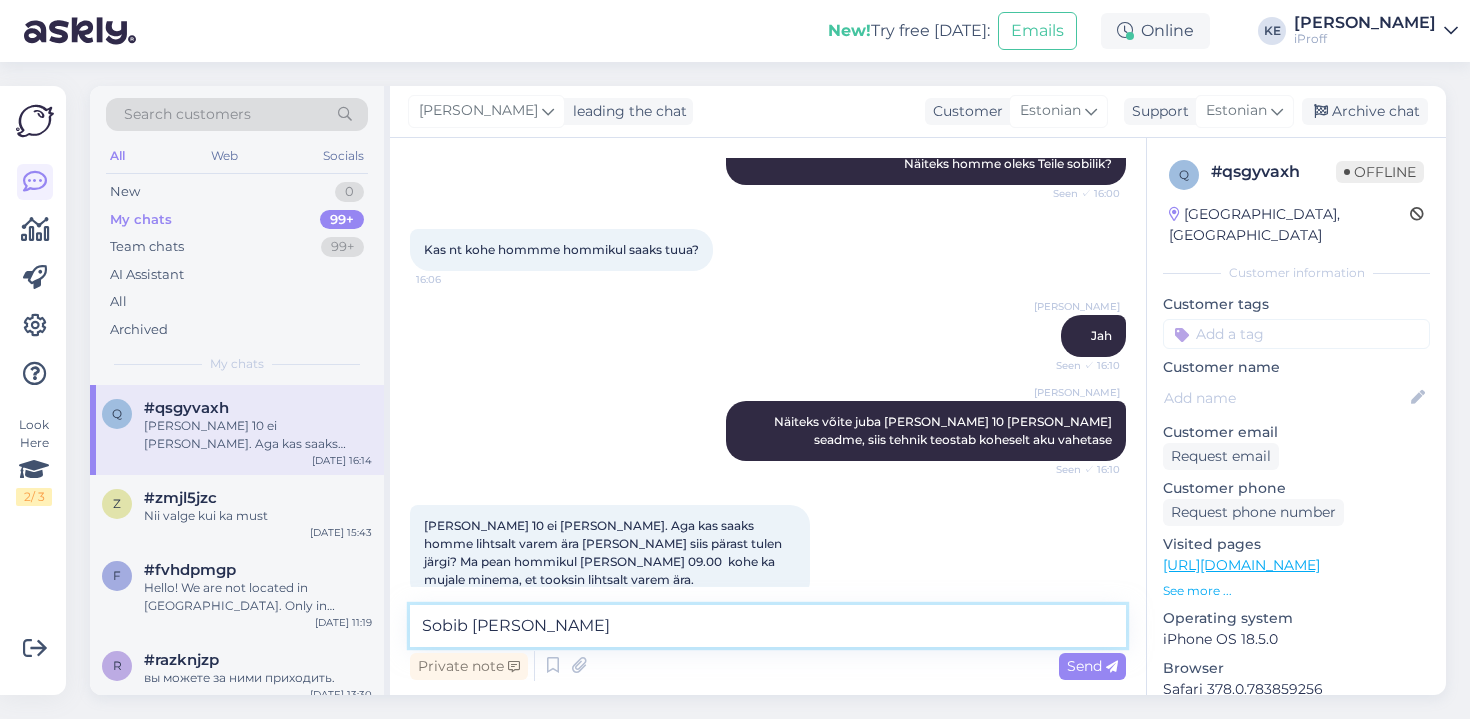 type on "Sobib [PERSON_NAME]." 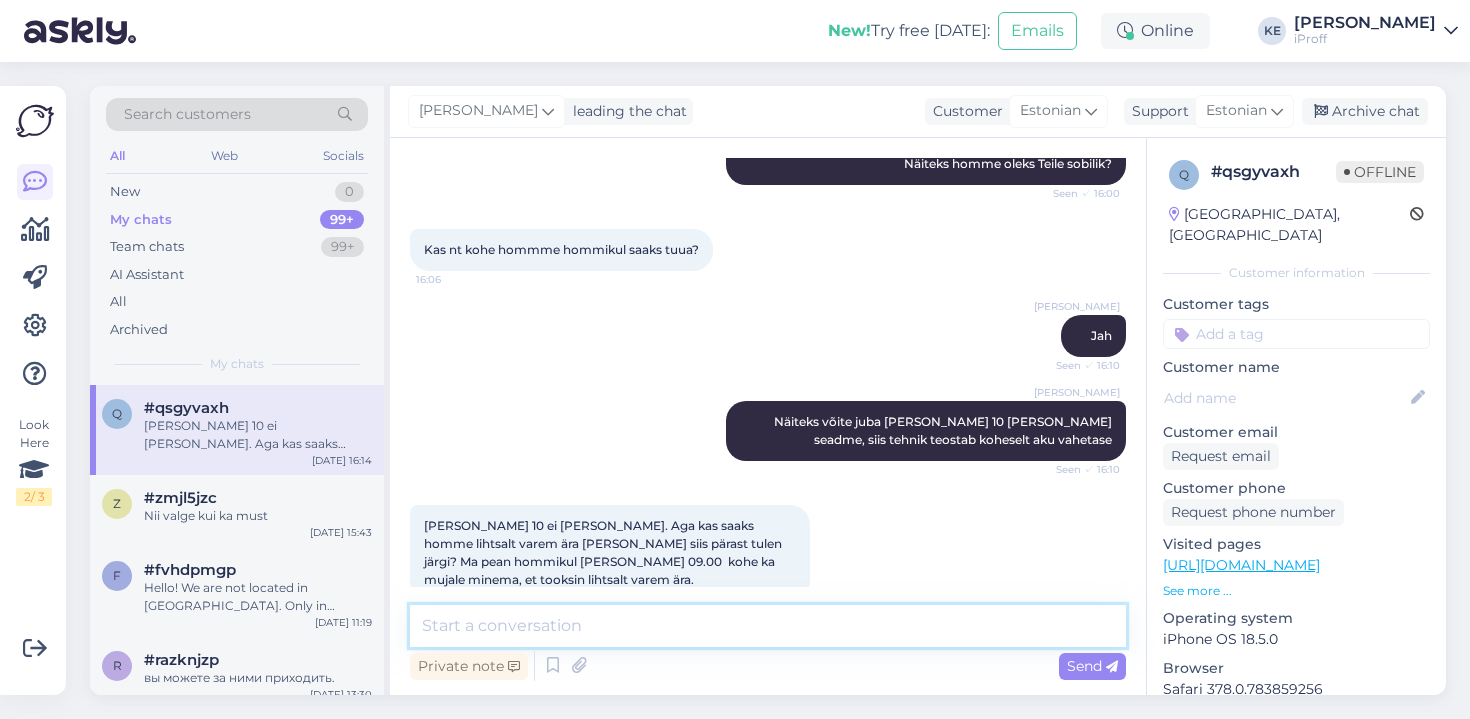 scroll, scrollTop: 881, scrollLeft: 0, axis: vertical 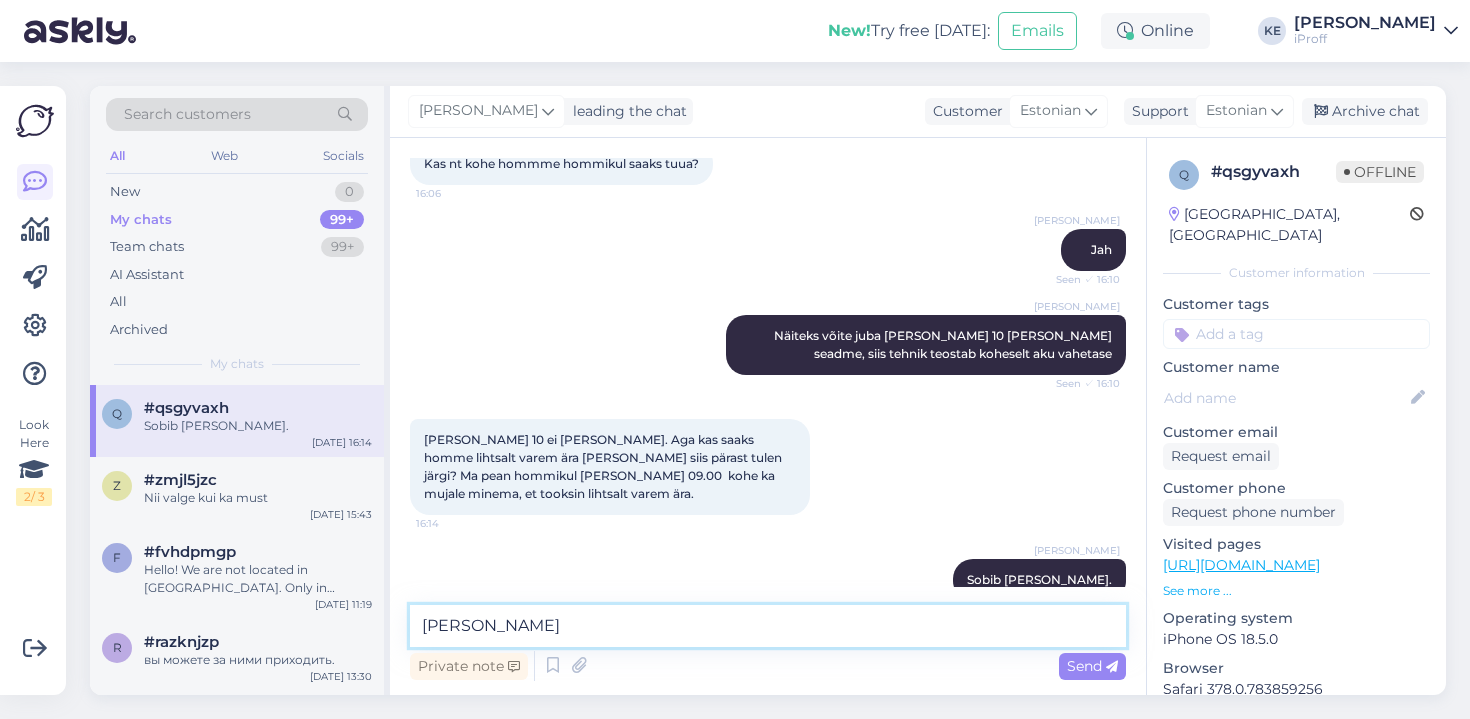 type on "[PERSON_NAME]" 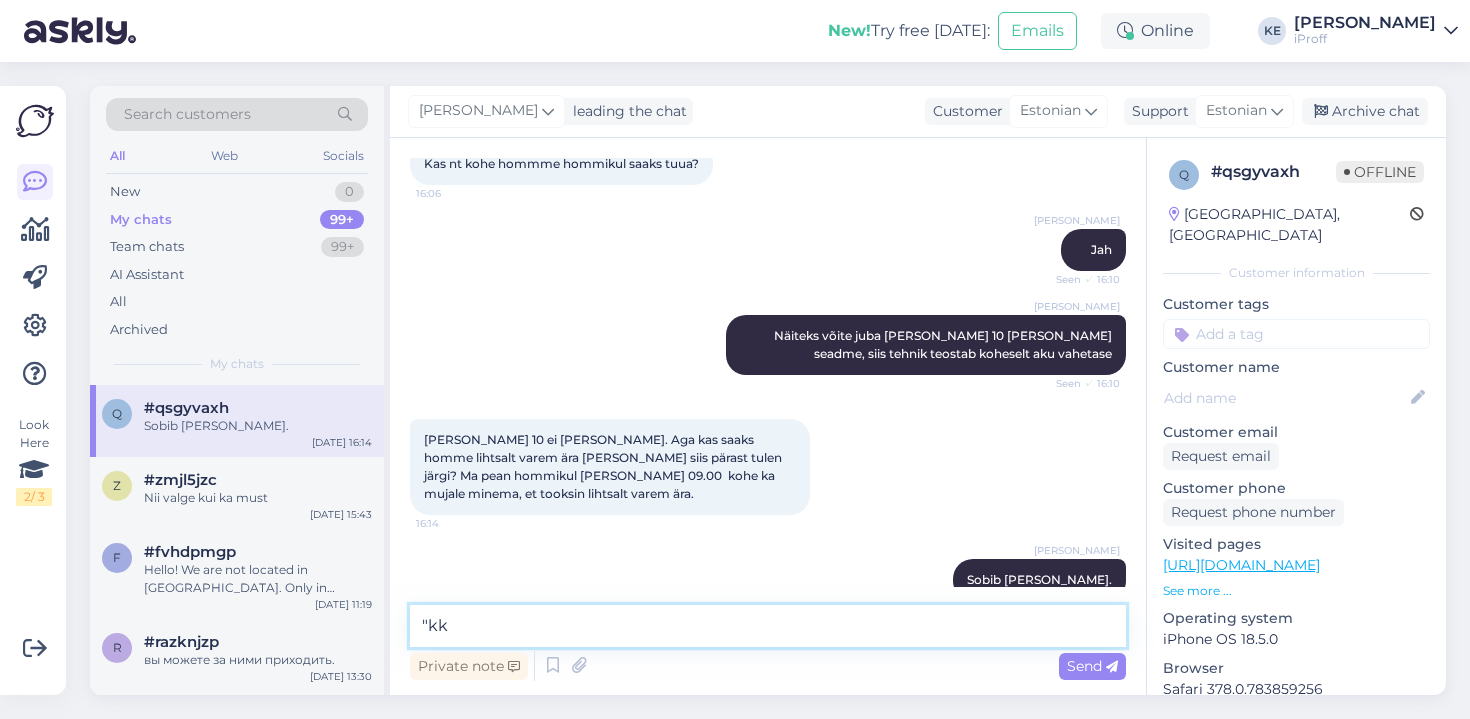 type on ""kki" 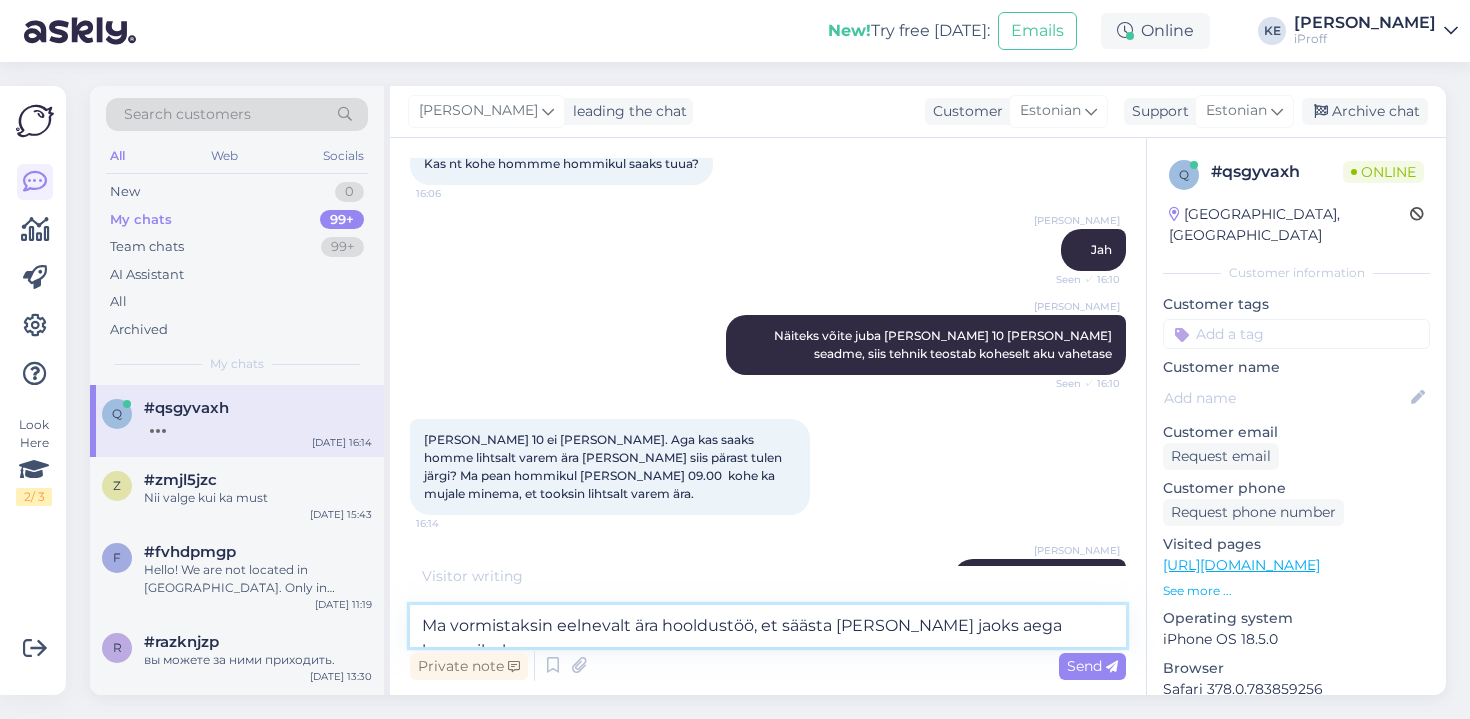 type on "Ma vormistaksin eelnevalt ära hooldustöö, et säästa [PERSON_NAME] jaoks aega hommikul." 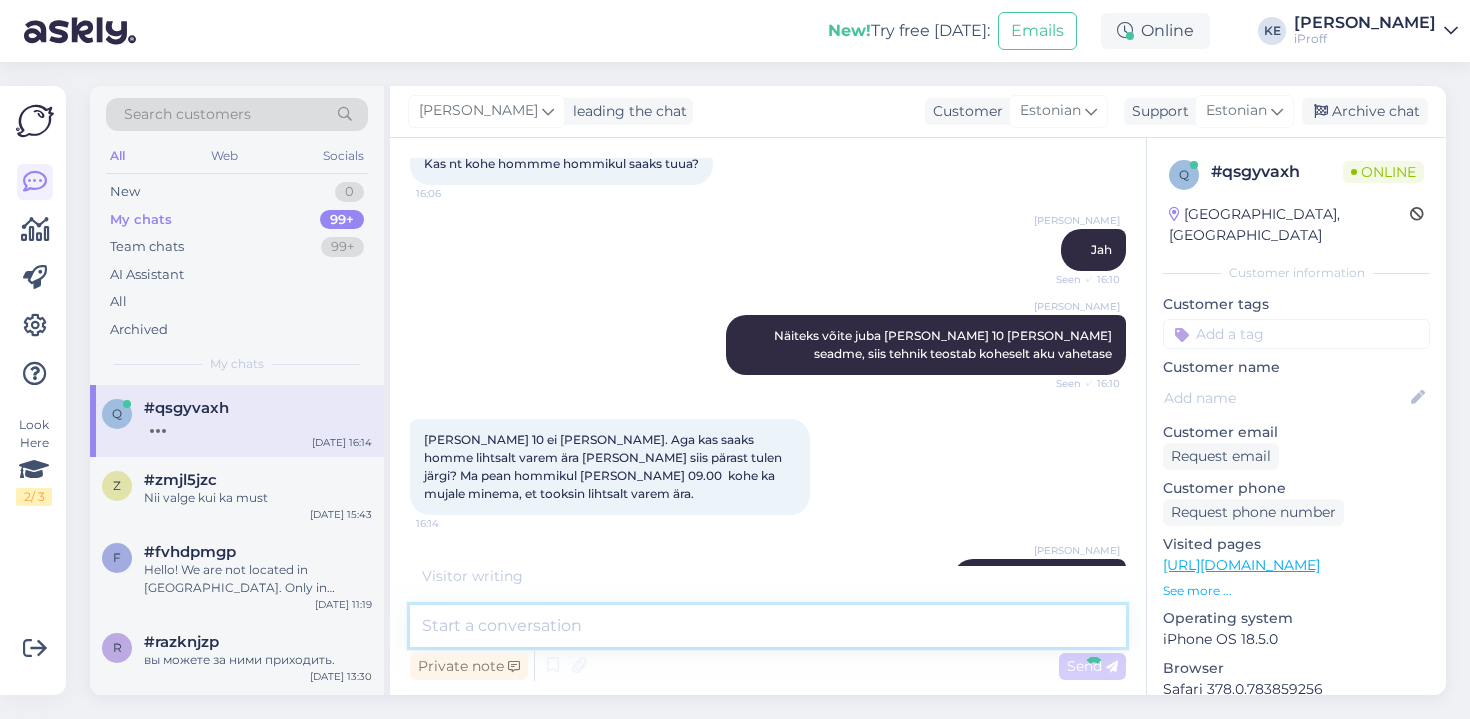 scroll, scrollTop: 985, scrollLeft: 0, axis: vertical 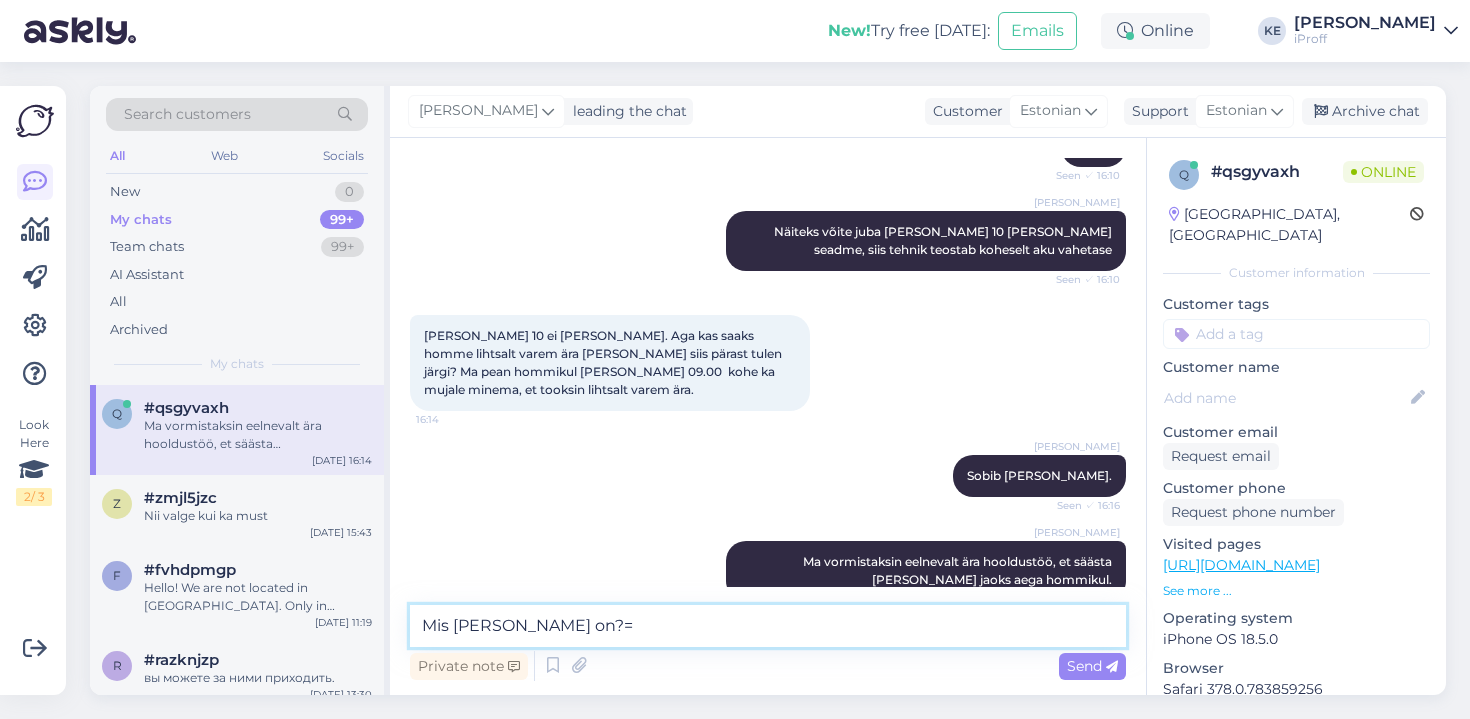 type on "Mis [PERSON_NAME] on?" 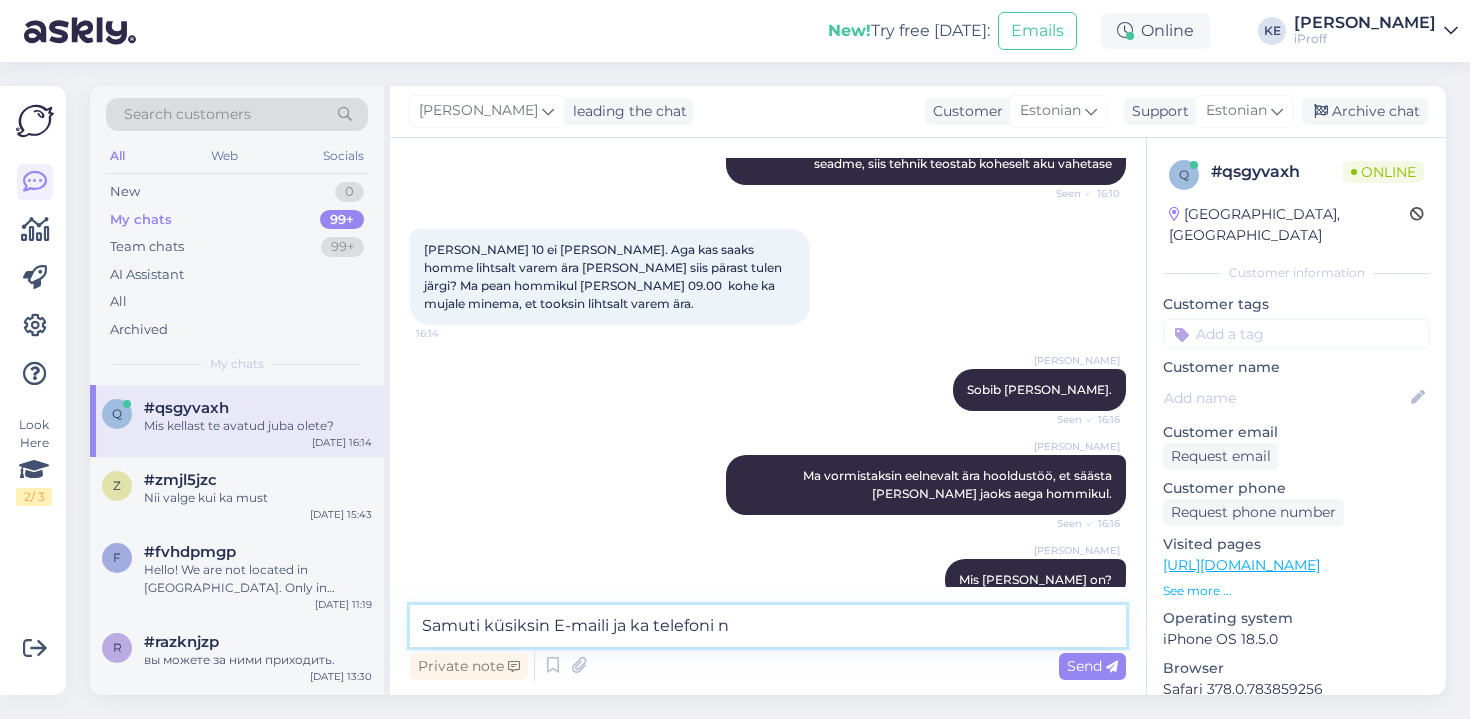 scroll, scrollTop: 1157, scrollLeft: 0, axis: vertical 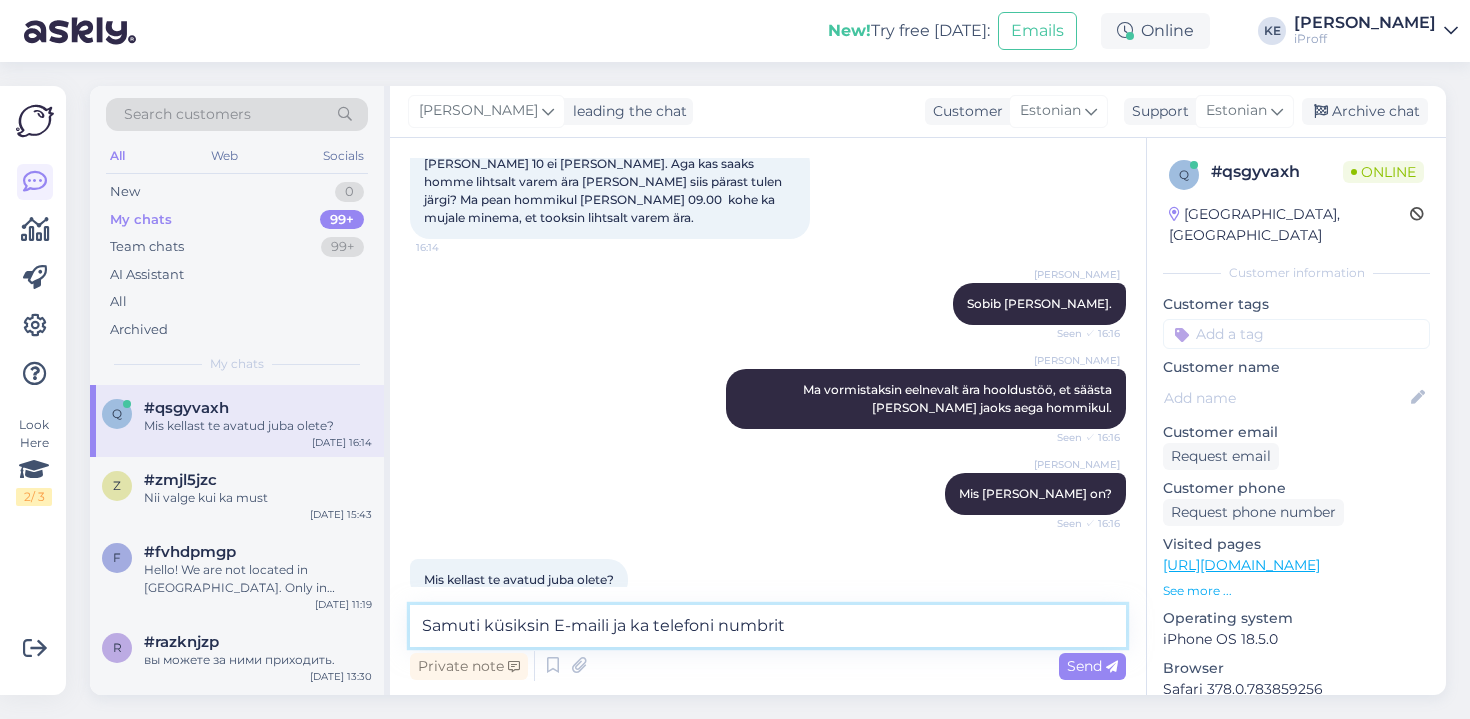 type on "Samuti küsiksin E-maili ja ka telefoni numbrit." 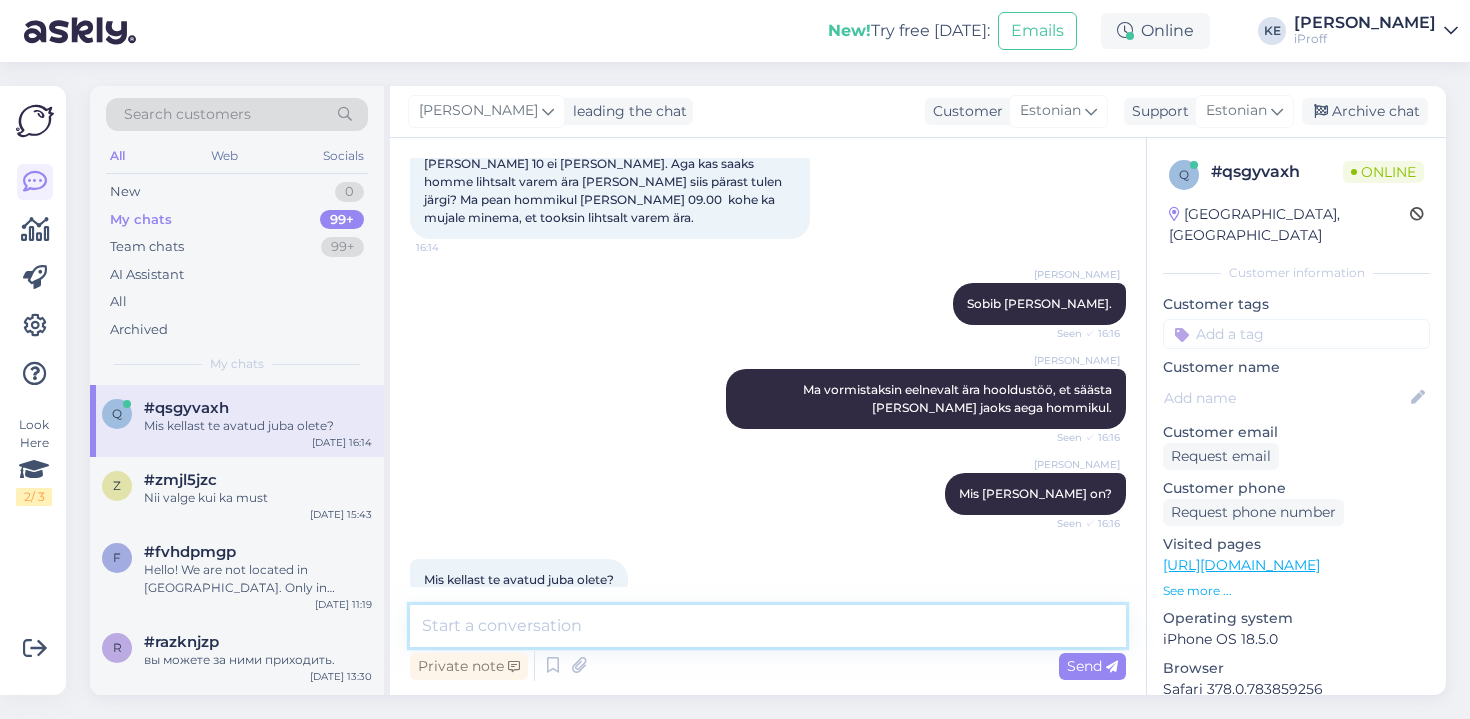 scroll, scrollTop: 1243, scrollLeft: 0, axis: vertical 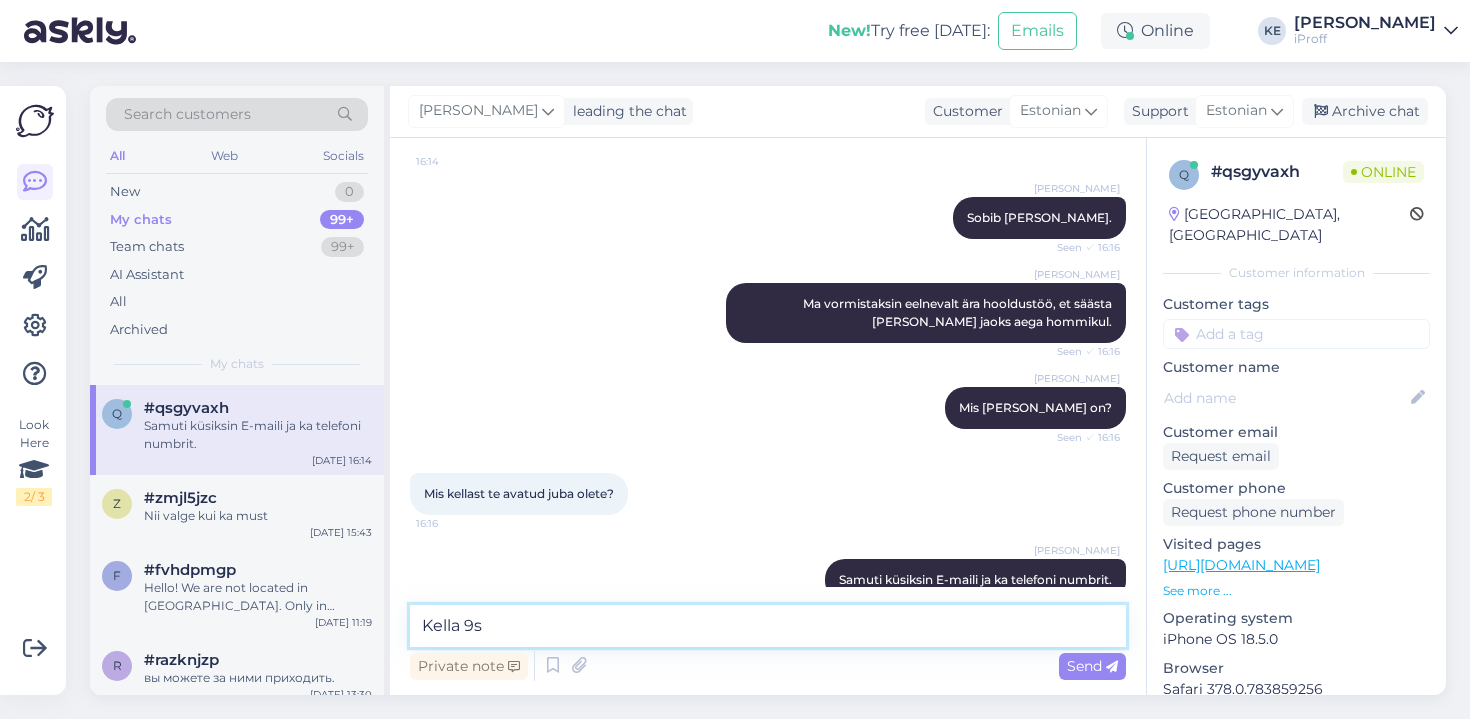 type on "Kella 9st" 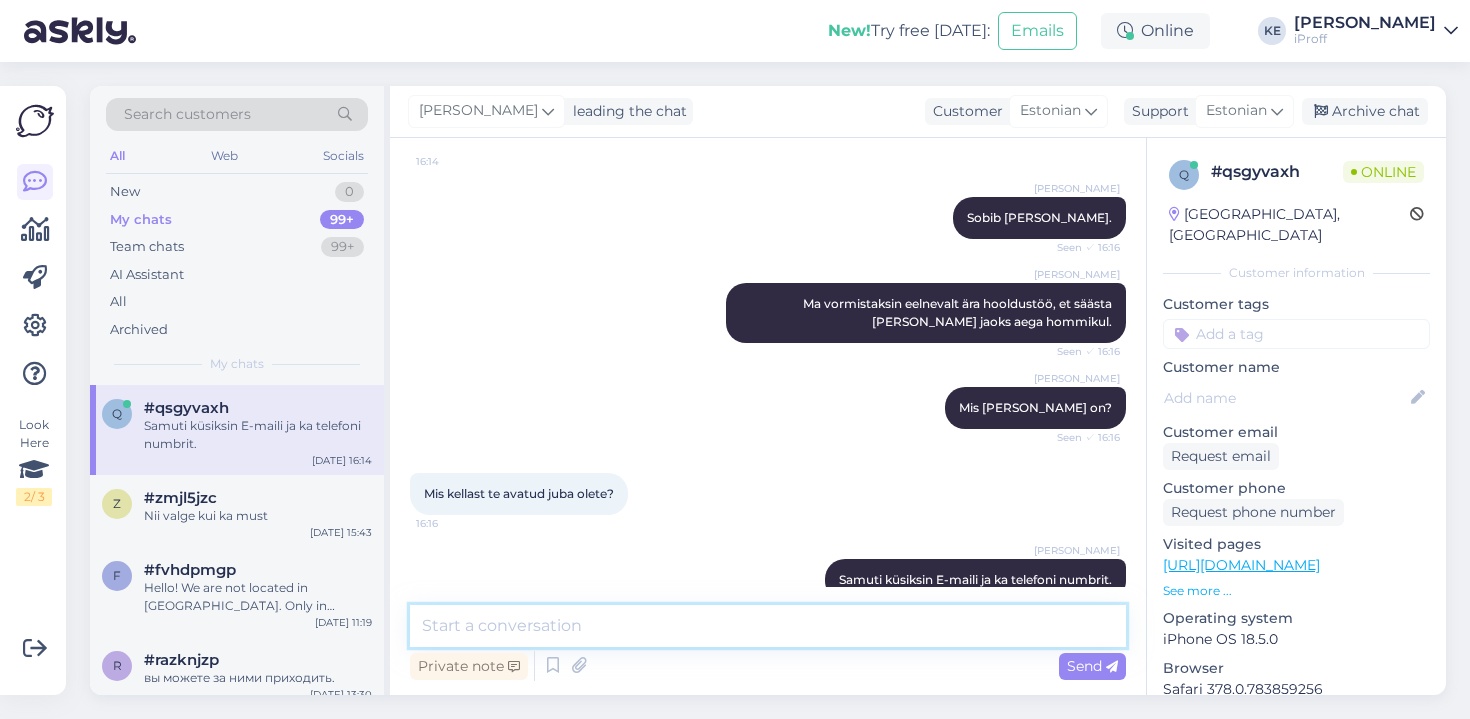 scroll, scrollTop: 1329, scrollLeft: 0, axis: vertical 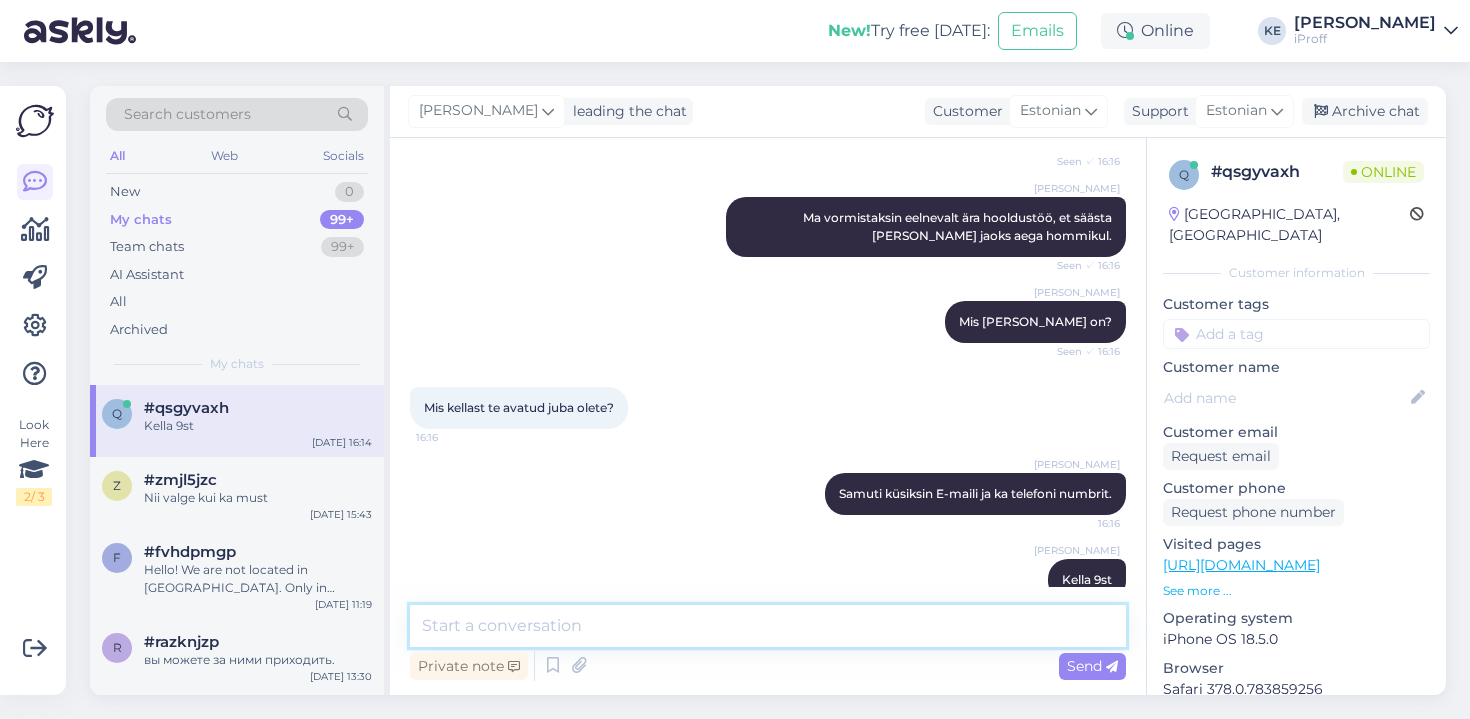 type on "m" 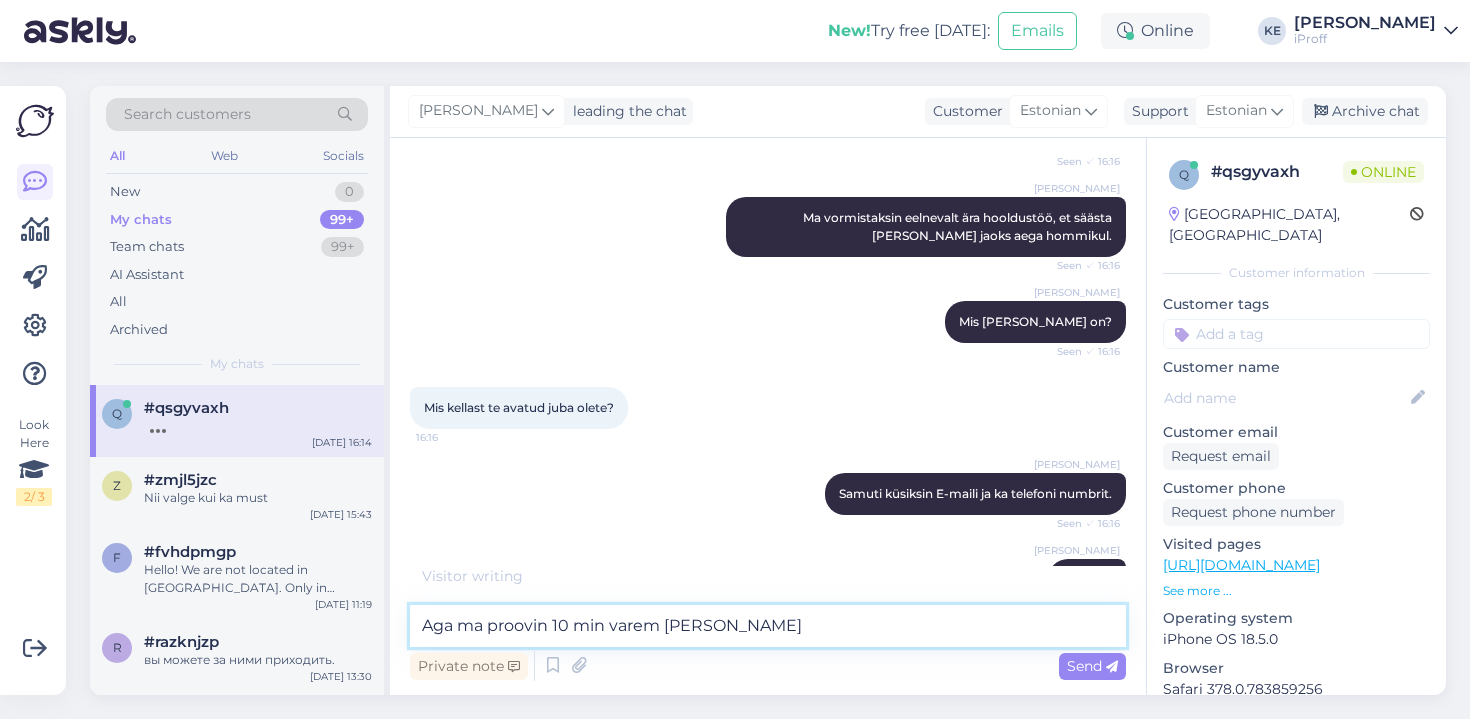 type on "Aga ma proovin 10 min varem [PERSON_NAME]?" 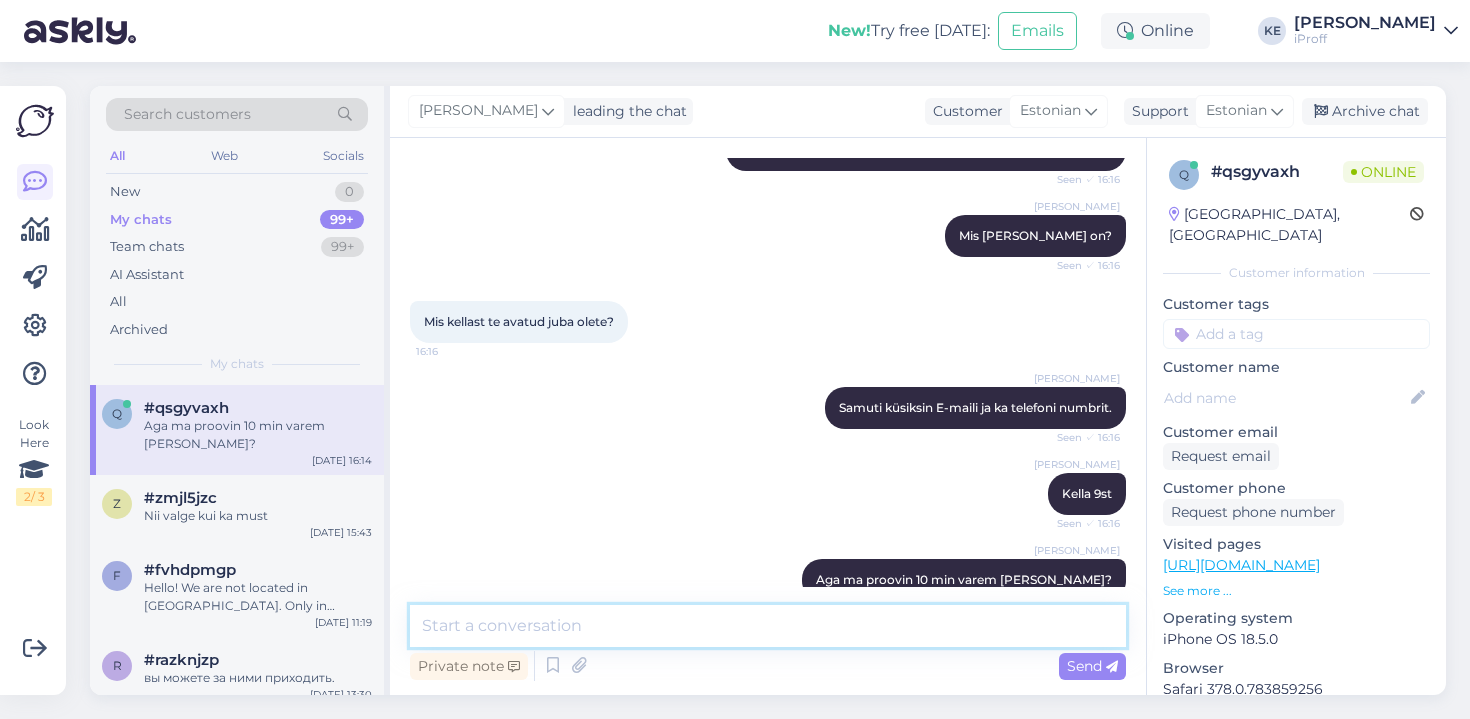 scroll, scrollTop: 1501, scrollLeft: 0, axis: vertical 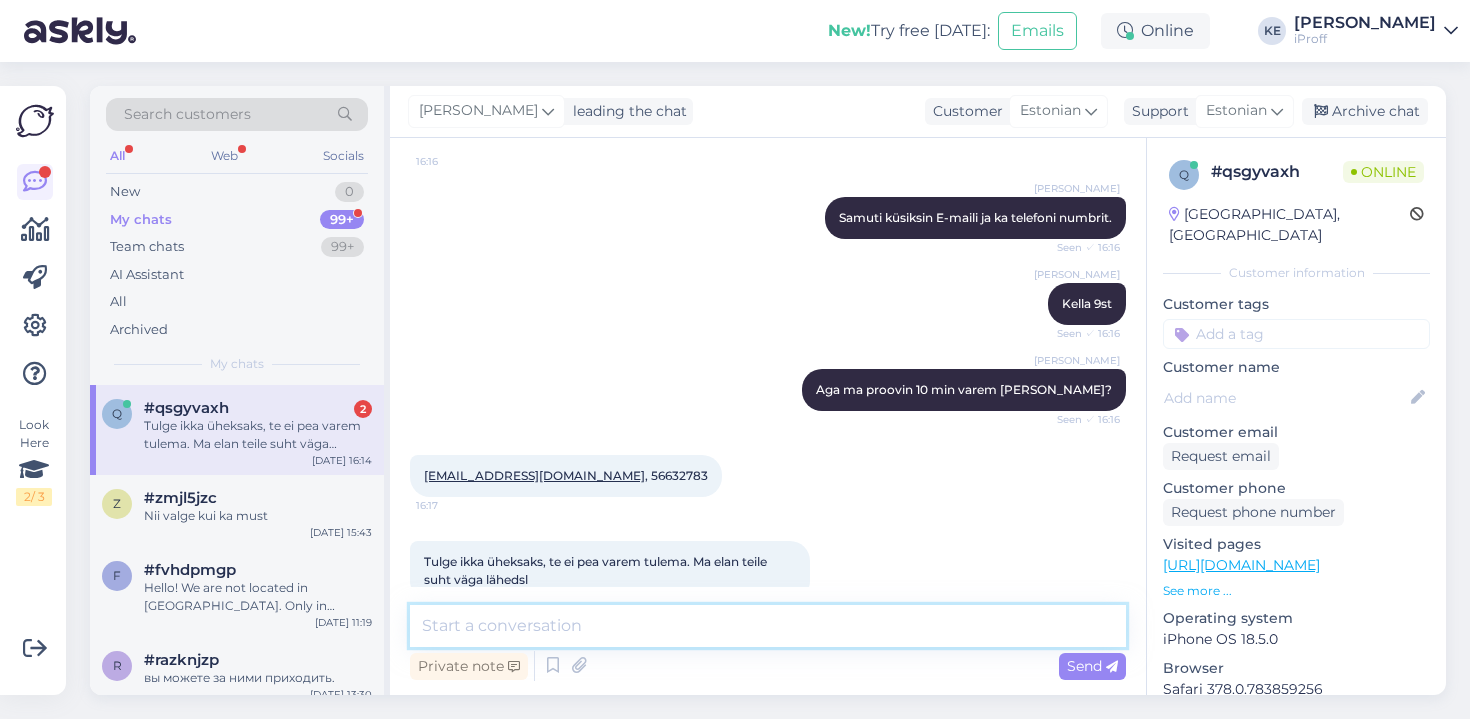 click at bounding box center [768, 626] 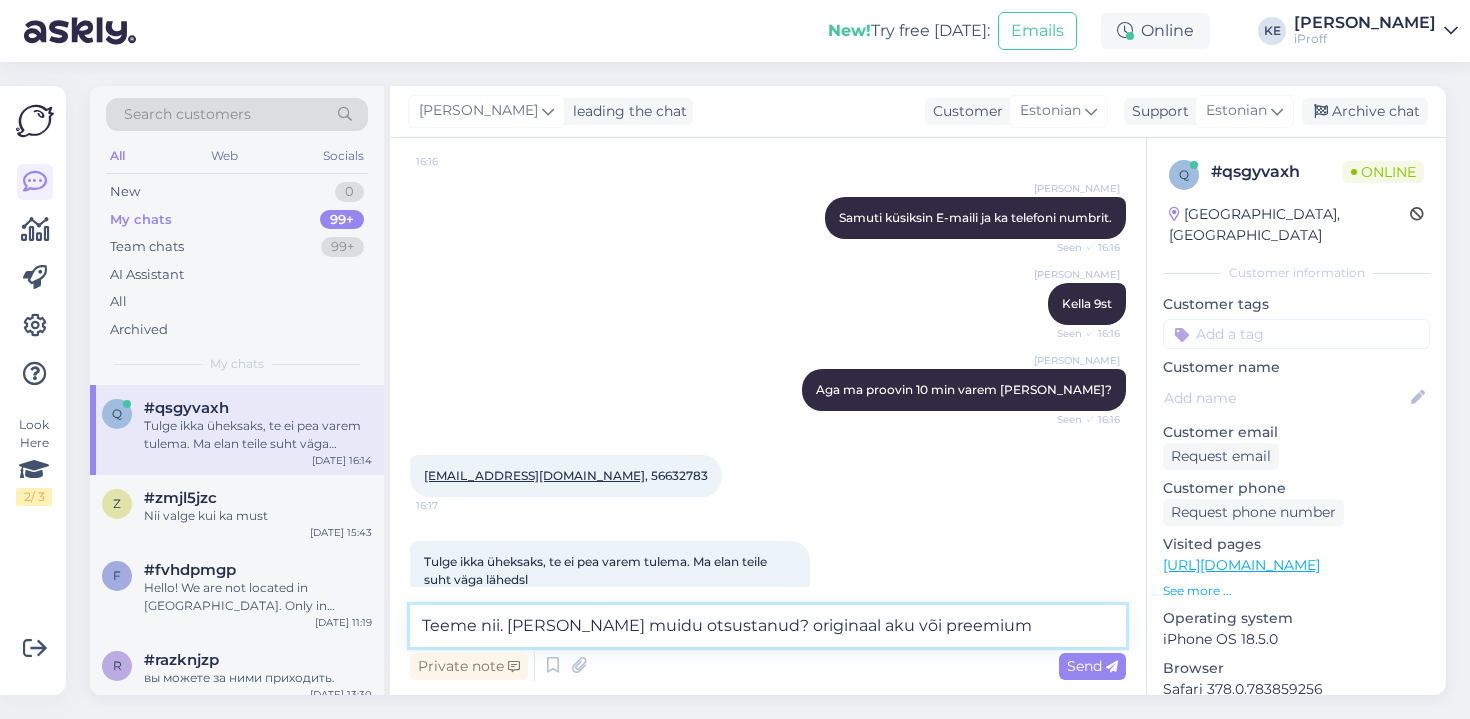 type on "Teeme nii. [PERSON_NAME] muidu otsustanud? originaal aku või preemium?" 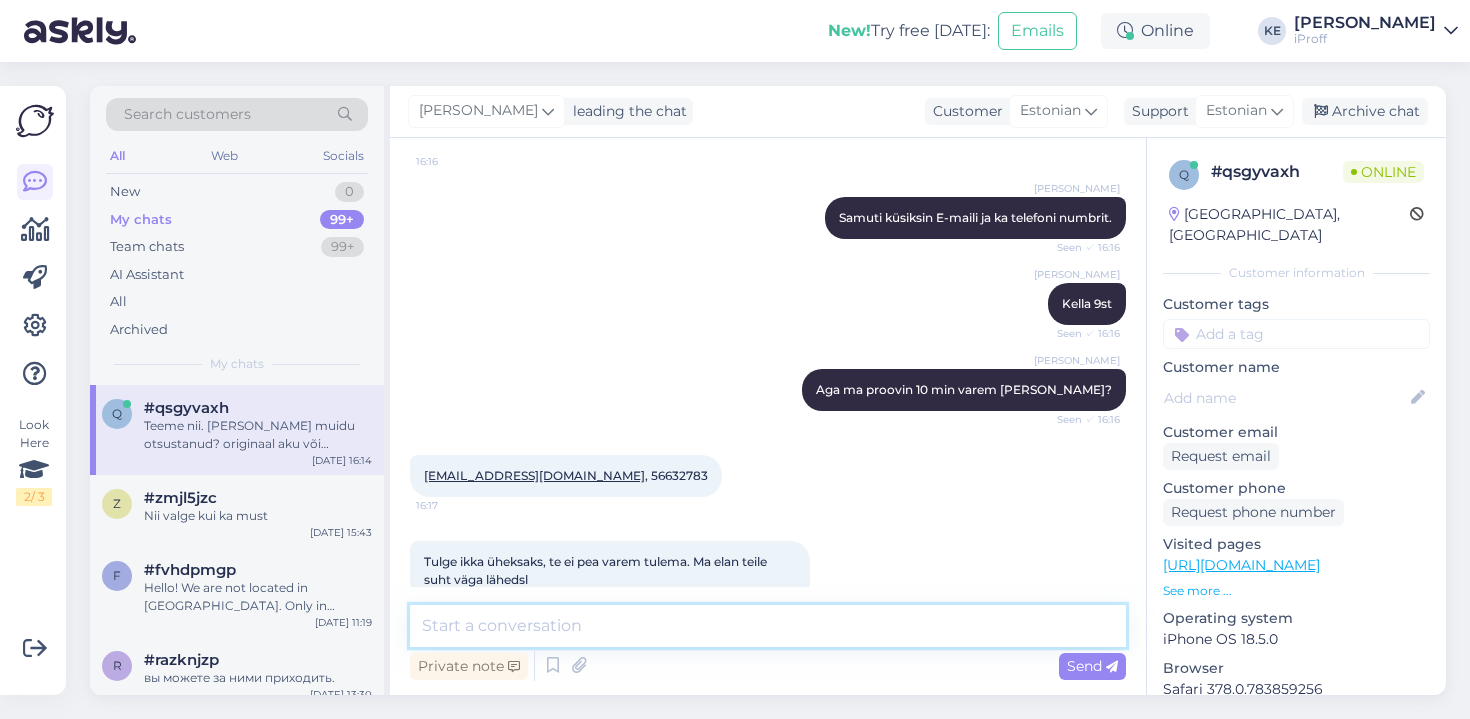 scroll, scrollTop: 1709, scrollLeft: 0, axis: vertical 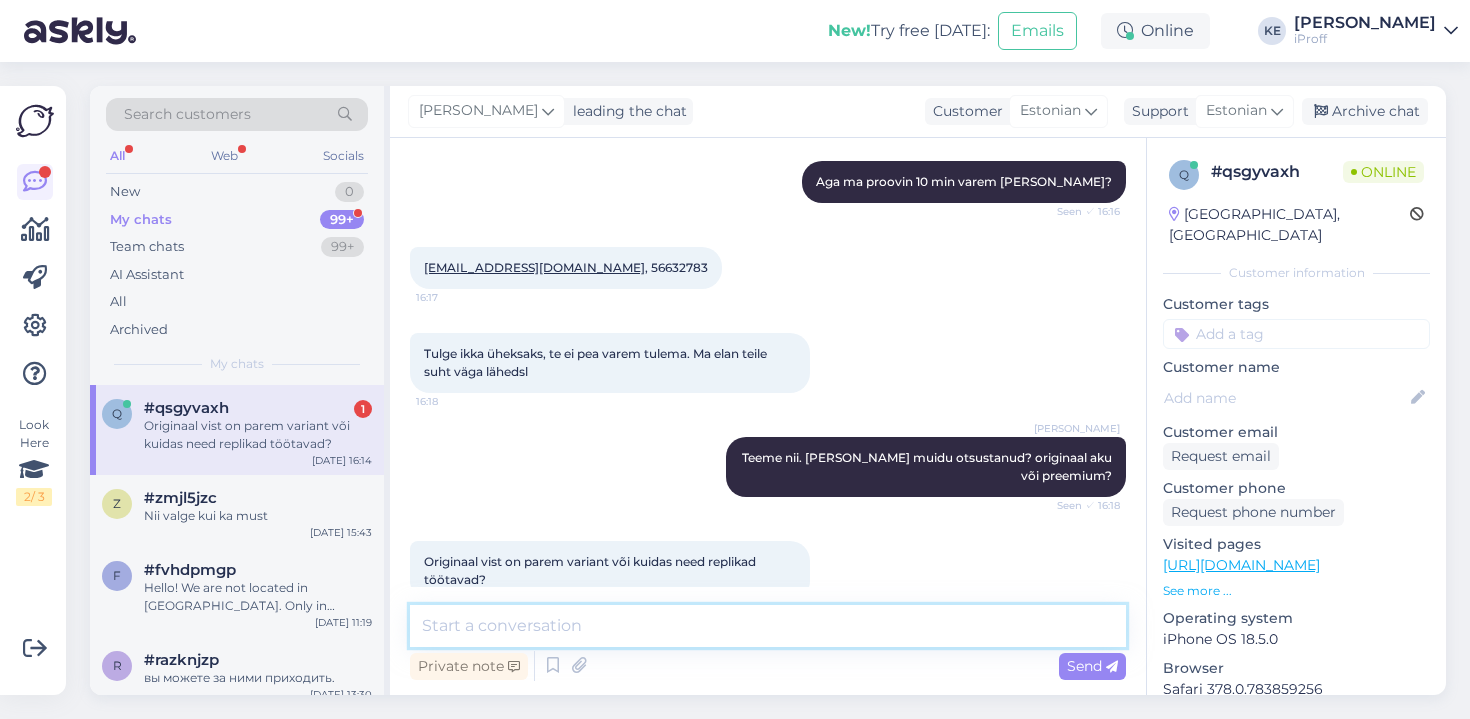 click at bounding box center (768, 626) 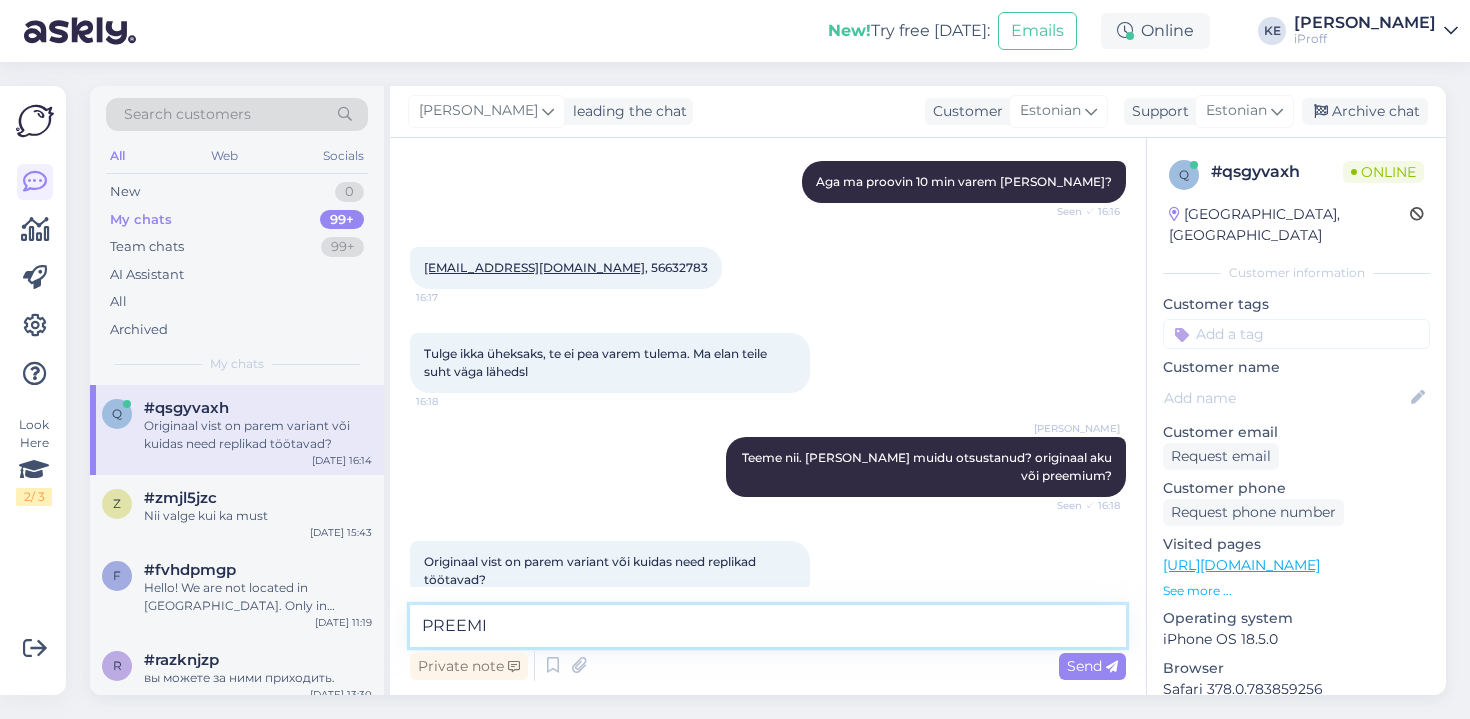 type on "PREEMIU" 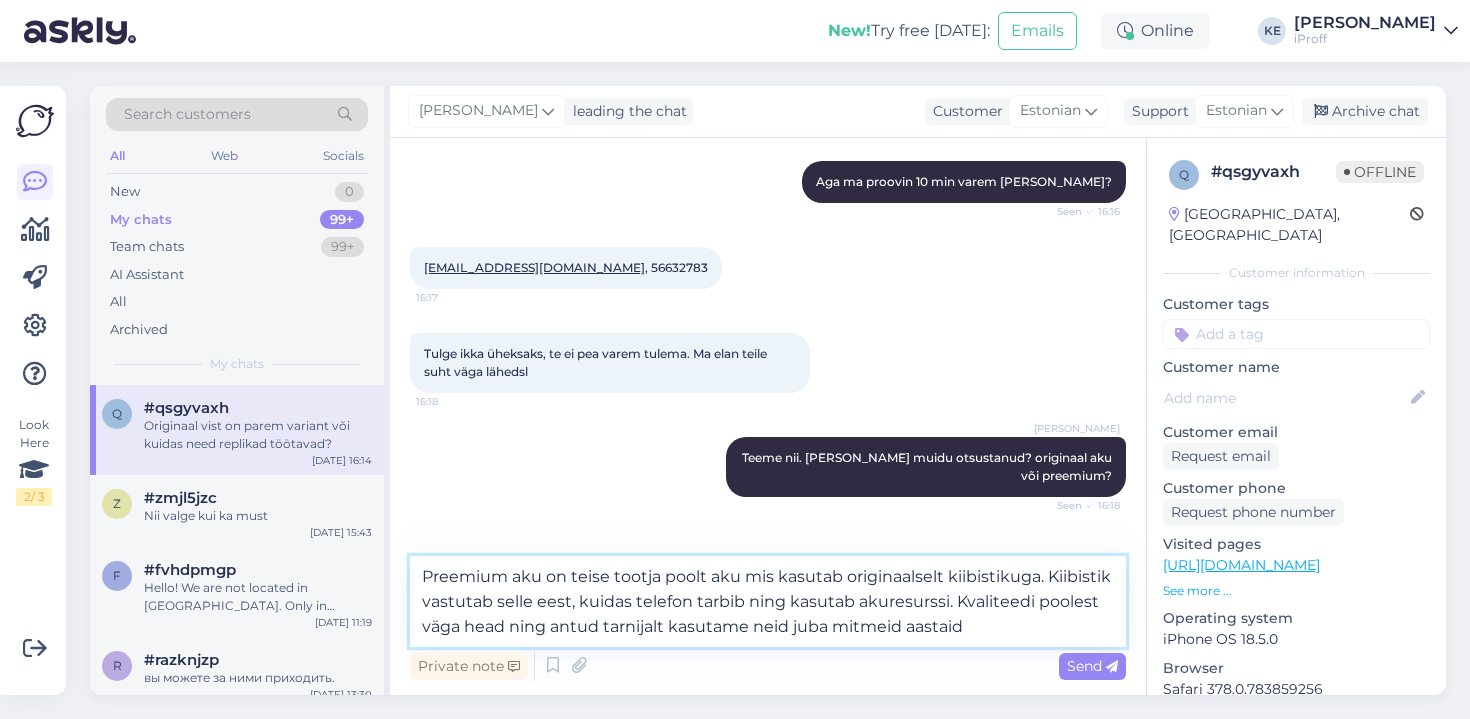 type on "Preemium aku on teise tootja poolt aku mis kasutab originaalselt kiibistikuga. Kiibistik vastutab selle eest, kuidas telefon tarbib ning kasutab akuresurssi. Kvaliteedi poolest väga head ning antud tarnijalt kasutame neid juba mitmeid aastaid." 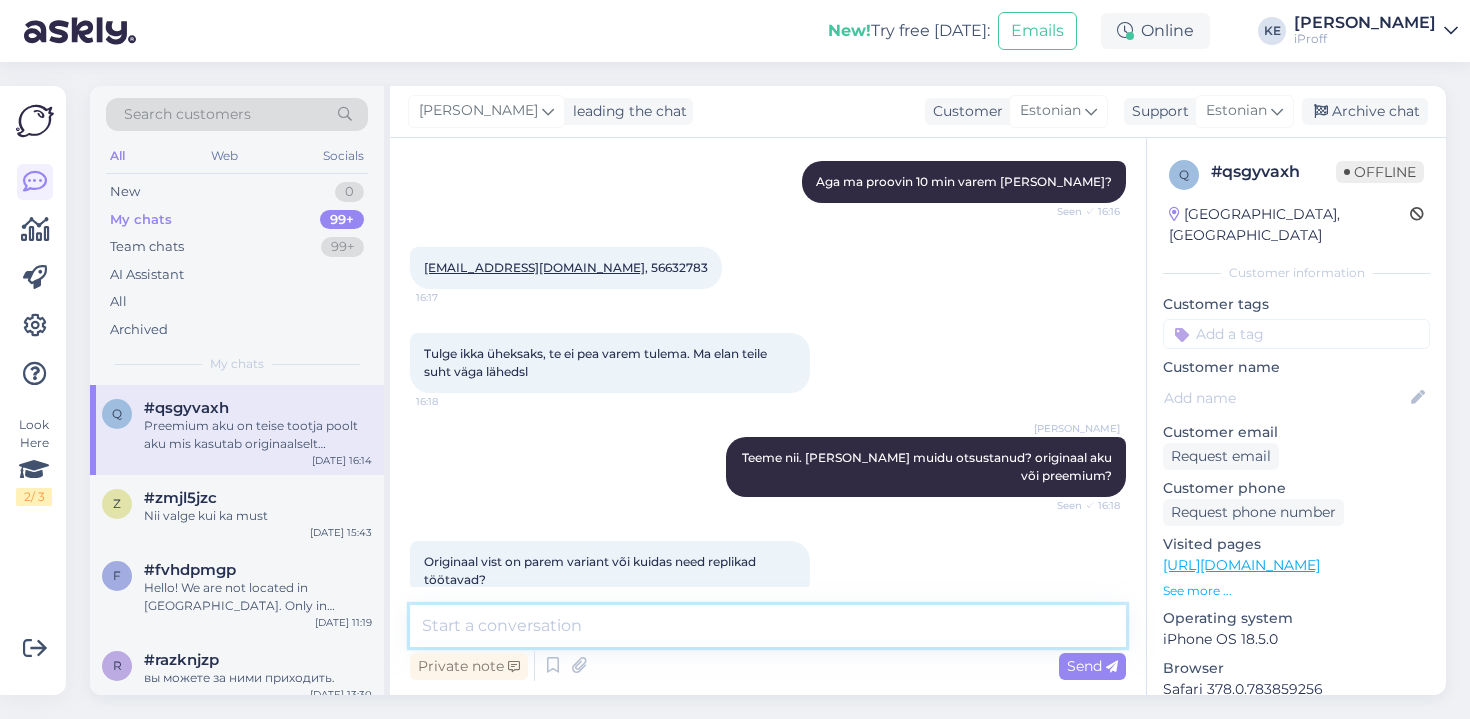 scroll, scrollTop: 1971, scrollLeft: 0, axis: vertical 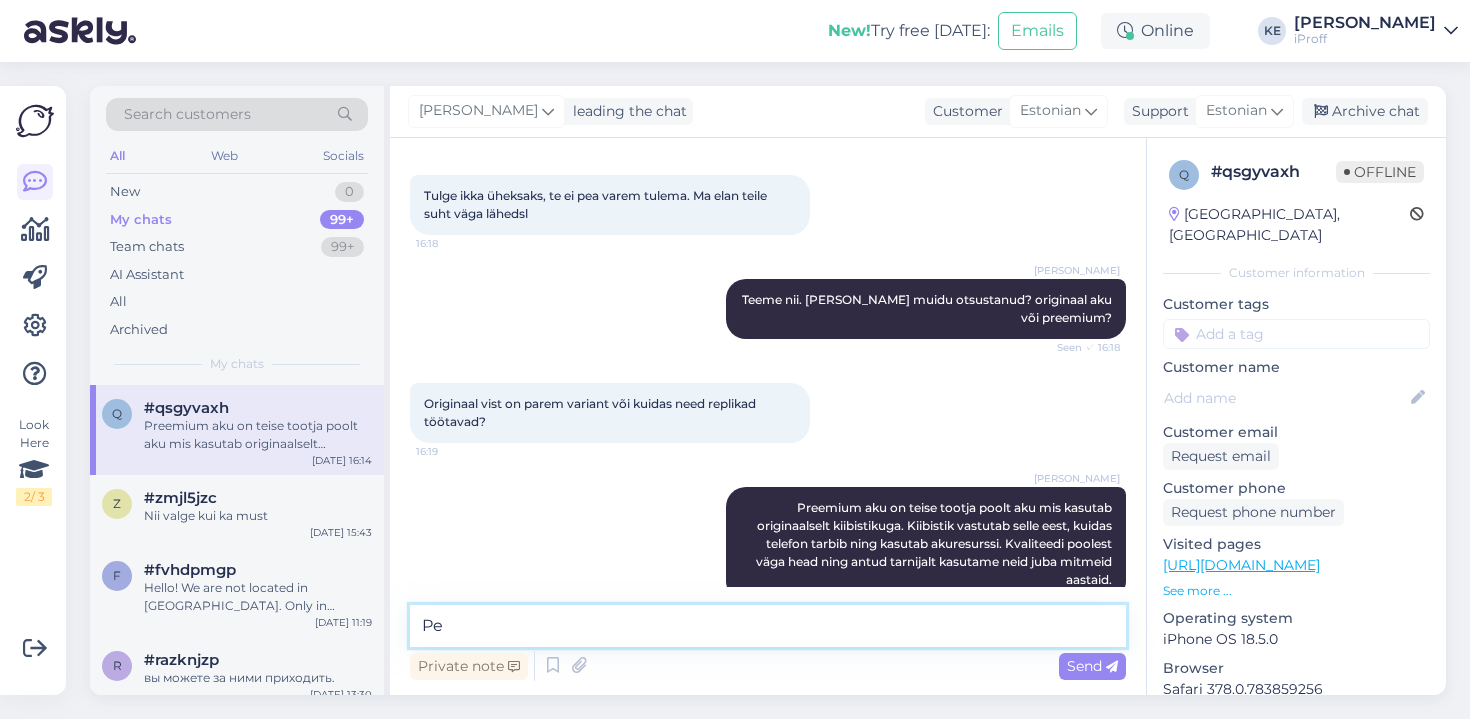 type on "P" 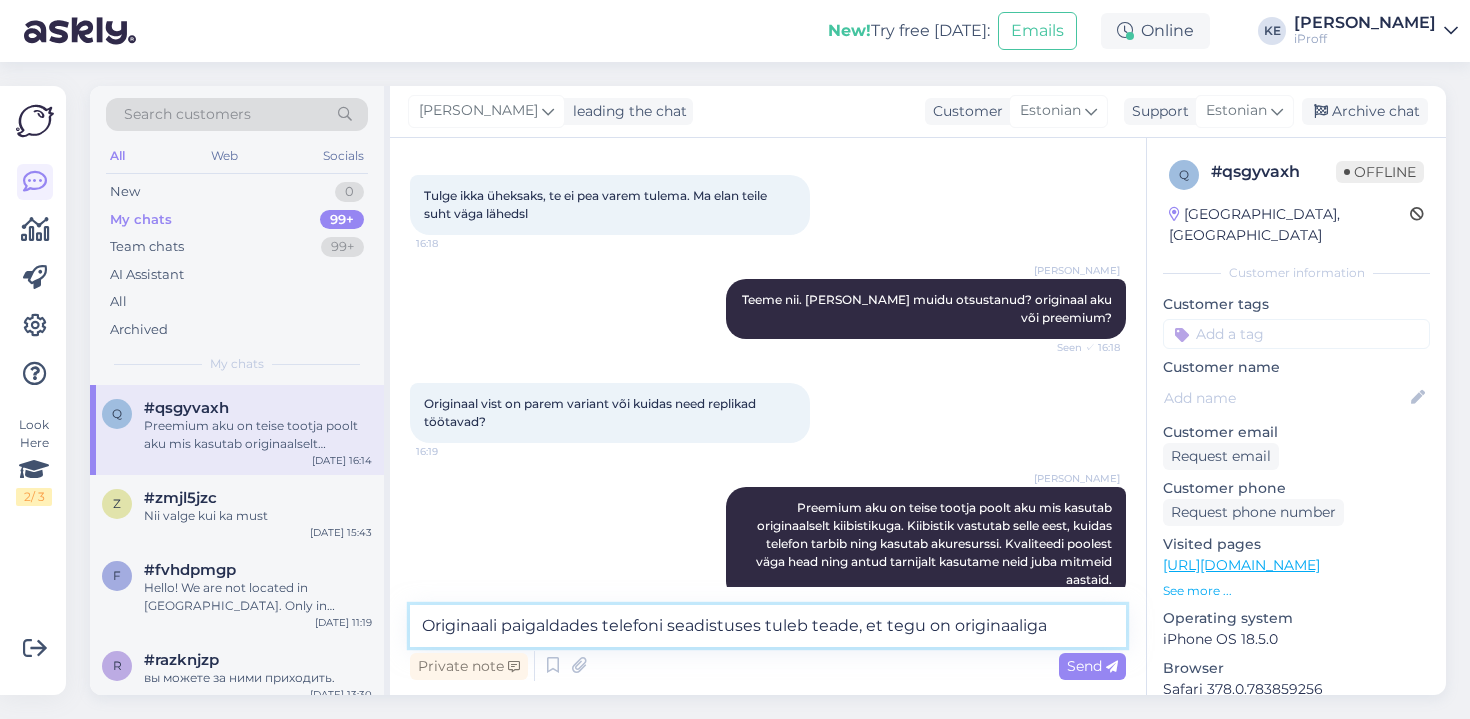 type on "Originaali paigaldades telefoni seadistuses tuleb teade, et tegu on originaaliga." 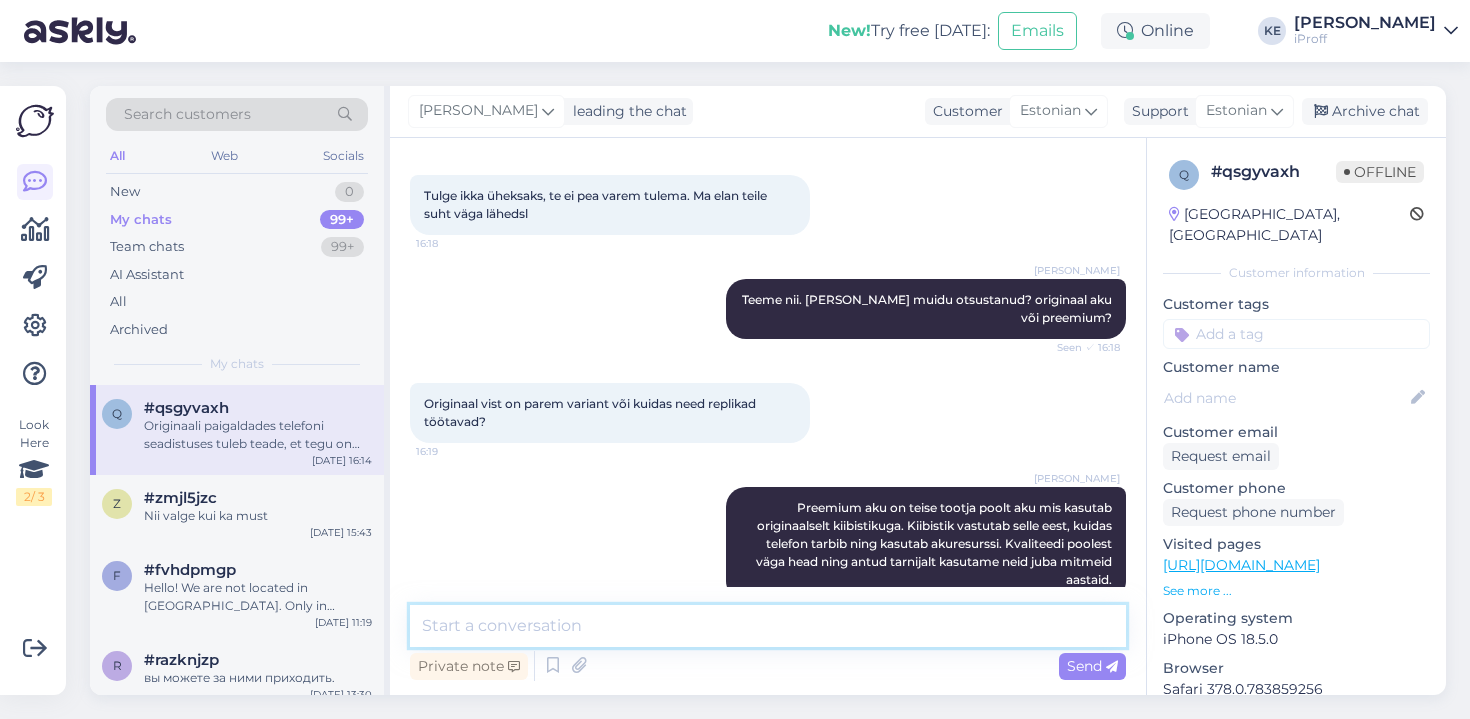scroll, scrollTop: 2075, scrollLeft: 0, axis: vertical 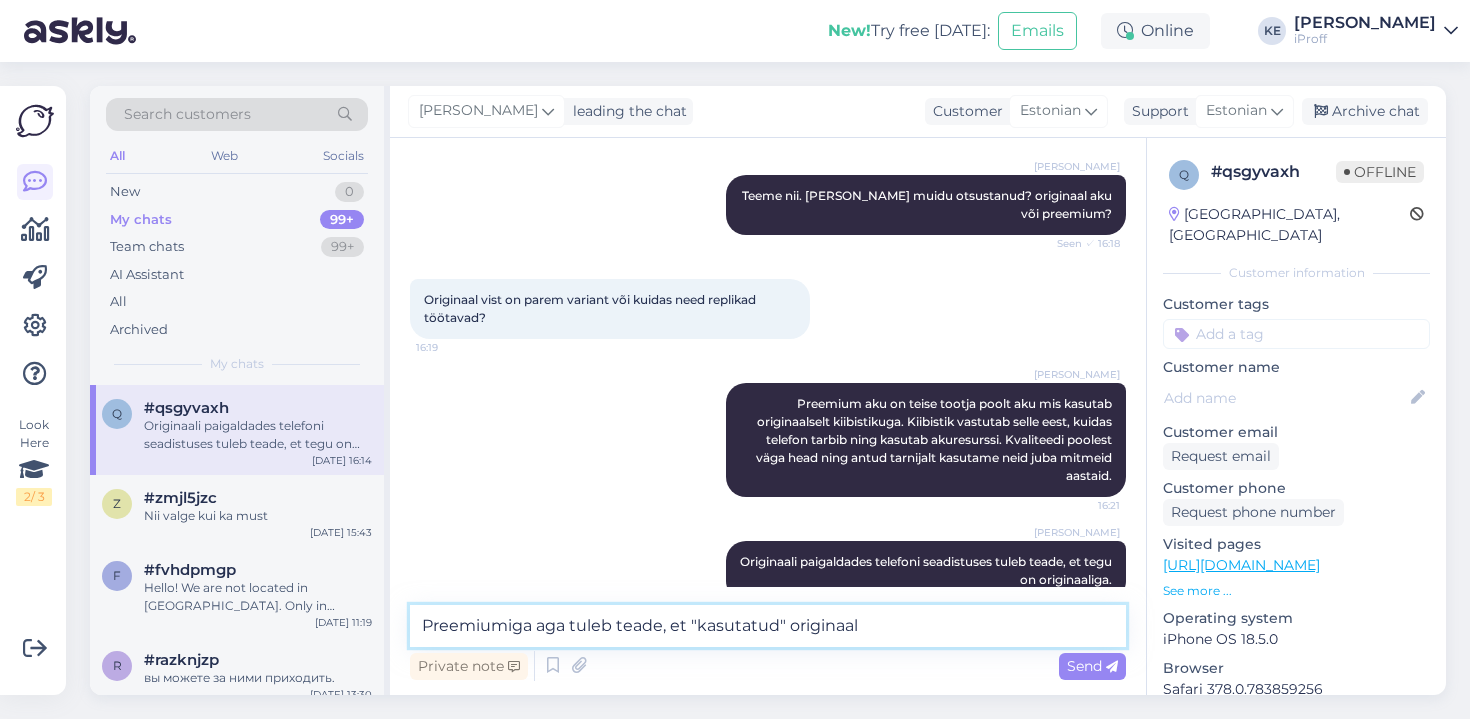 type on "Preemiumiga aga tuleb teade, et "kasutatud" originaal." 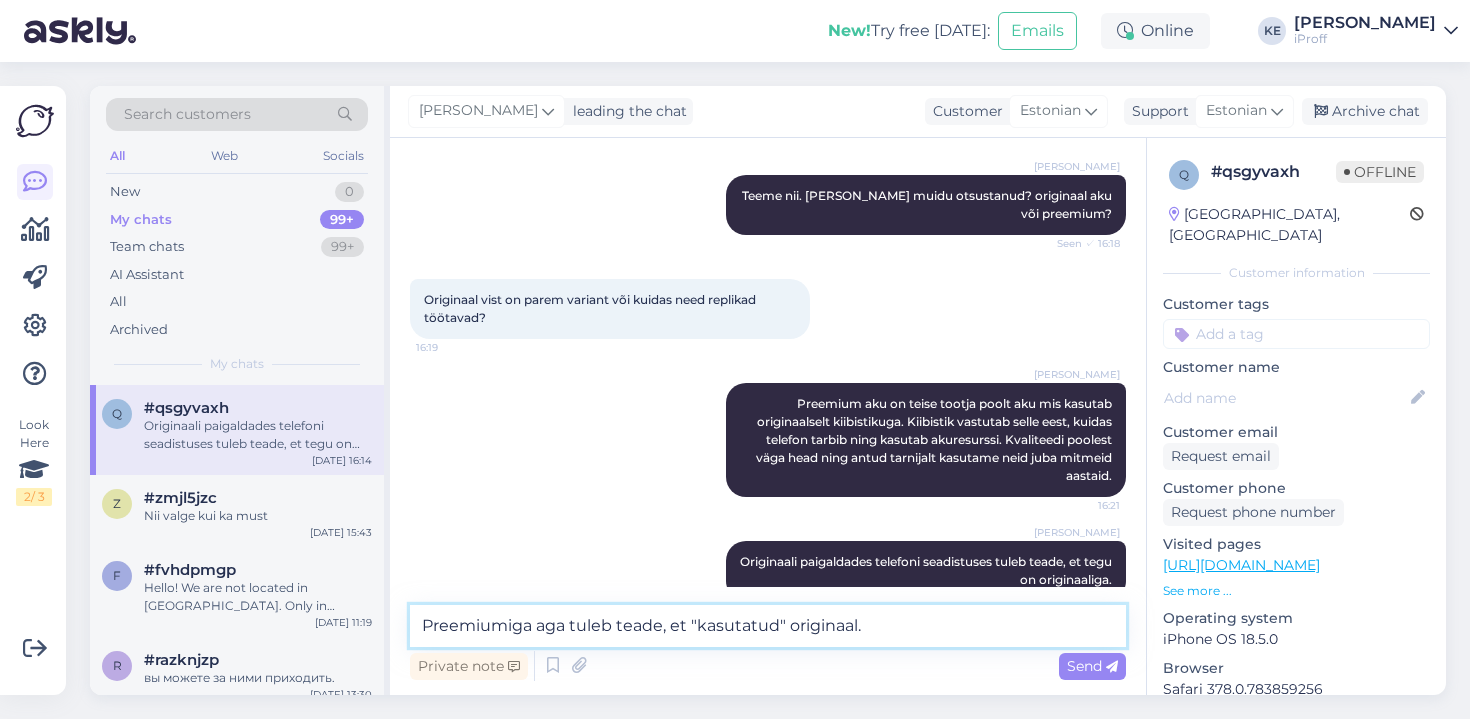 type 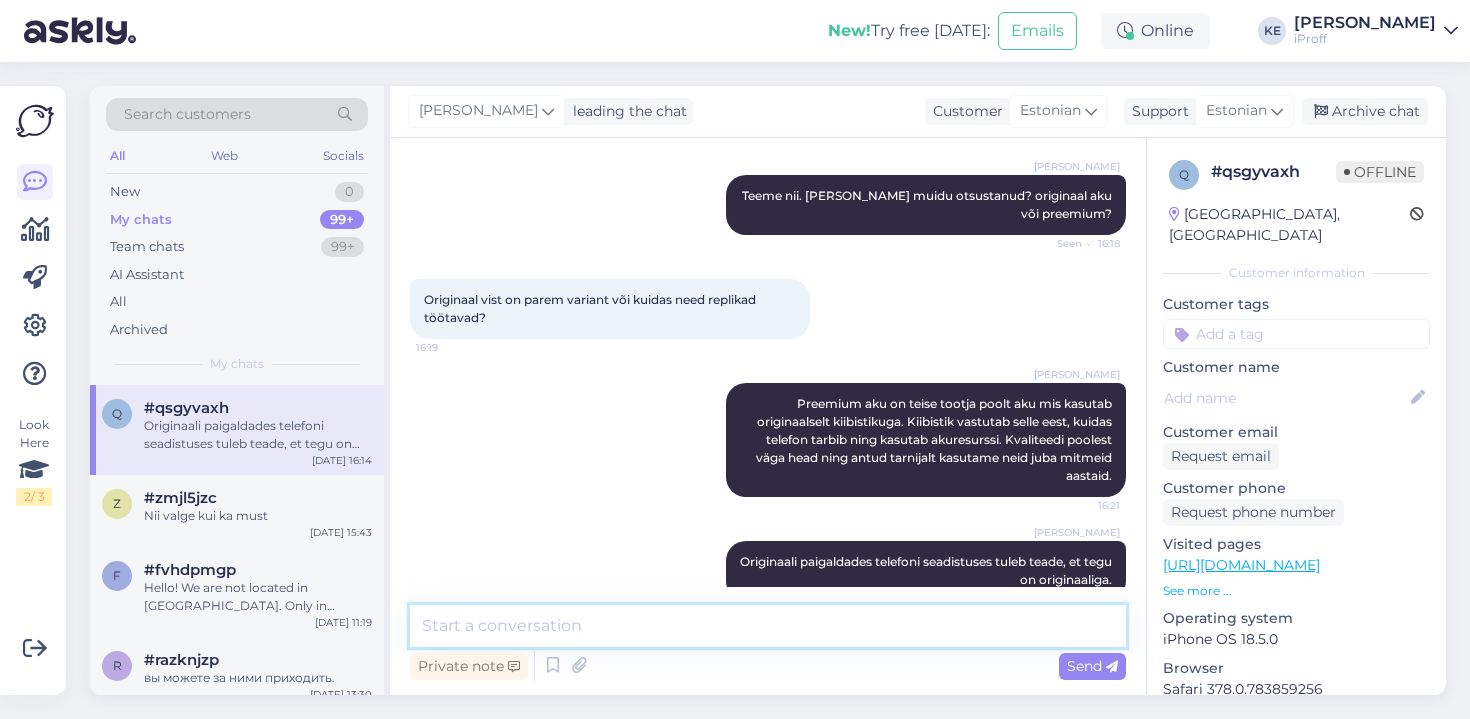 scroll, scrollTop: 2161, scrollLeft: 0, axis: vertical 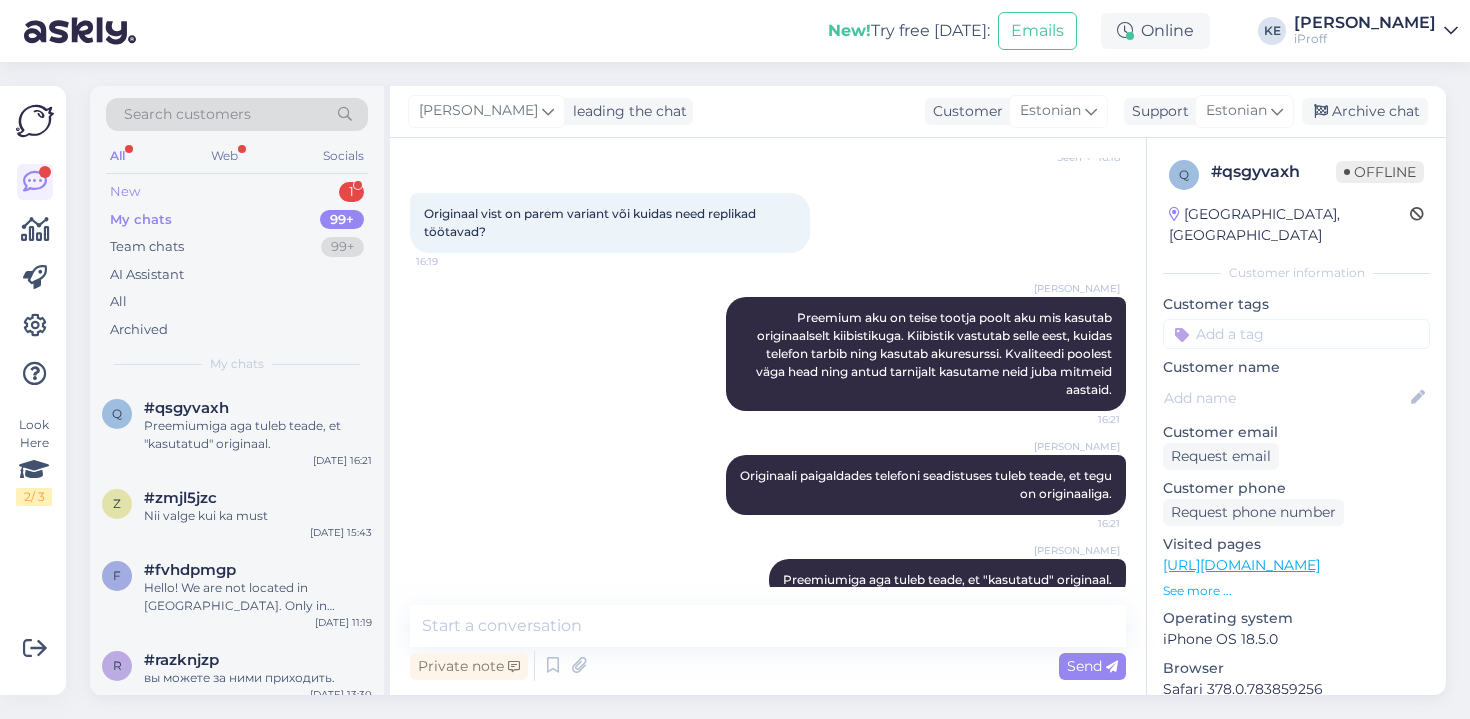 click on "New 1" at bounding box center (237, 192) 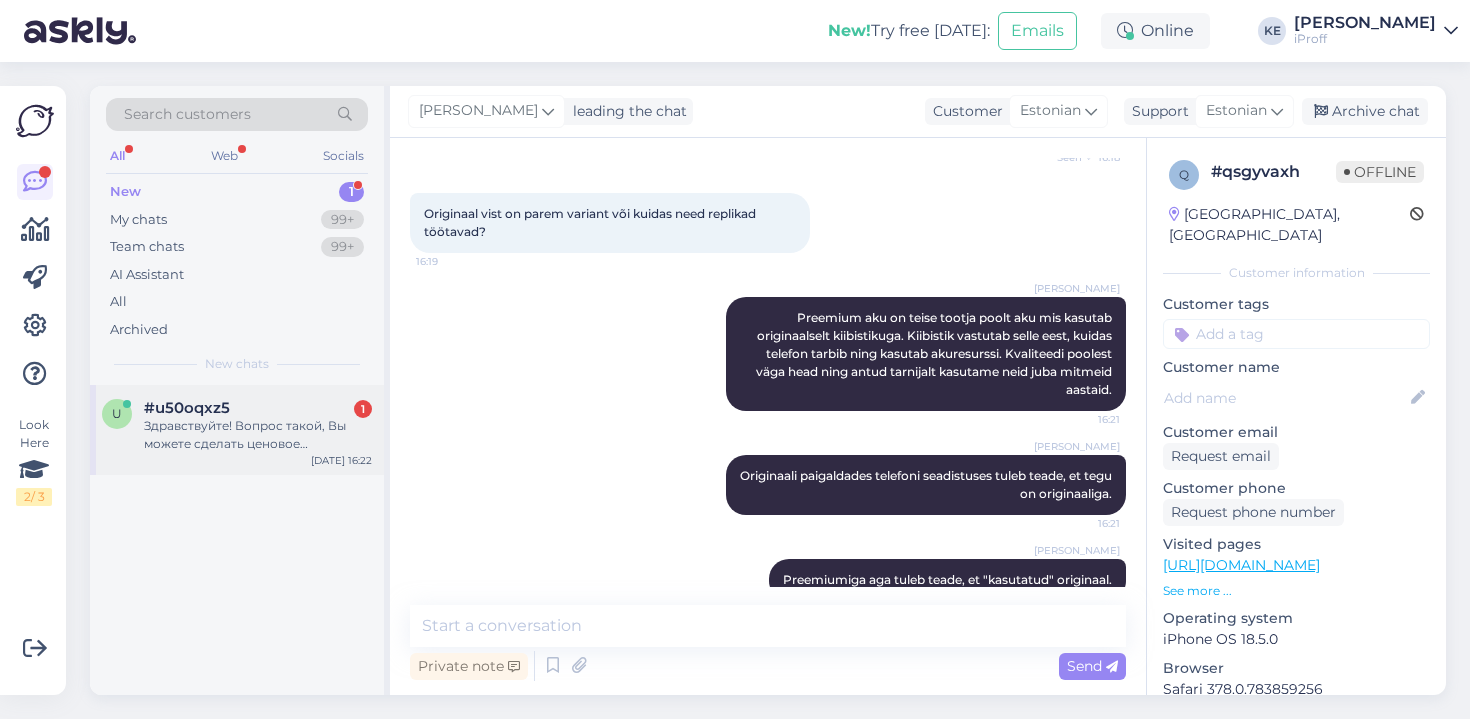 click on "[DATE] 16:22" at bounding box center (341, 460) 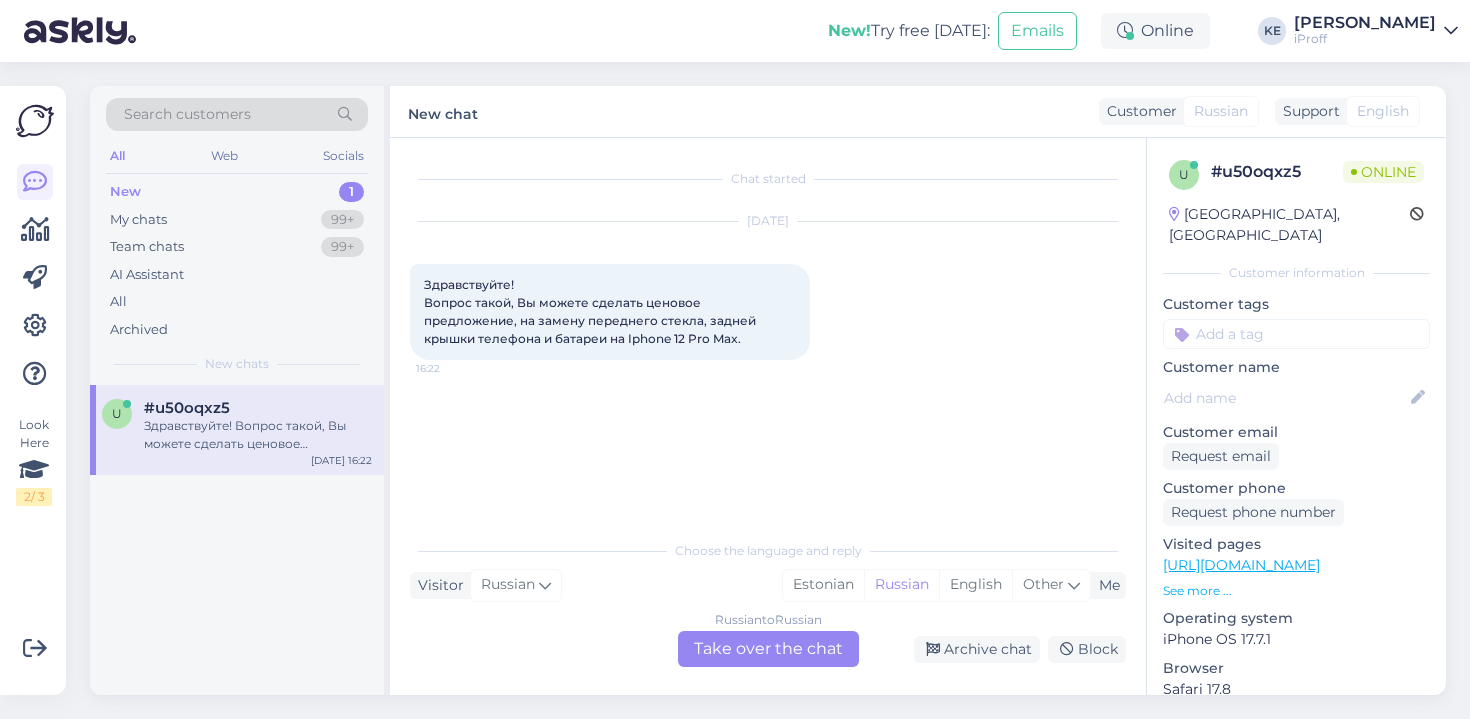 scroll, scrollTop: 0, scrollLeft: 0, axis: both 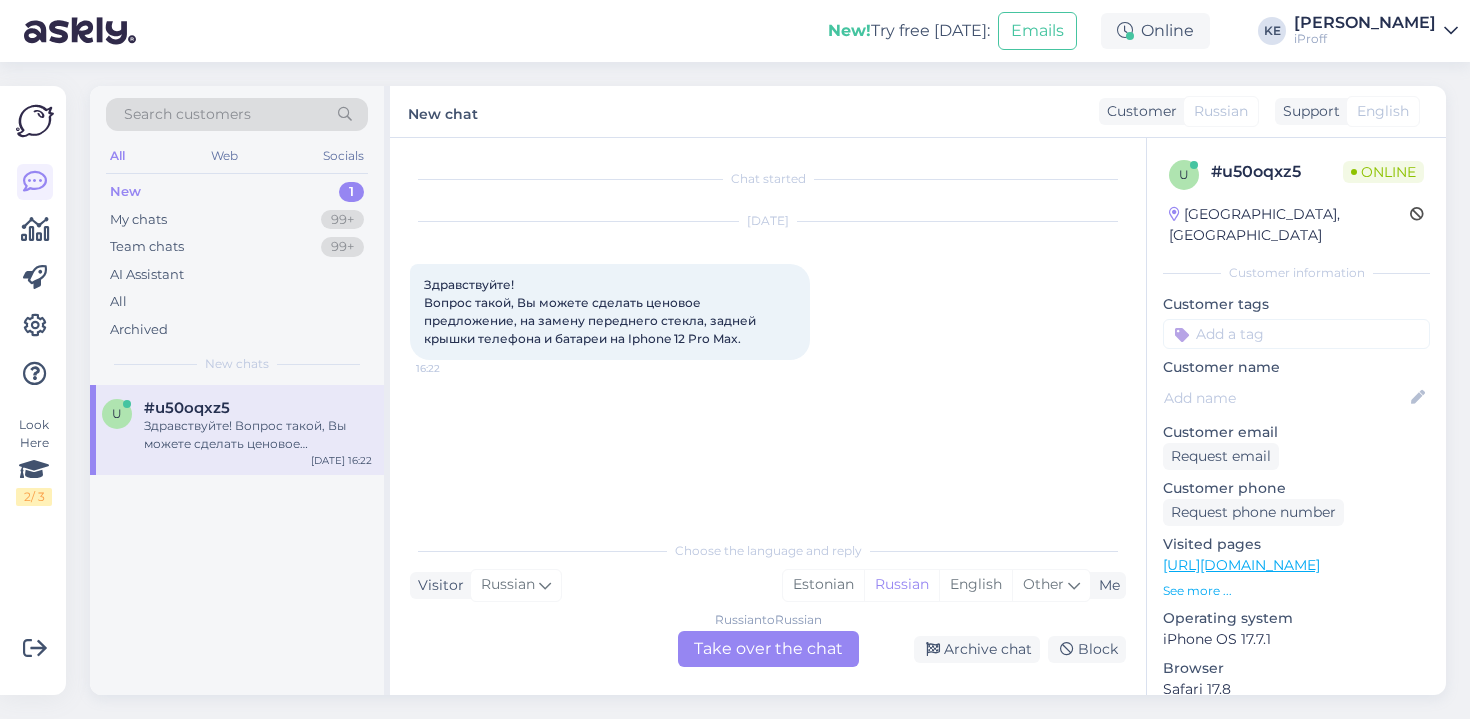 click on "Russian  to  Russian Take over the chat" at bounding box center (768, 649) 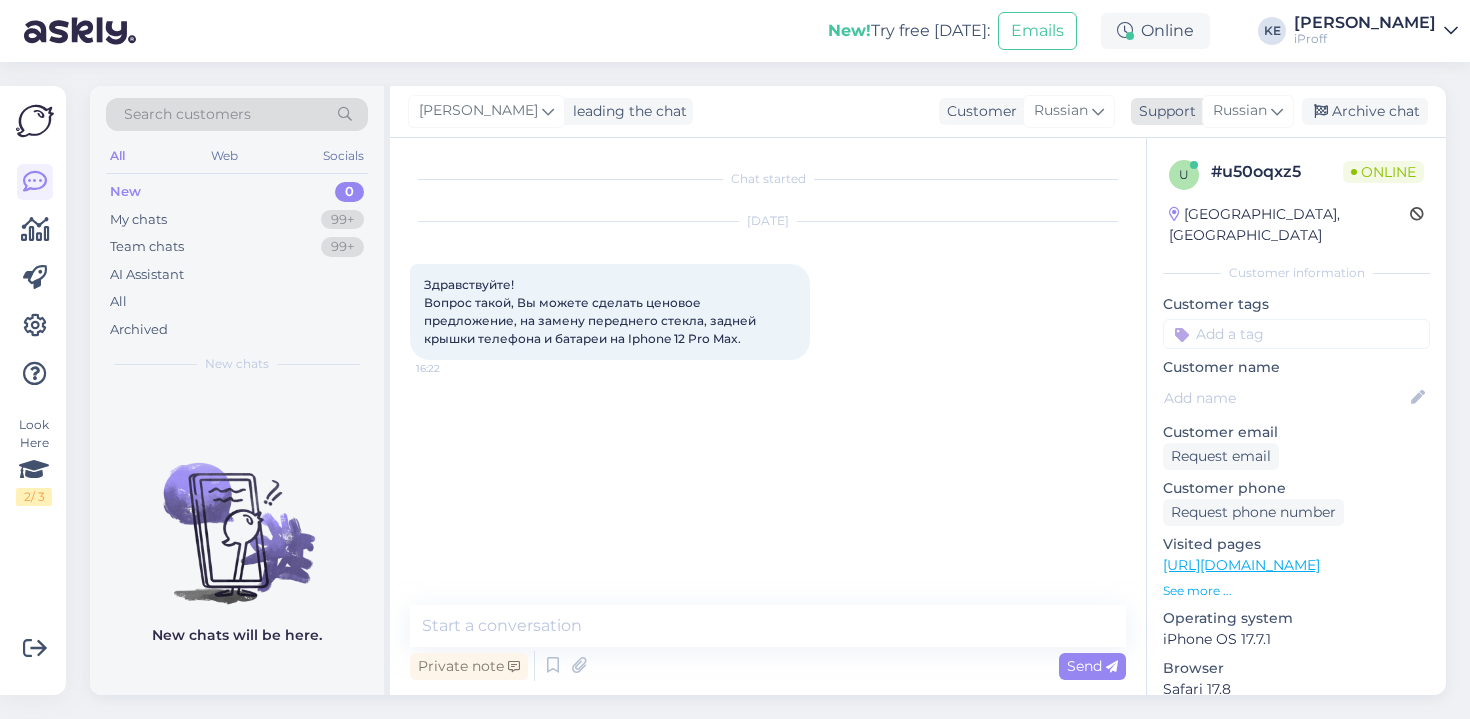 click on "Russian" at bounding box center [1240, 111] 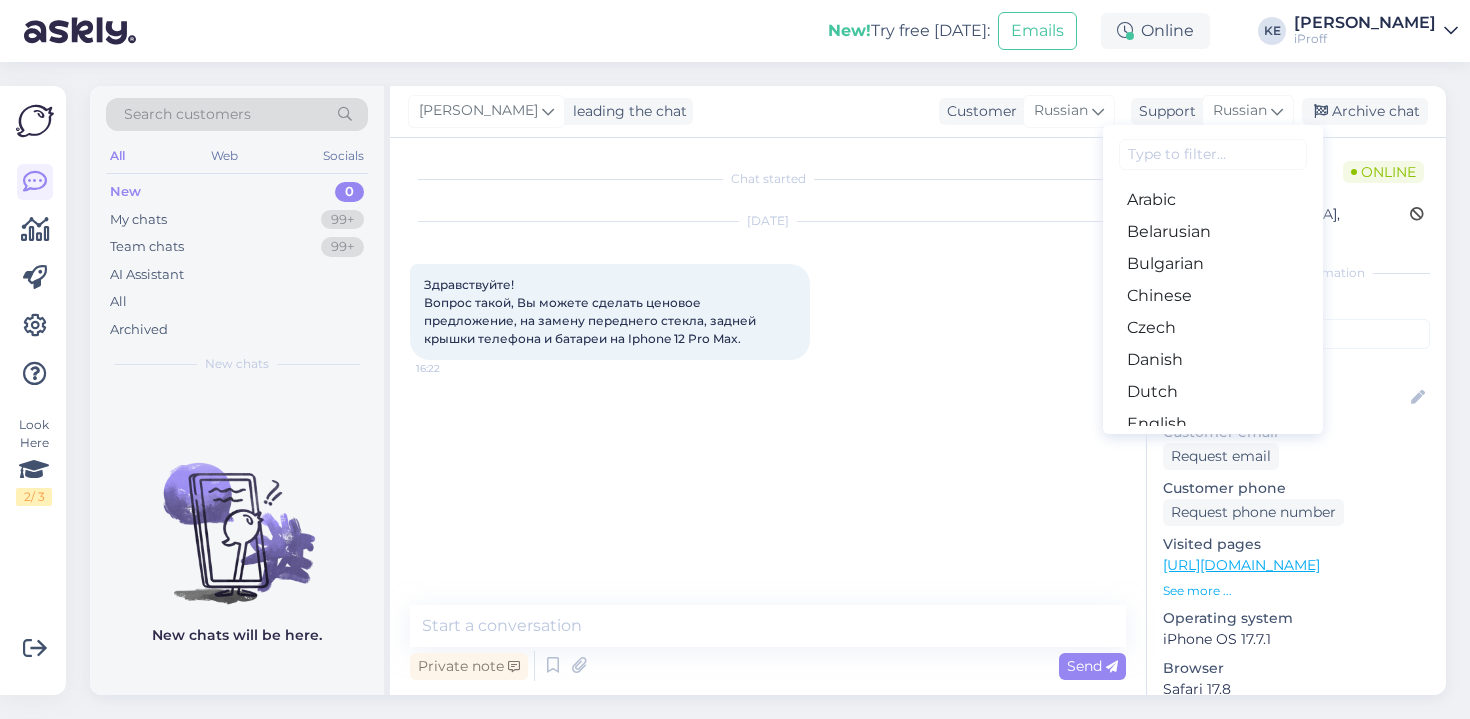 click at bounding box center (1213, 154) 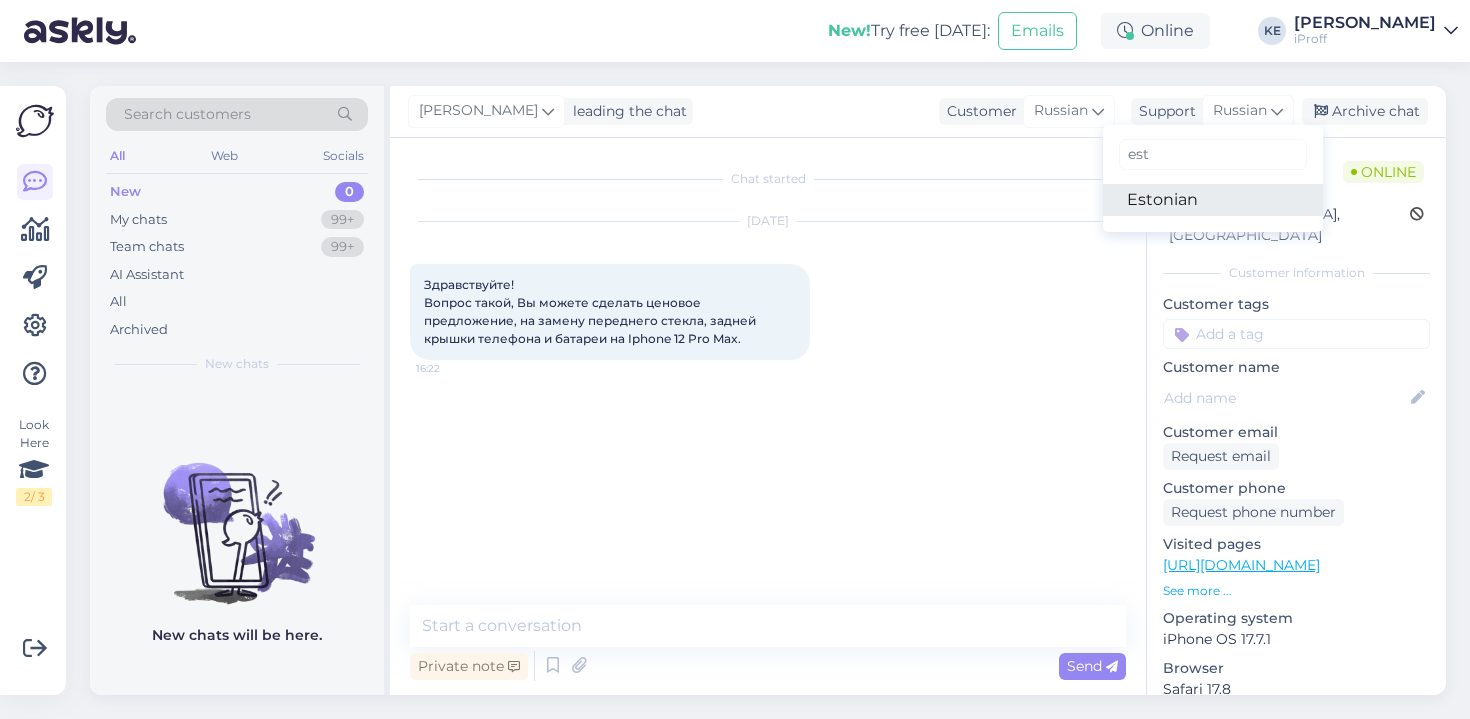 type on "est" 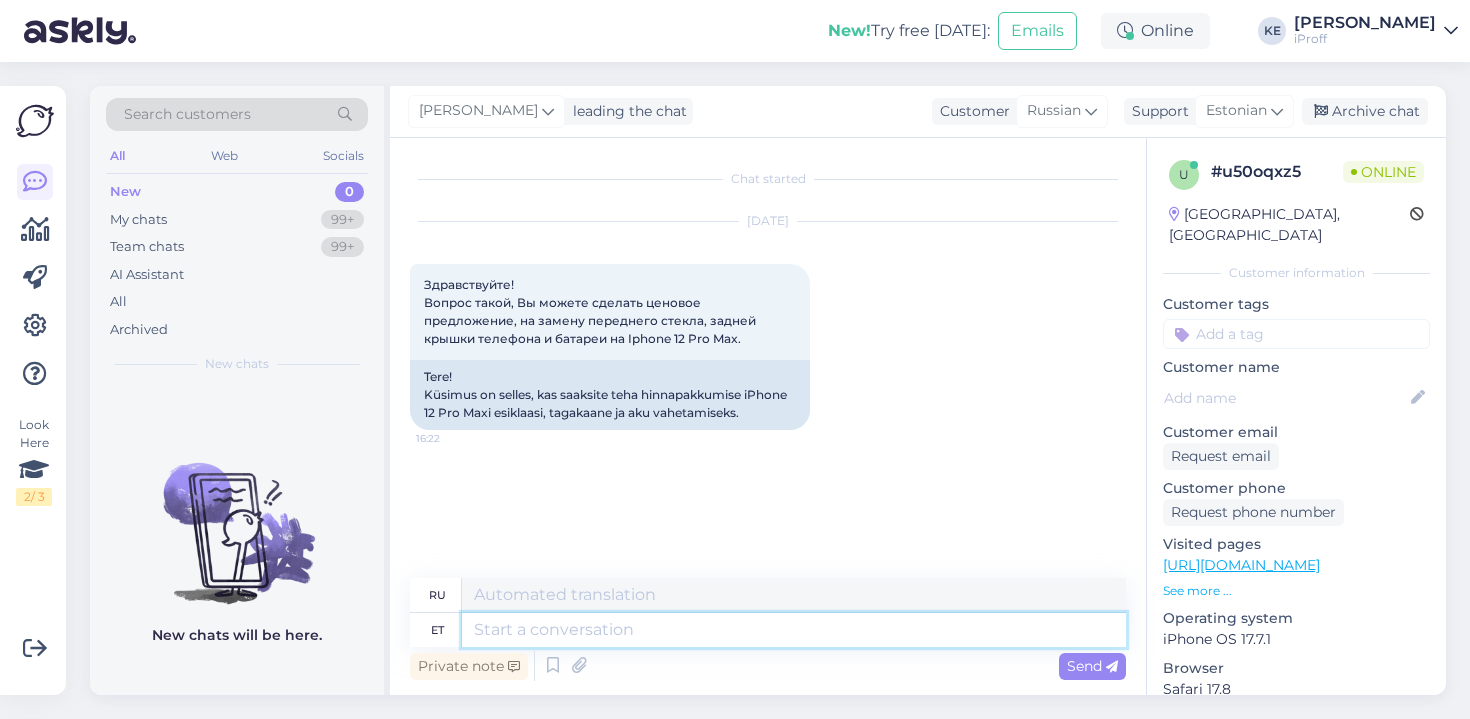 click at bounding box center (794, 630) 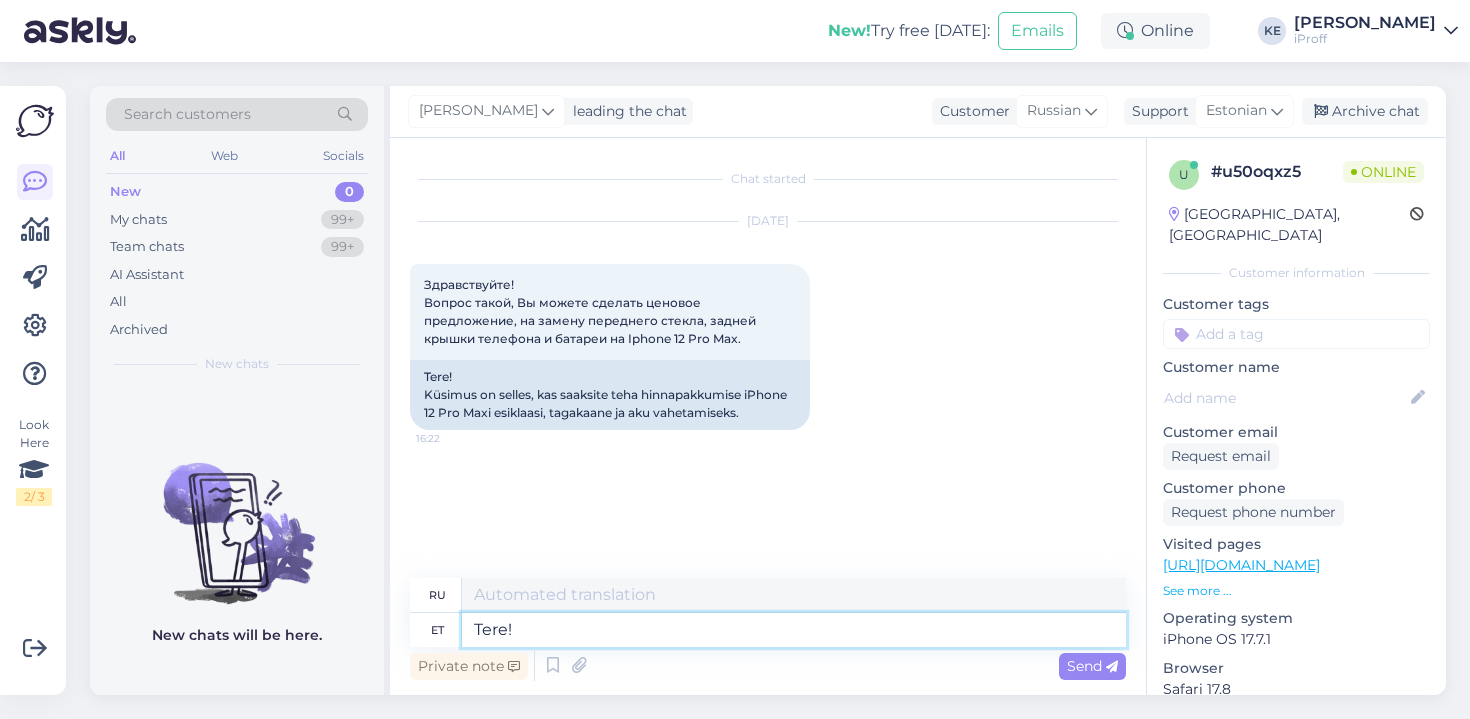type on "Tere!" 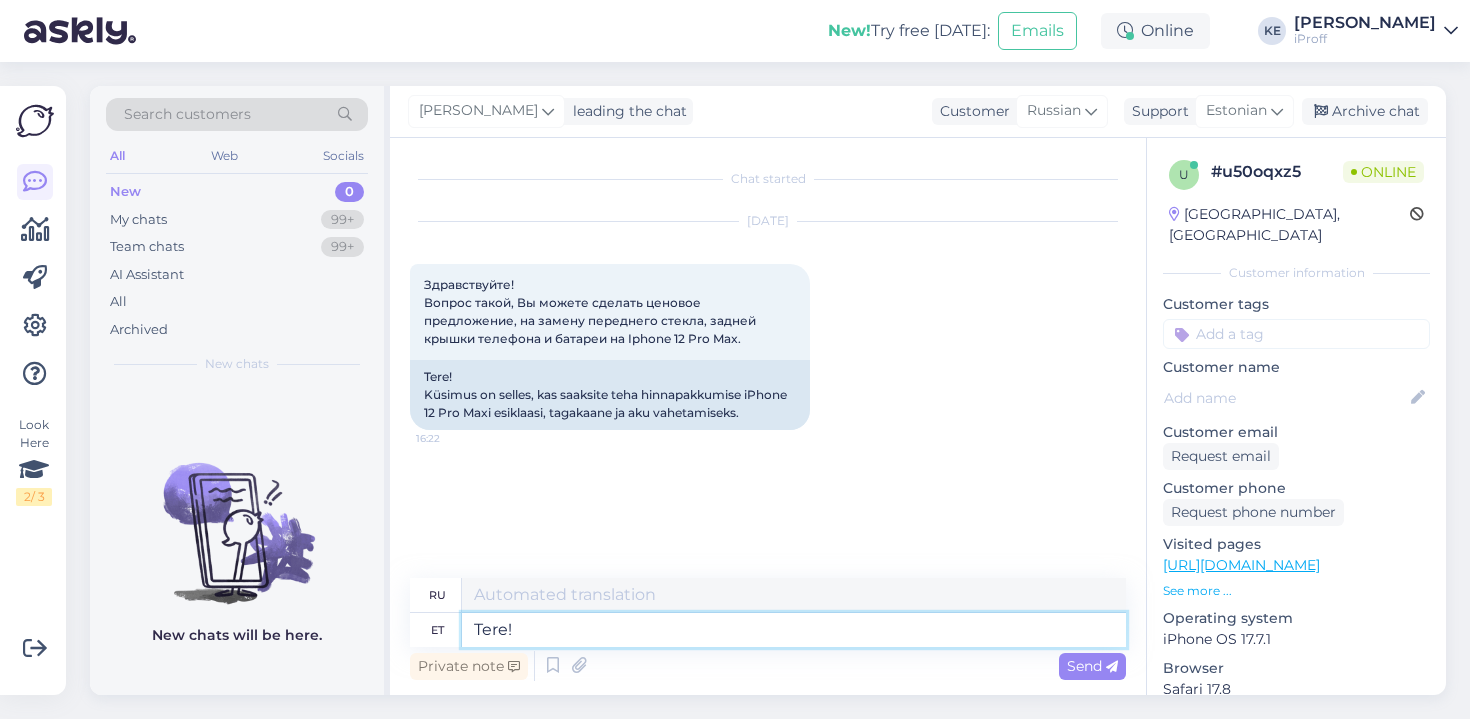 type on "Привет!" 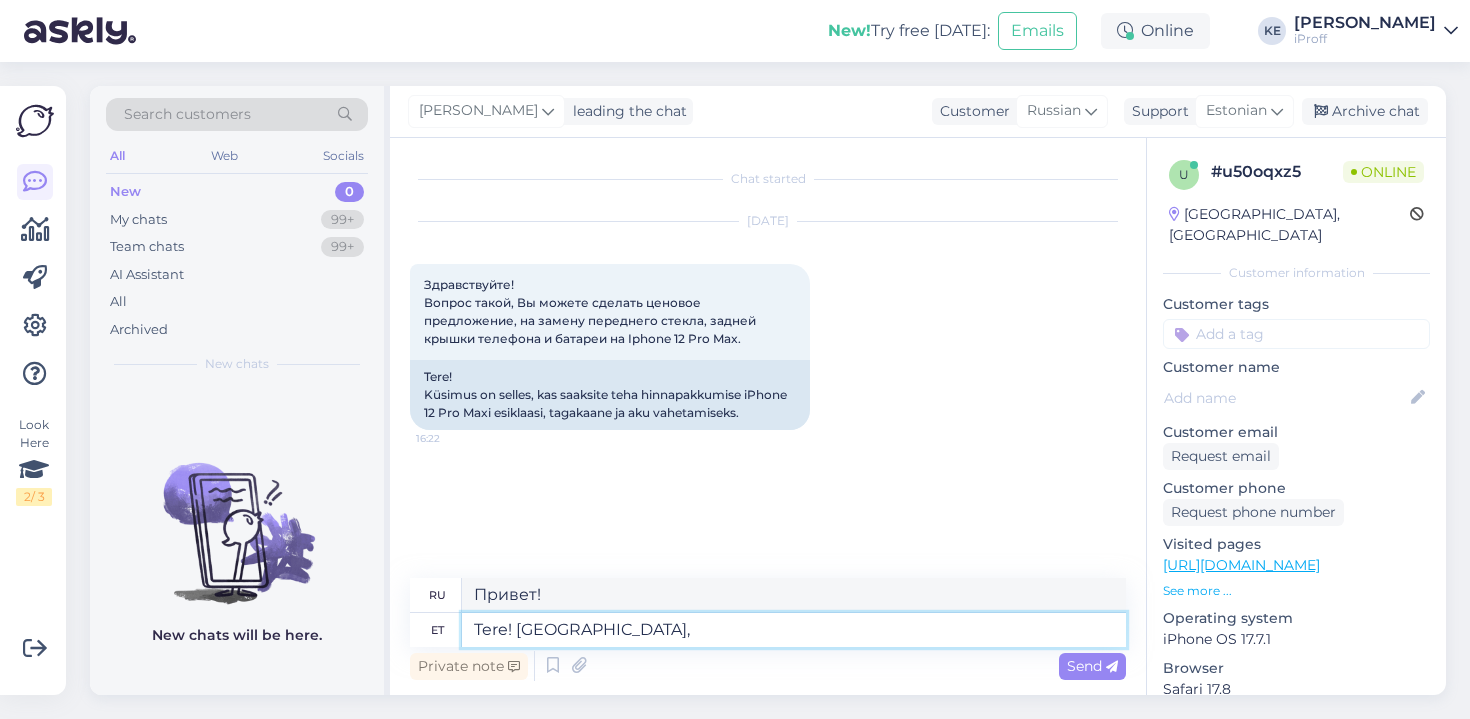 type on "Tere! Jah, s" 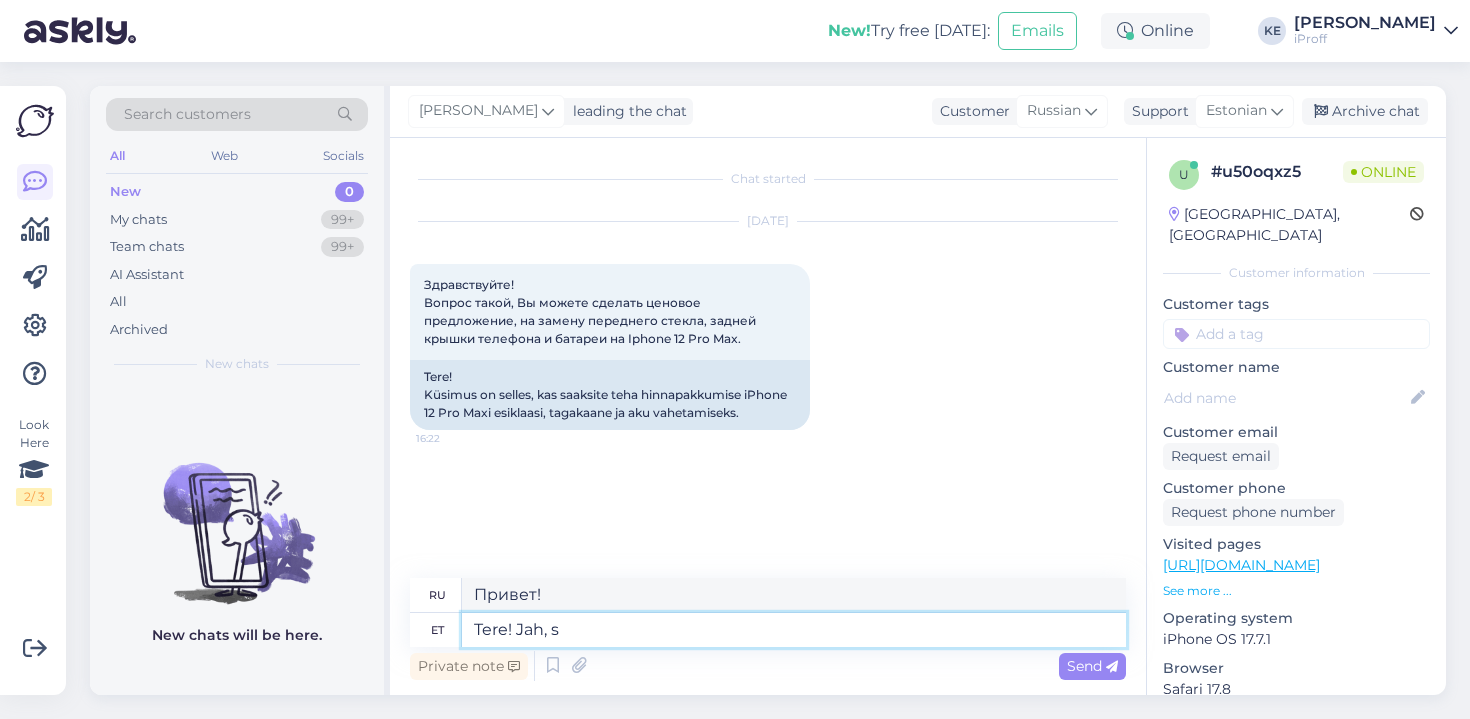 type on "Привет! Да," 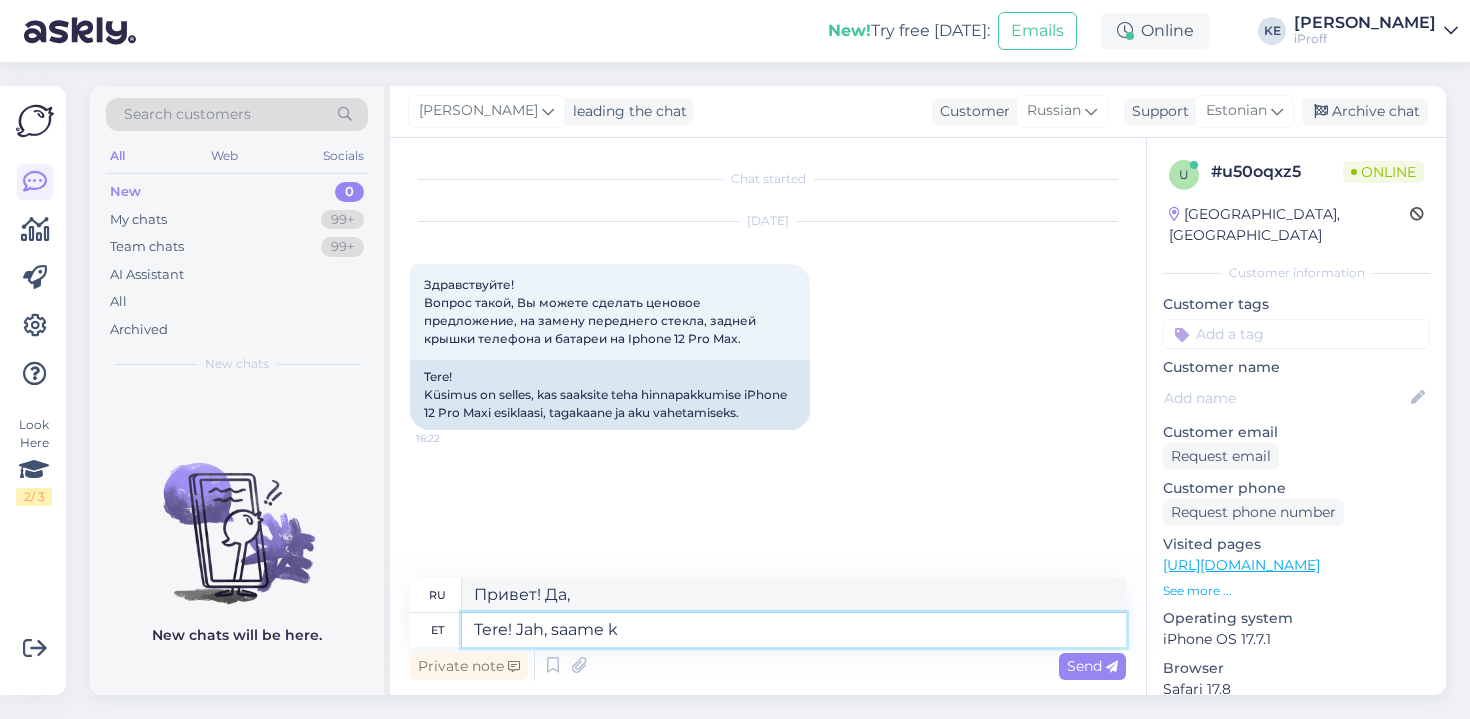 type on "Tere! Jah, [PERSON_NAME]" 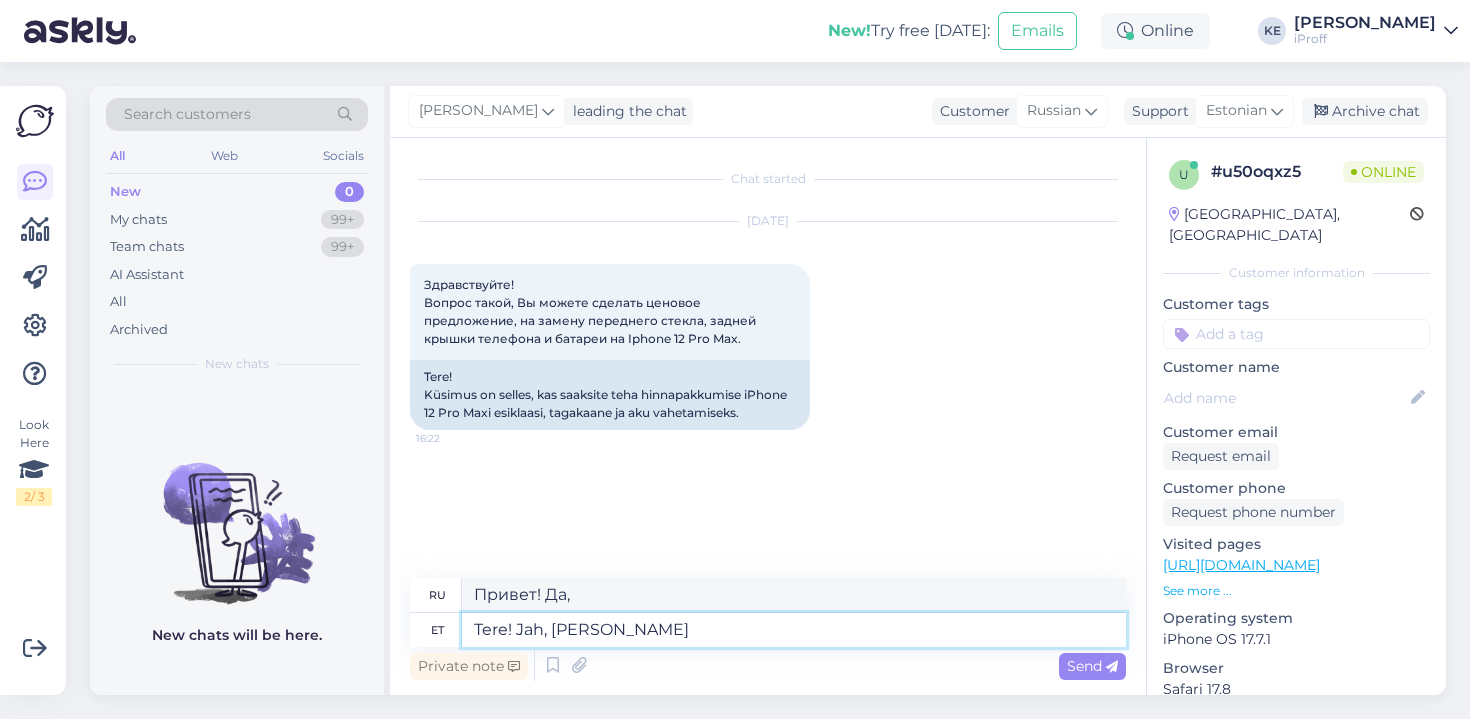 type on "Здравствуйте! Да, можем." 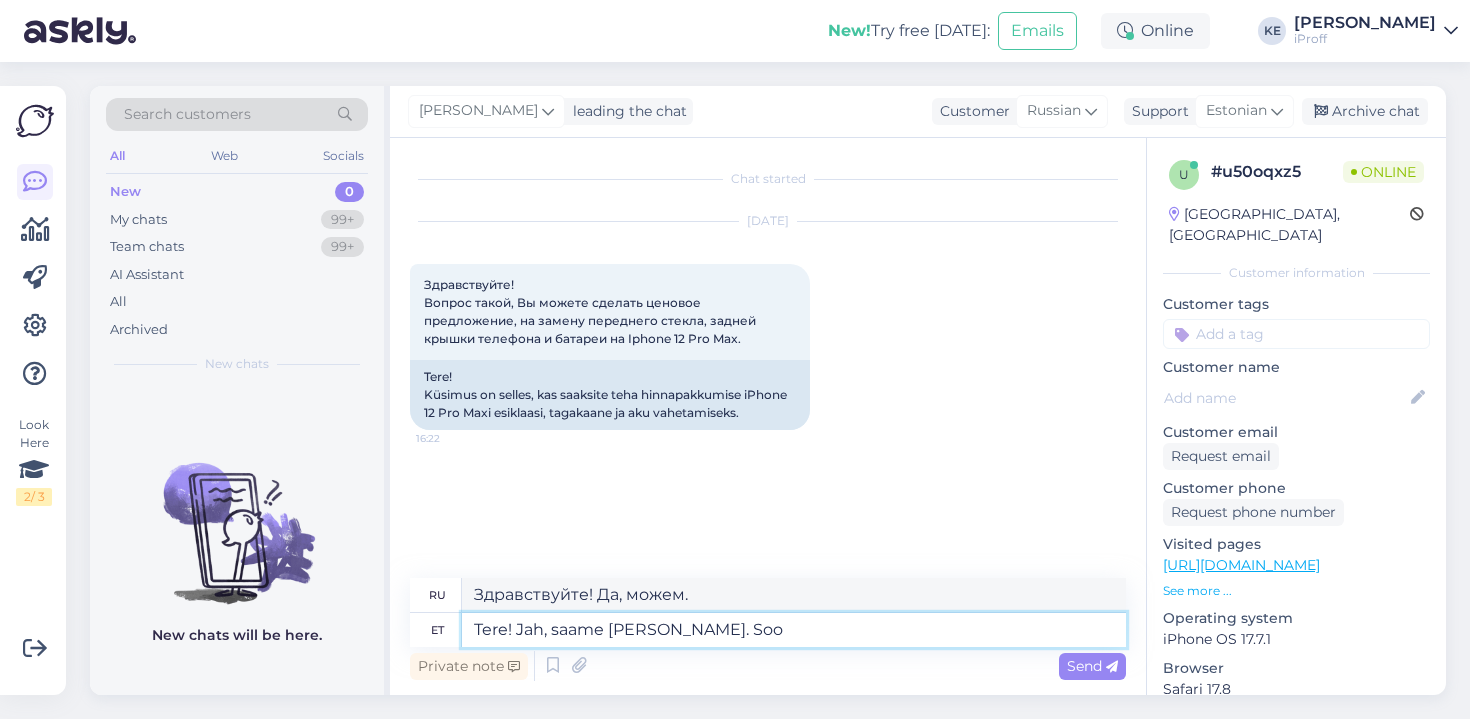 type on "Tere! Jah, saame [PERSON_NAME]. So" 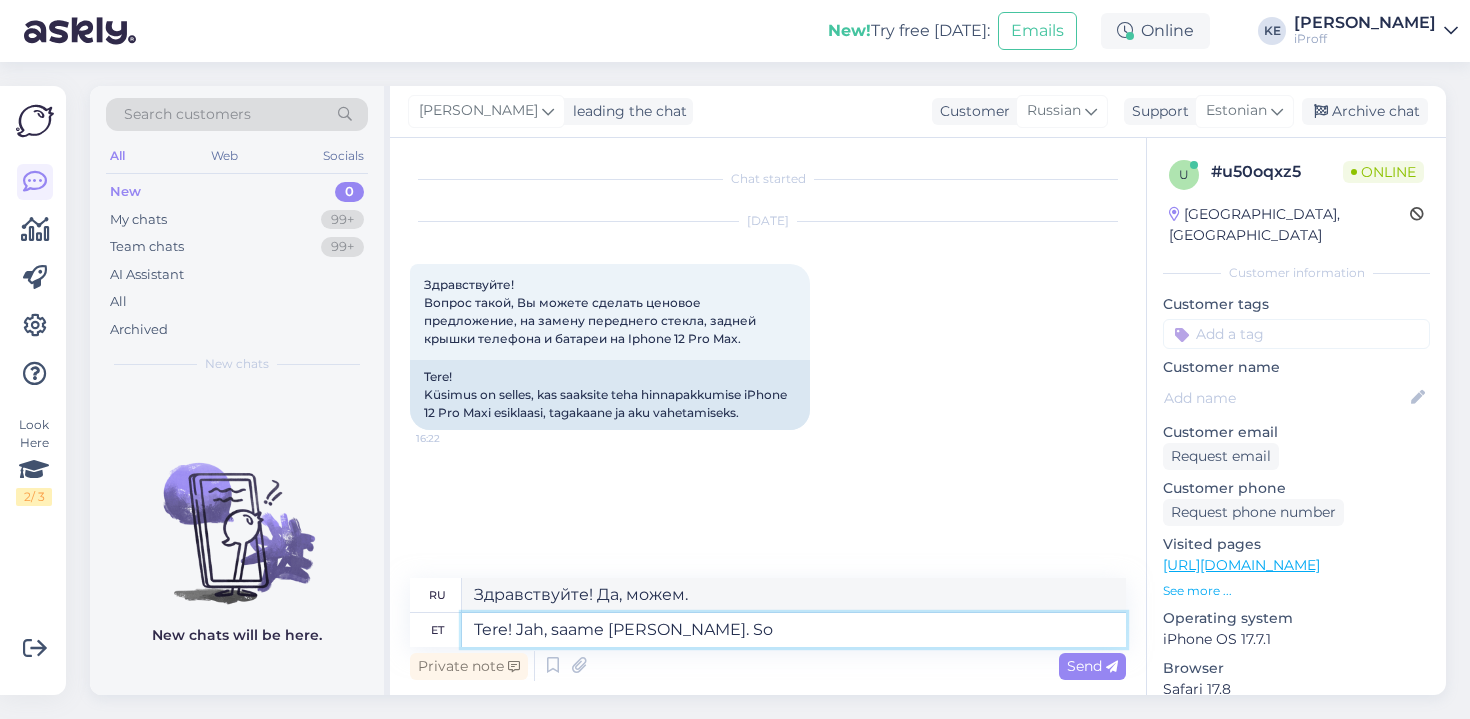 type on "Привет! Да, можем. Так." 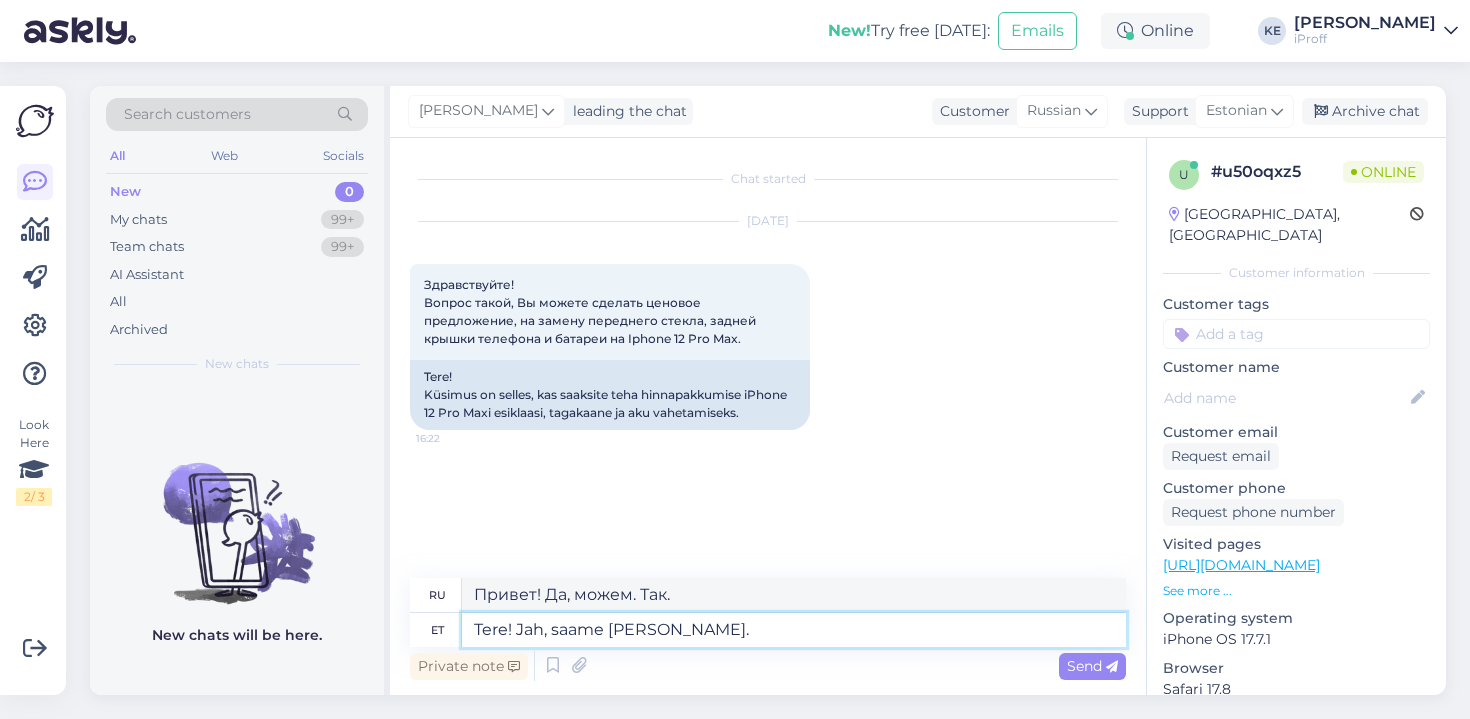 type on "Tere! Jah, saame [PERSON_NAME]." 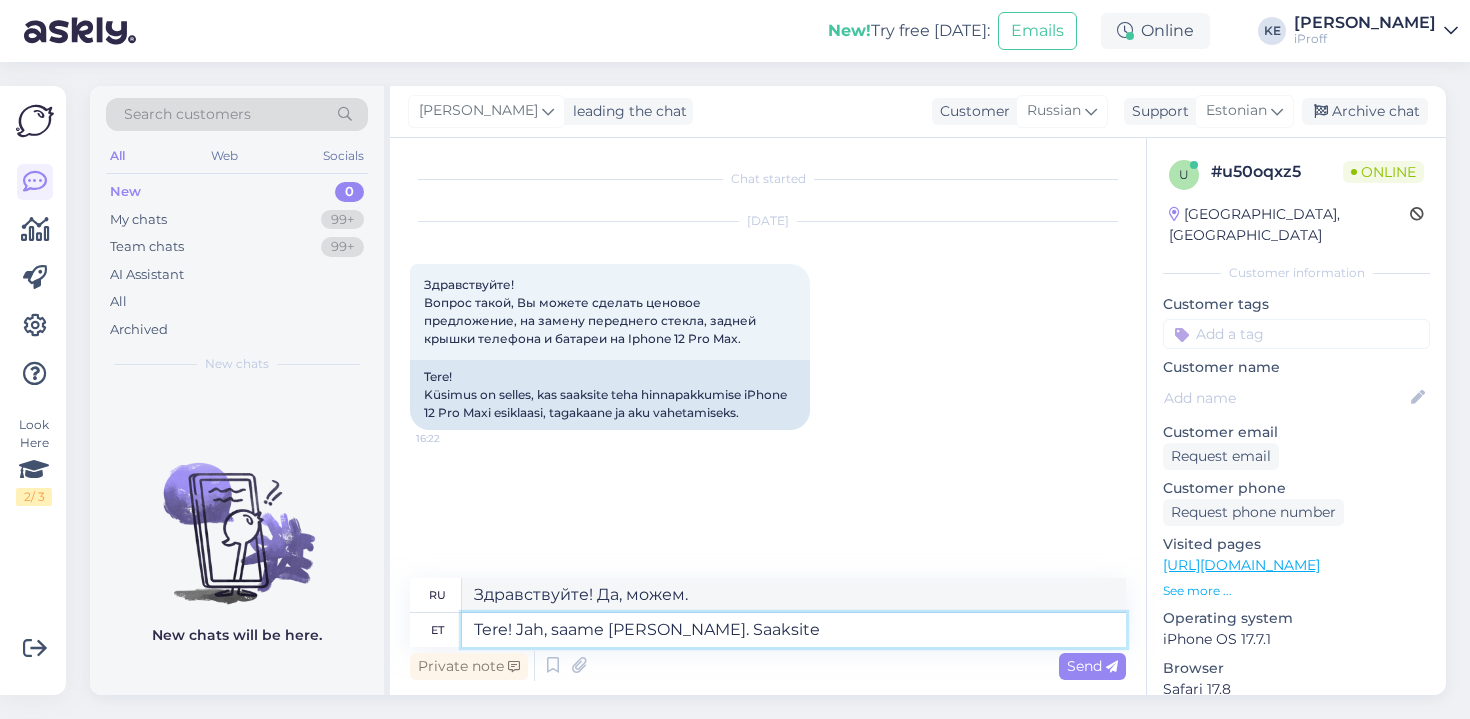 type on "Tere! Jah, saame [PERSON_NAME]. Saaksite j" 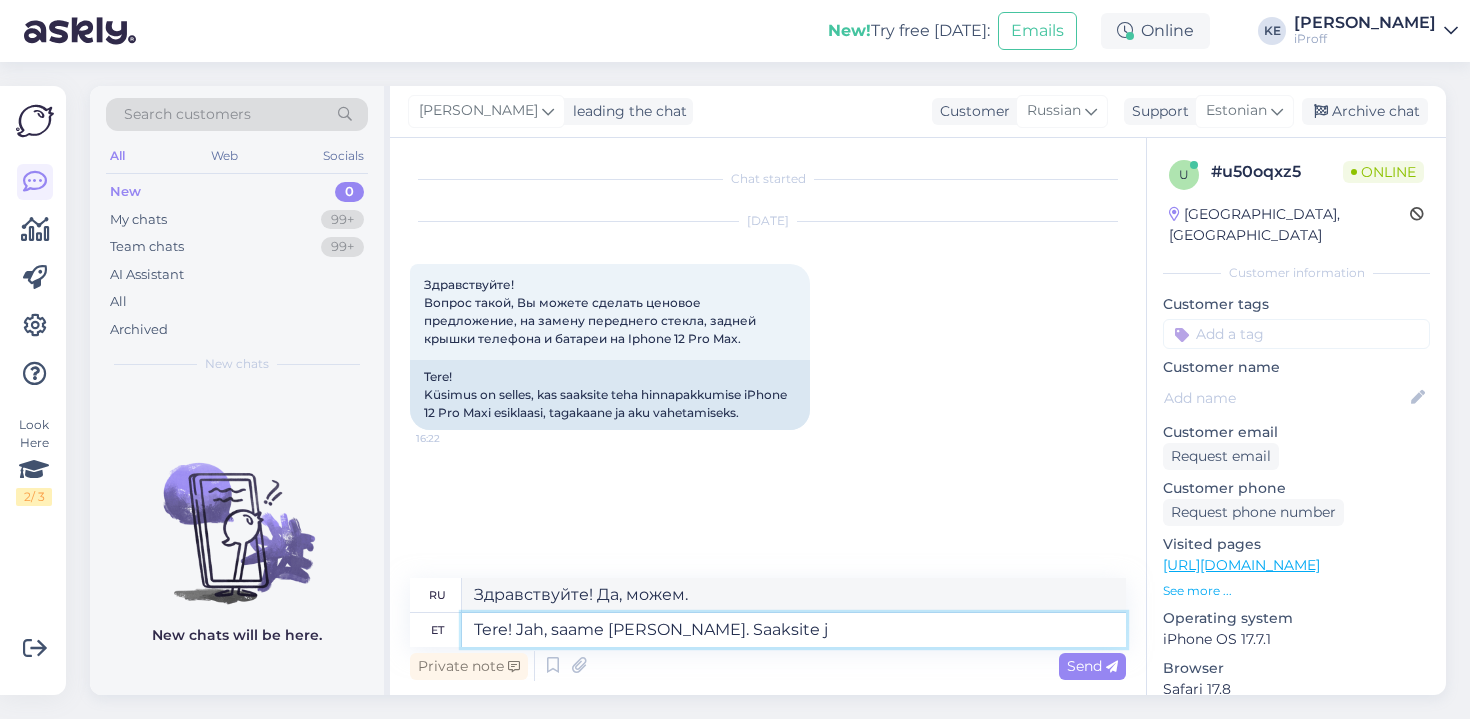 type on "Здравствуйте! Да, мы можем. Вы могли бы." 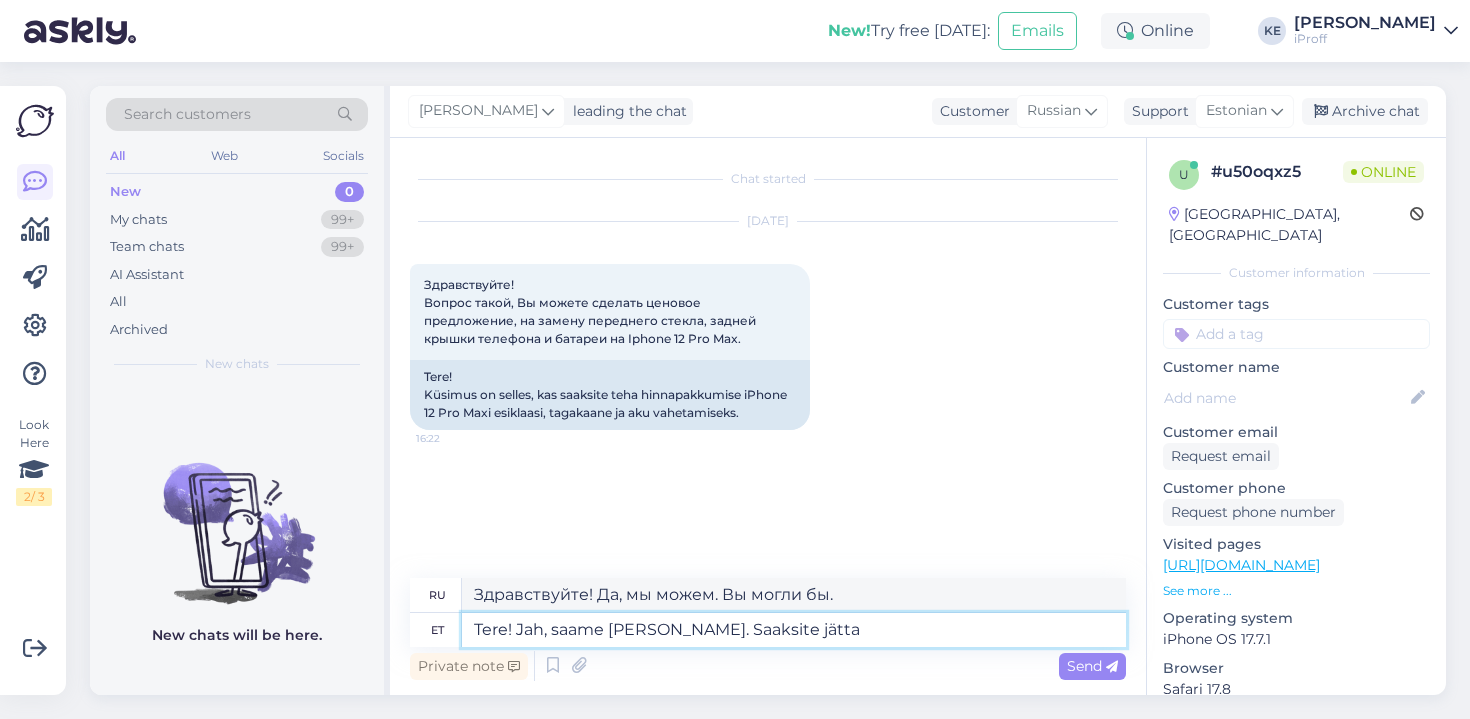 type on "Tere! Jah, saame [PERSON_NAME]. Saaksite jätta o" 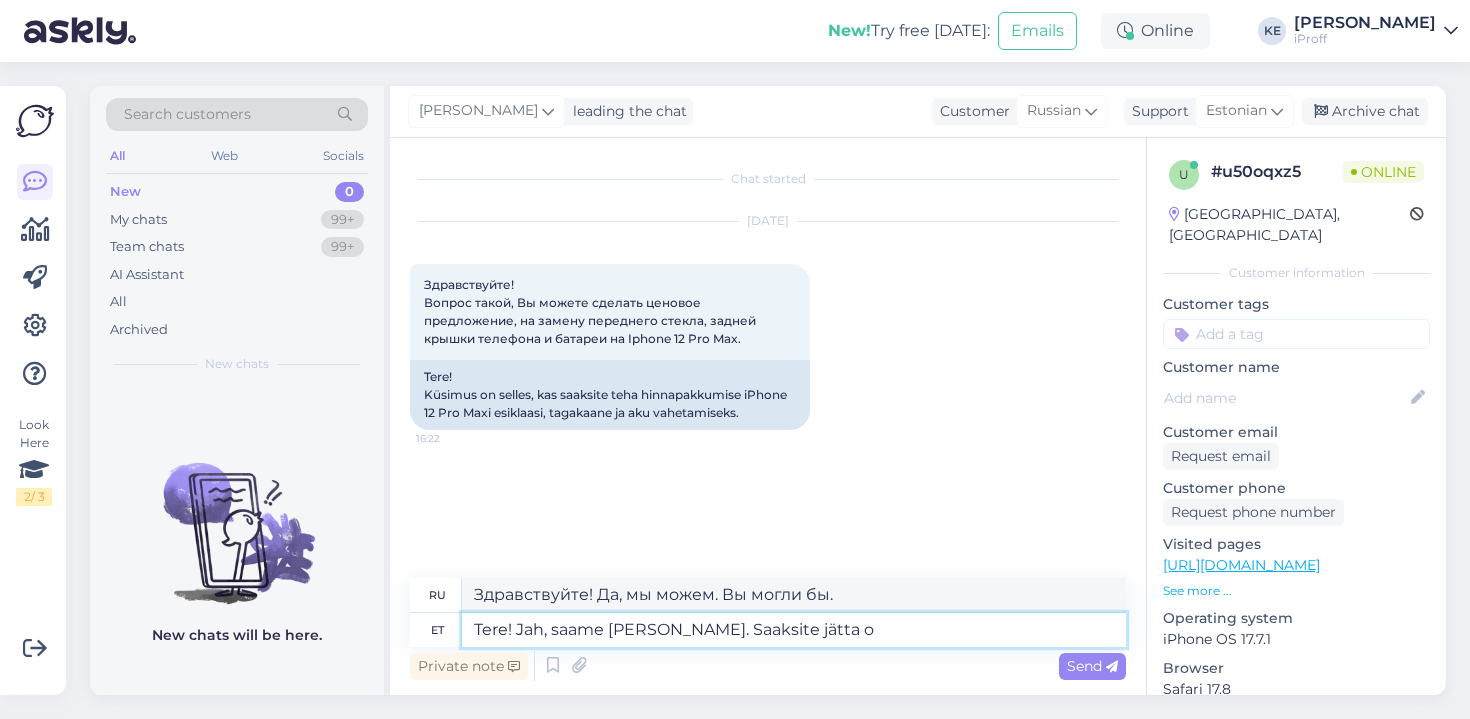 type on "Здравствуйте! Да, можем. Вы можете оставить." 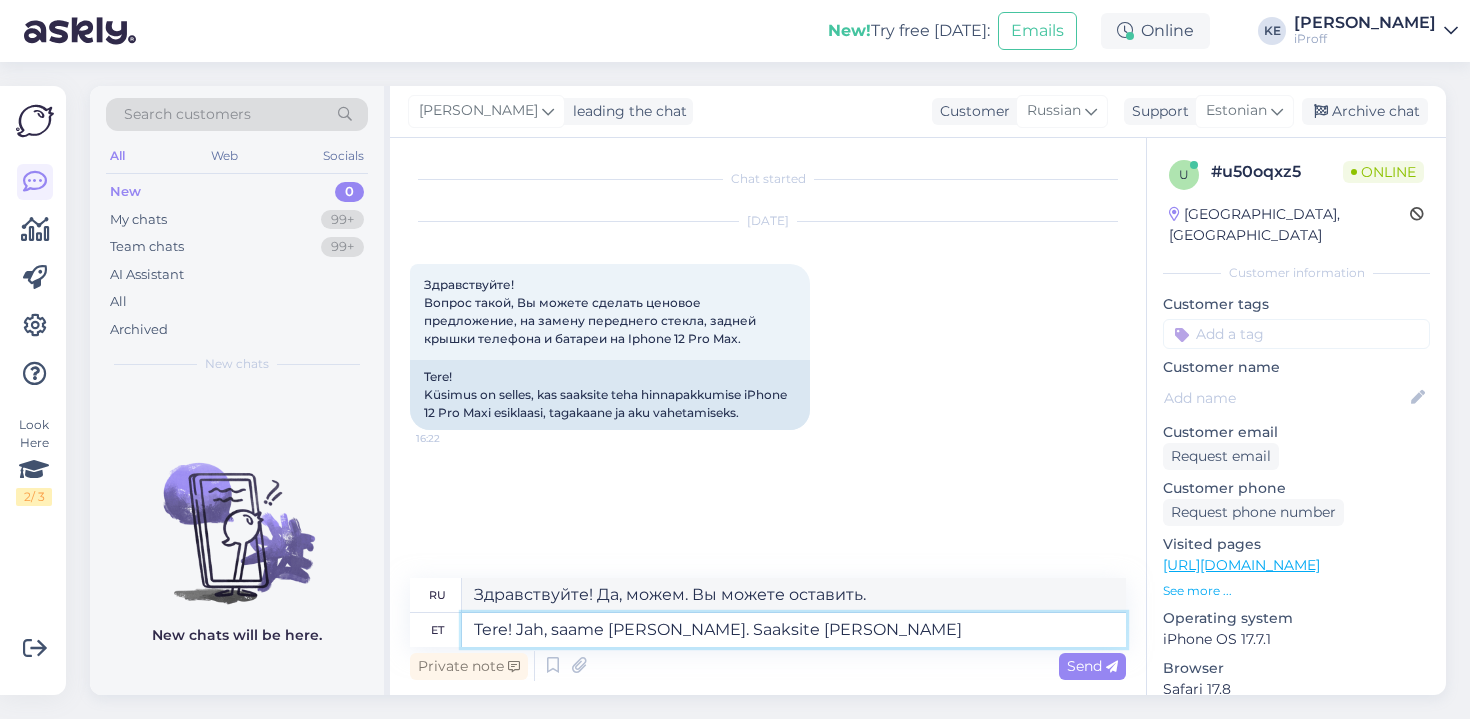 type on "Tere! Jah, saame [PERSON_NAME]. Saaksite [PERSON_NAME]" 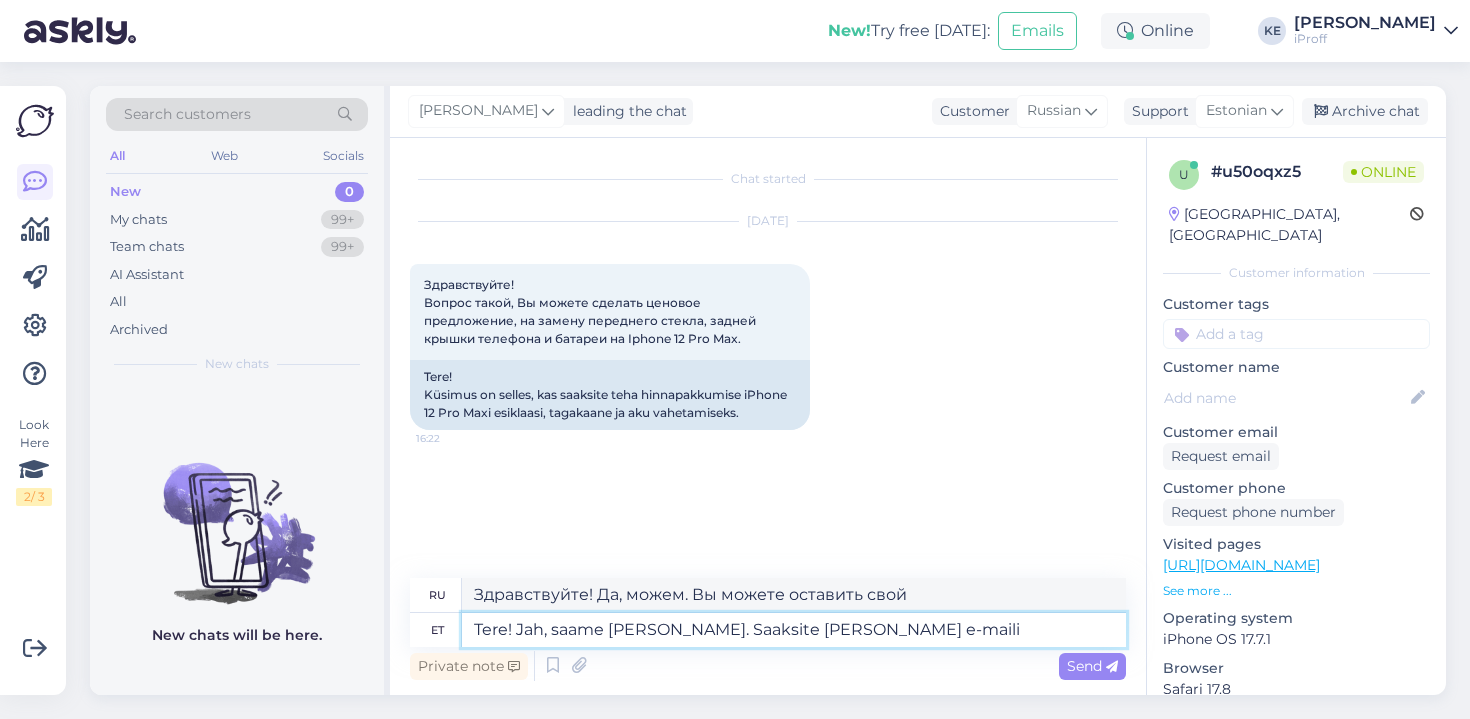 type on "Tere! Jah, saame [PERSON_NAME]. Saaksite [PERSON_NAME] e-maili k" 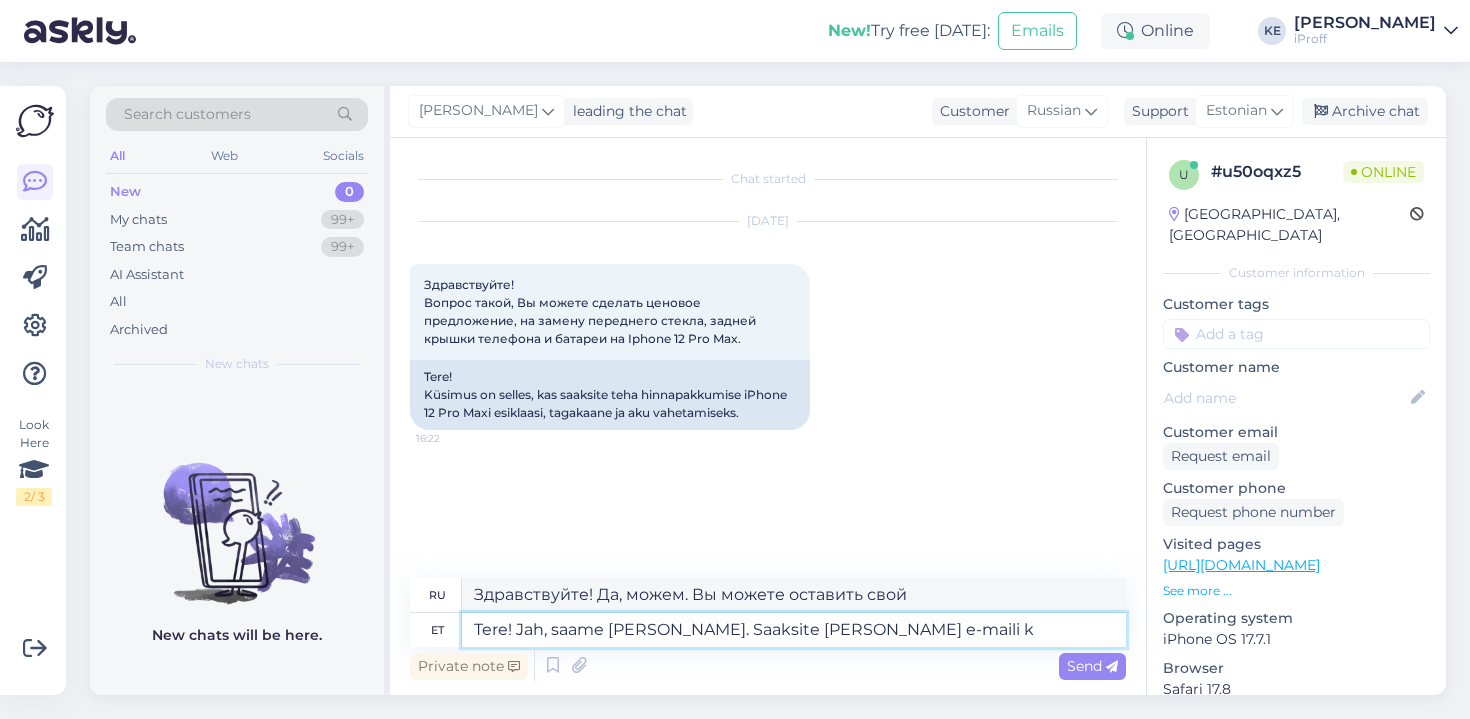 type on "Здравствуйте! Да, можем. Оставьте свой адрес электронной почты." 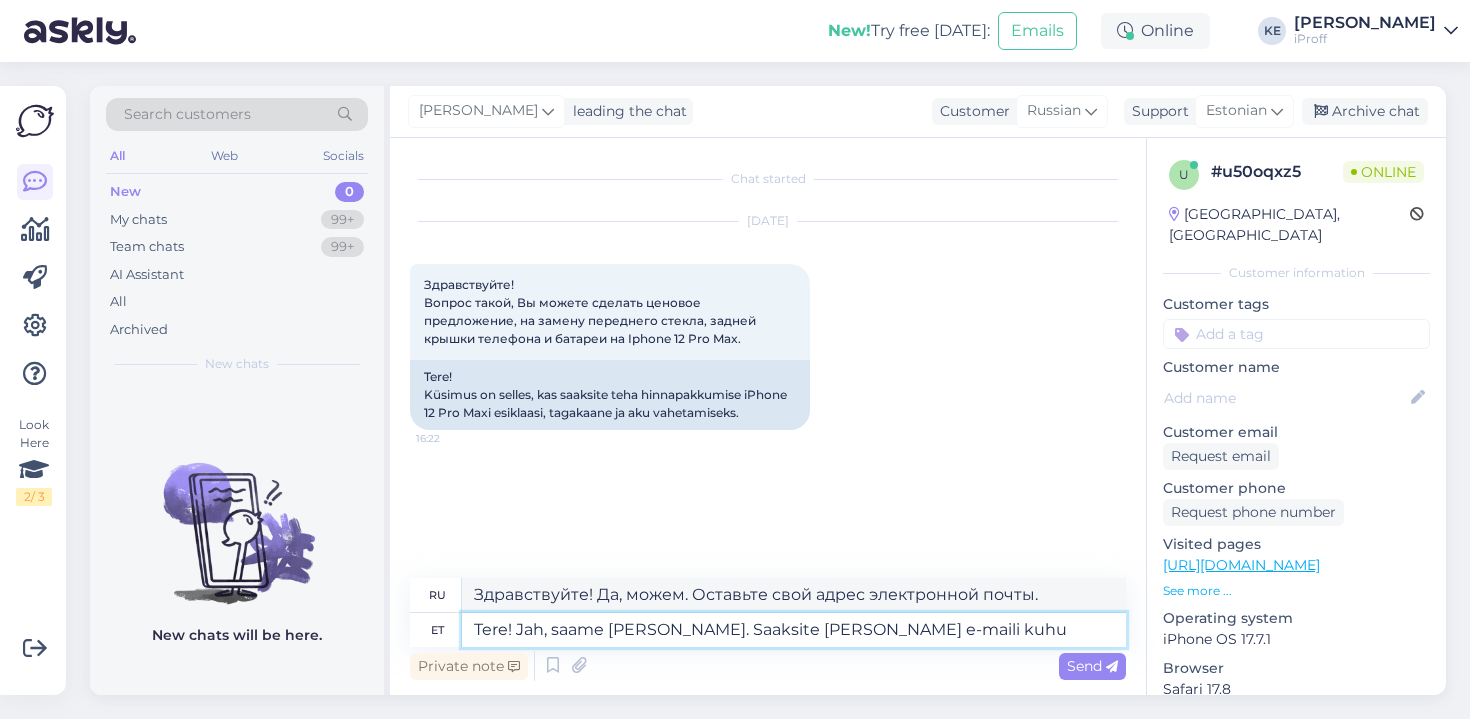 type on "Tere! Jah, saame [PERSON_NAME]. Saaksite [PERSON_NAME] e-maili kuhu" 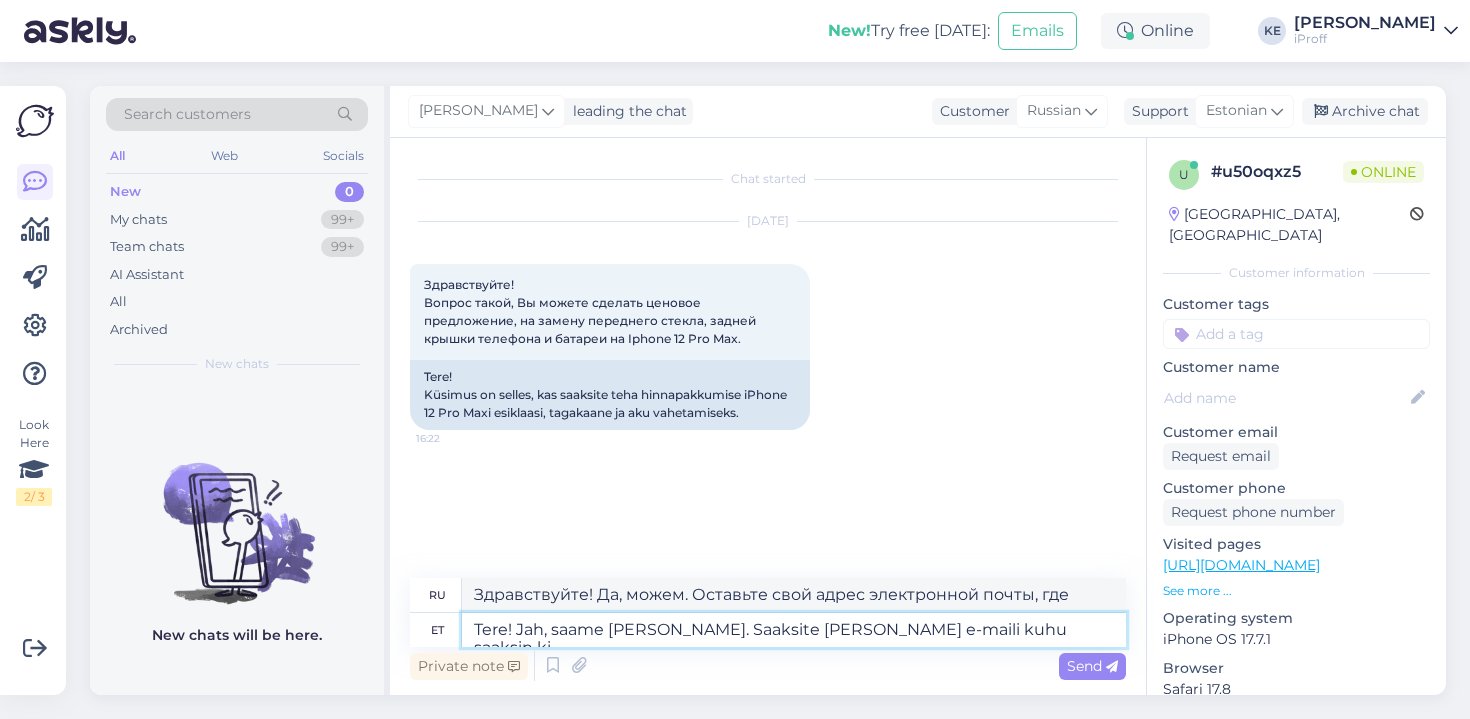 type on "Tere! Jah, saame [PERSON_NAME]. Saaksite [PERSON_NAME] e-maili kuhu saaksin kir" 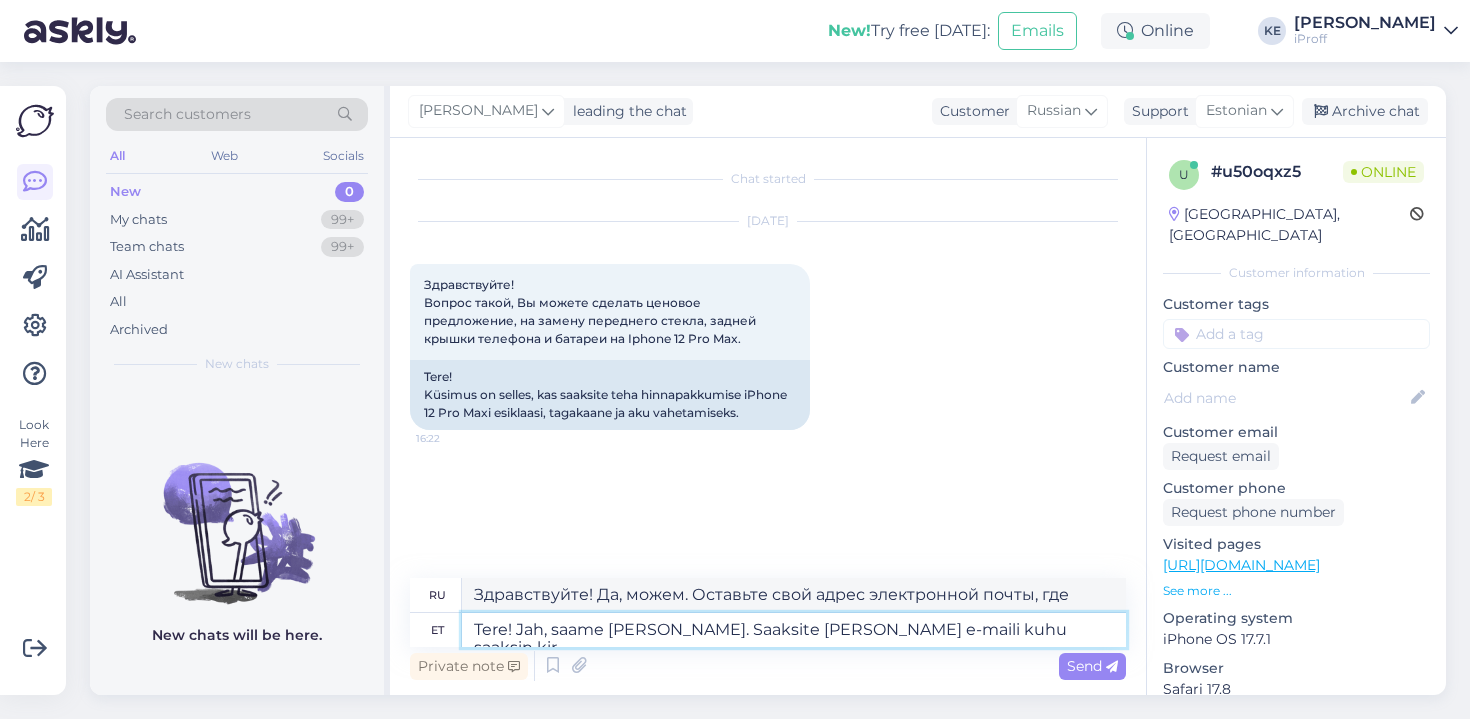 type on "Здравствуйте! Да, можем. Не могли бы вы оставить свой адрес электронной почты, по которому я смогу его получить?" 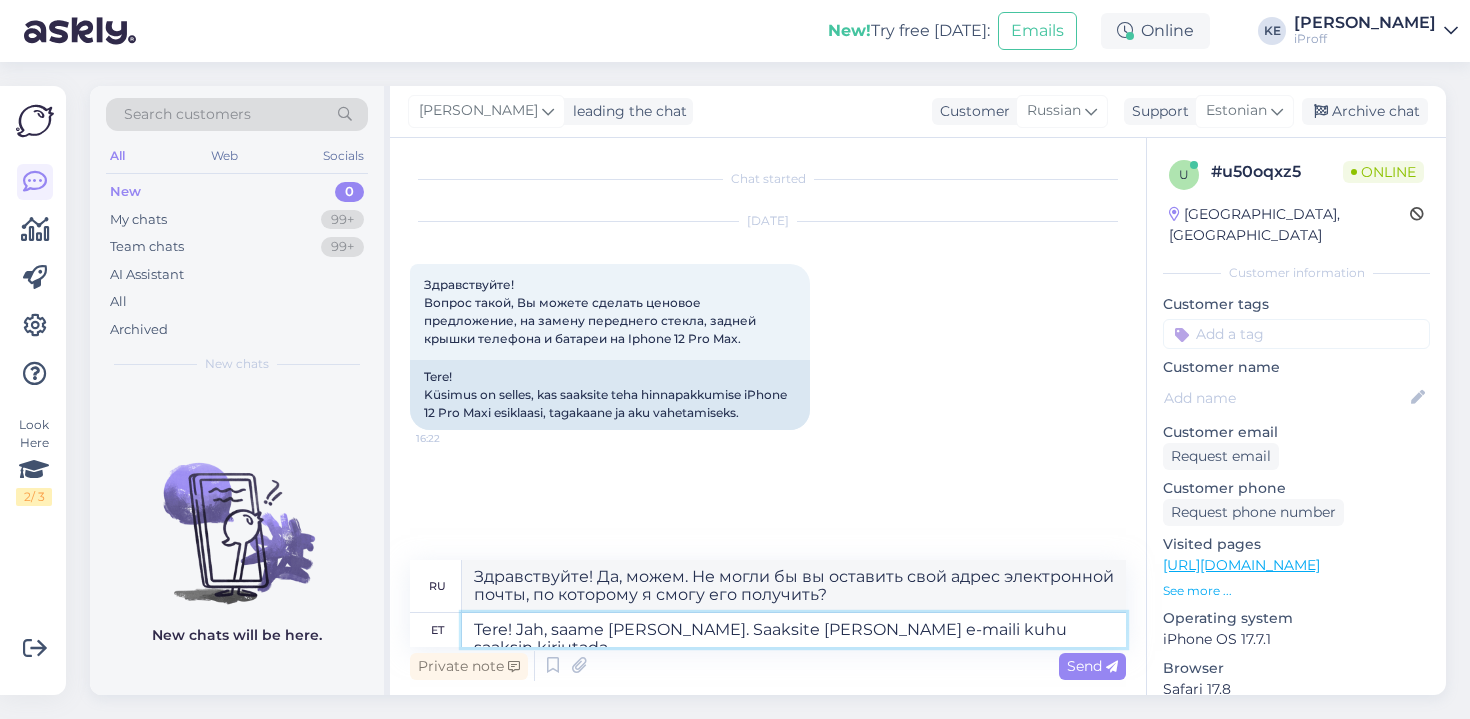 type on "Tere! Jah, saame [PERSON_NAME]. Saaksite [PERSON_NAME] e-maili kuhu saaksin kirjutada t" 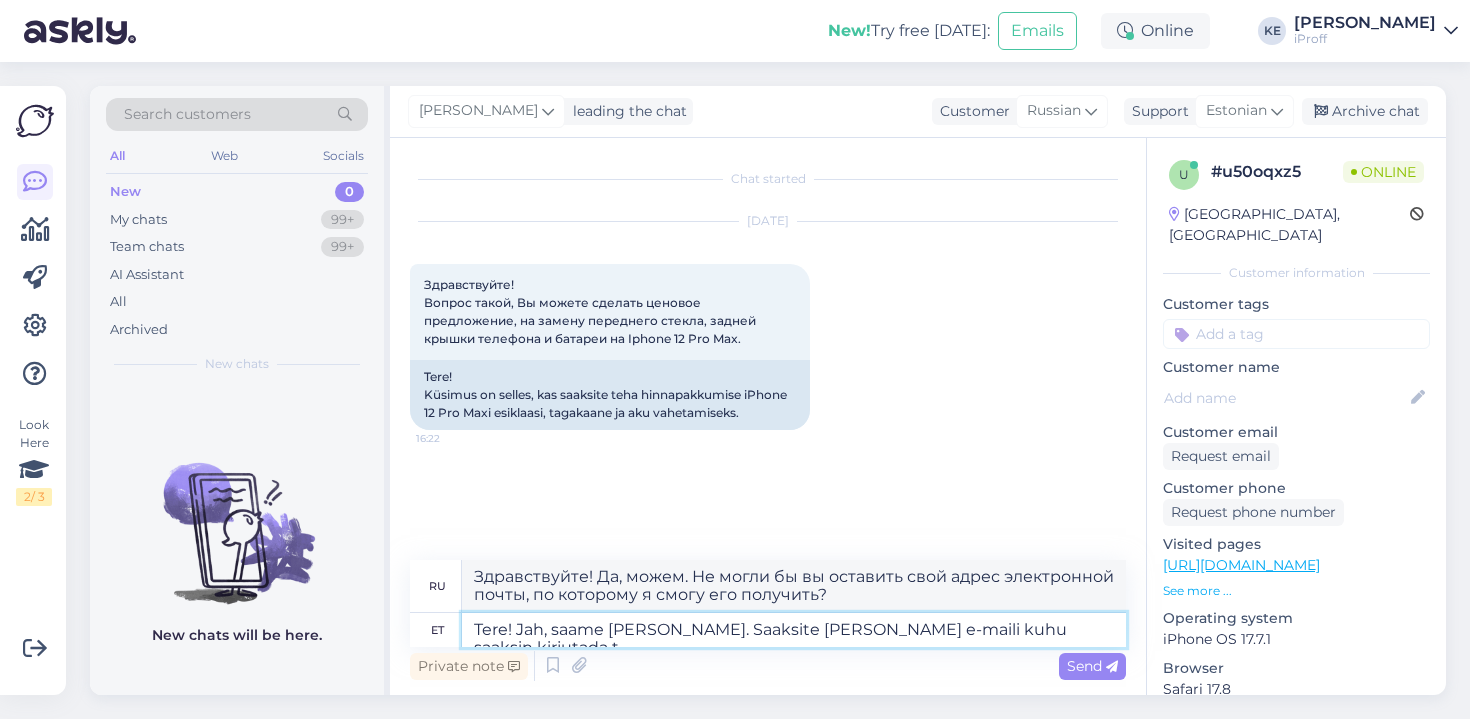 type on "Здравствуйте! Да, можем. Не могли бы вы оставить свой адрес электронной почты, куда я могу написать?" 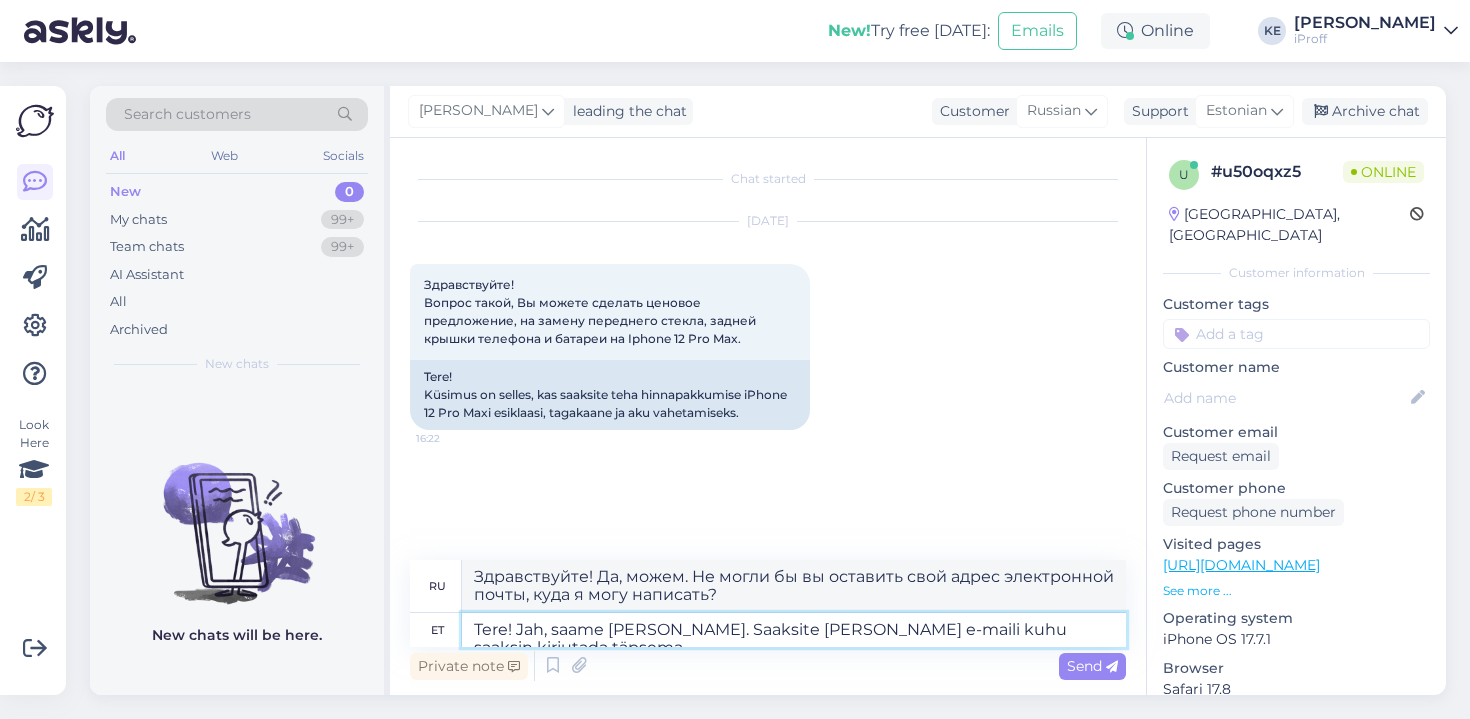 type on "Tere! Jah, saame [PERSON_NAME]. Saaksite [PERSON_NAME] e-maili kuhu saaksin kirjutada täpsema p" 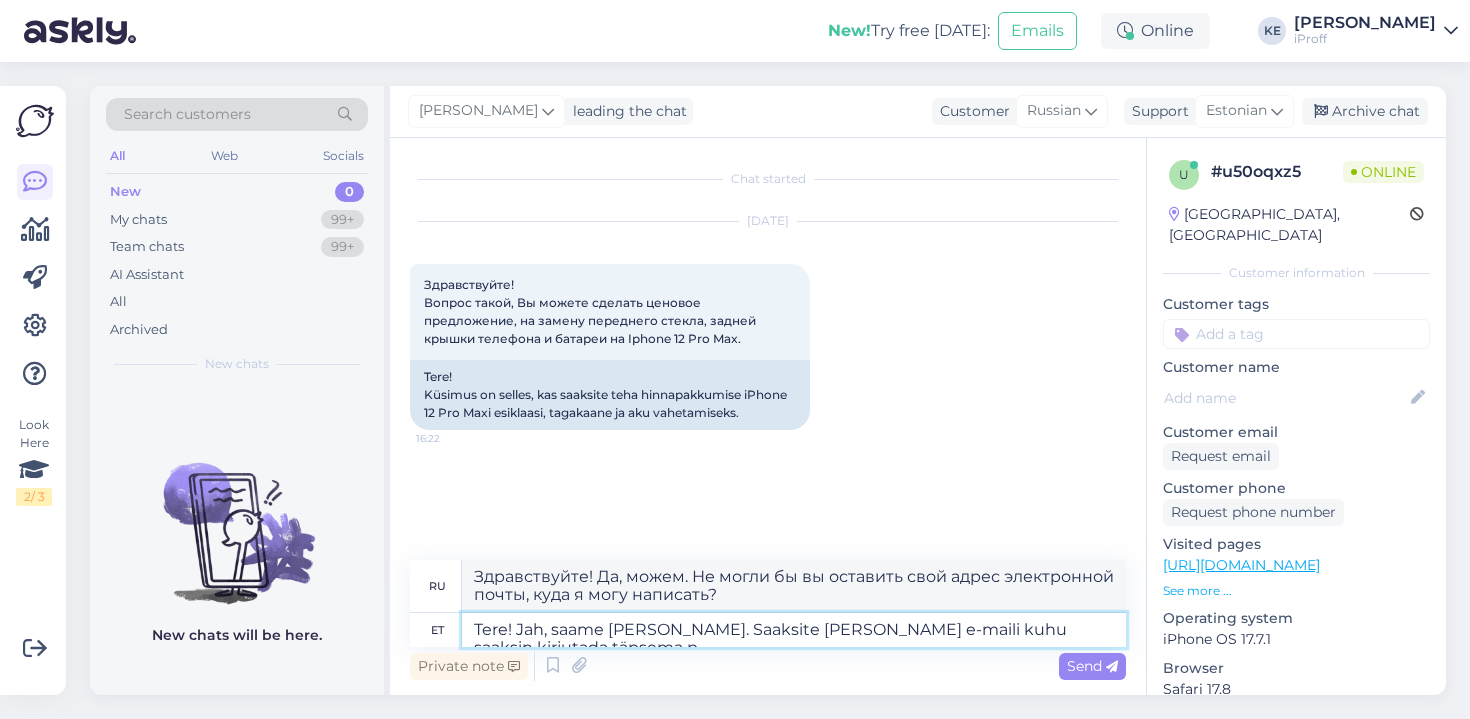 type on "Здравствуйте! Да, можем. Не могли бы вы оставить свой адрес электронной почты, на который я смогу написать вам подробнее?" 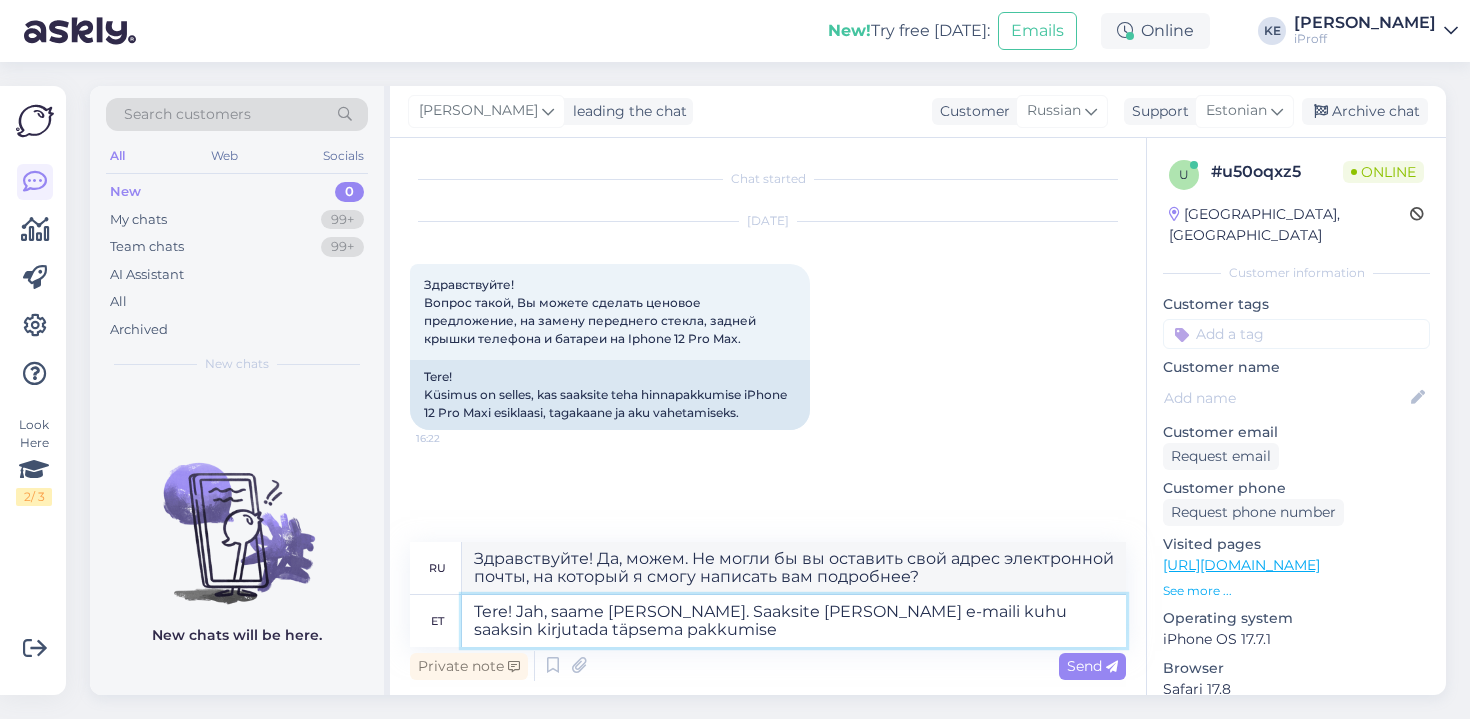 type on "Tere! Jah, saame [PERSON_NAME]. Saaksite [PERSON_NAME] e-maili kuhu saaksin kirjutada täpsema pakkumise?" 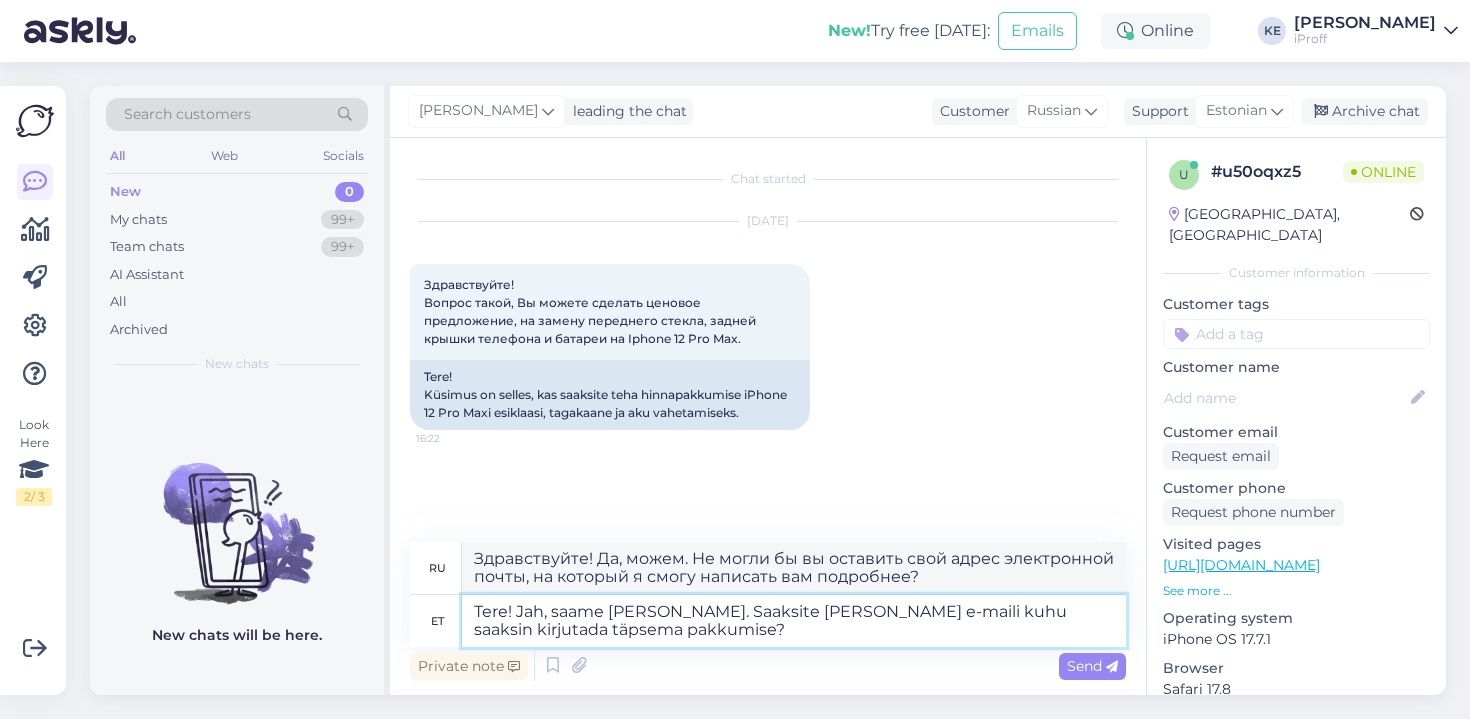 type on "Здравствуйте! Да, можем. Не могли бы вы оставить свой адрес электронной почты, на который я мог бы написать более подробное предложение?" 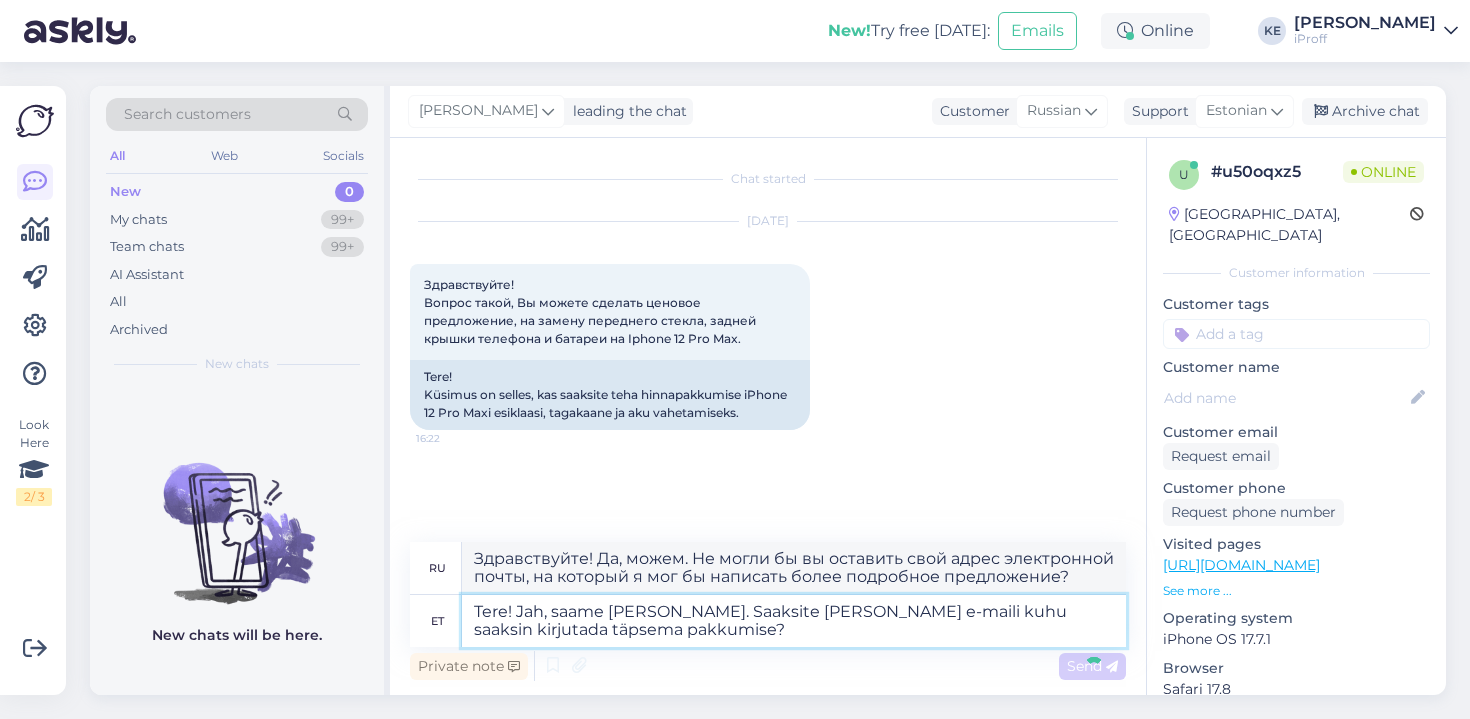 type 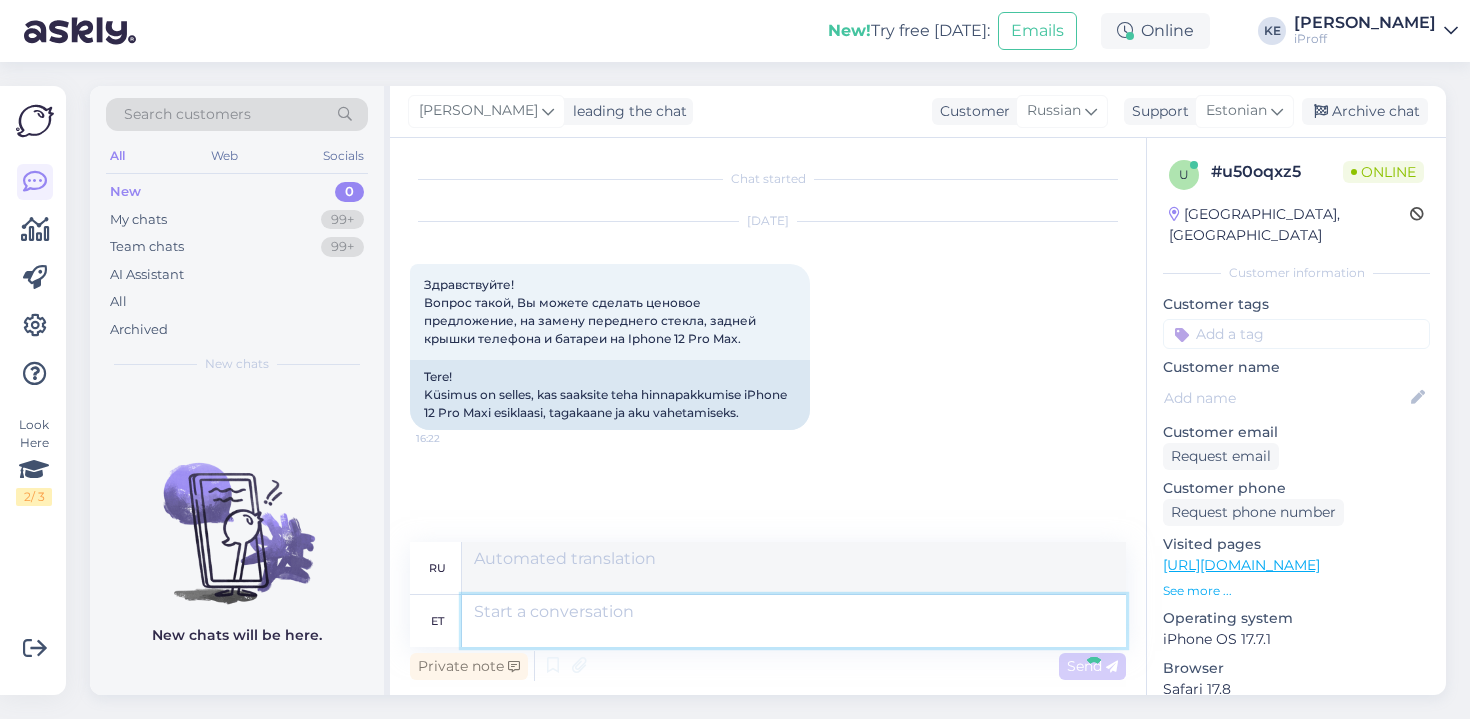 scroll, scrollTop: 66, scrollLeft: 0, axis: vertical 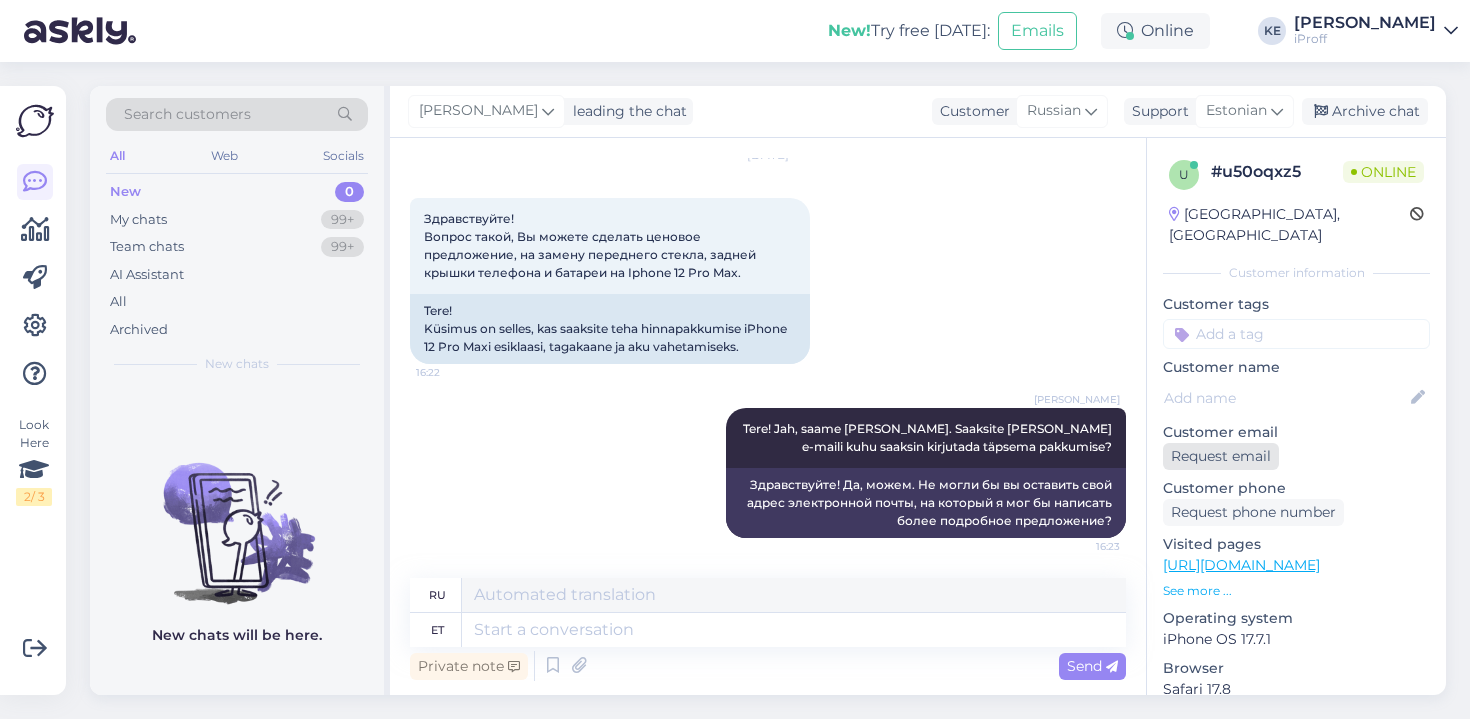 click on "Request email" at bounding box center [1221, 456] 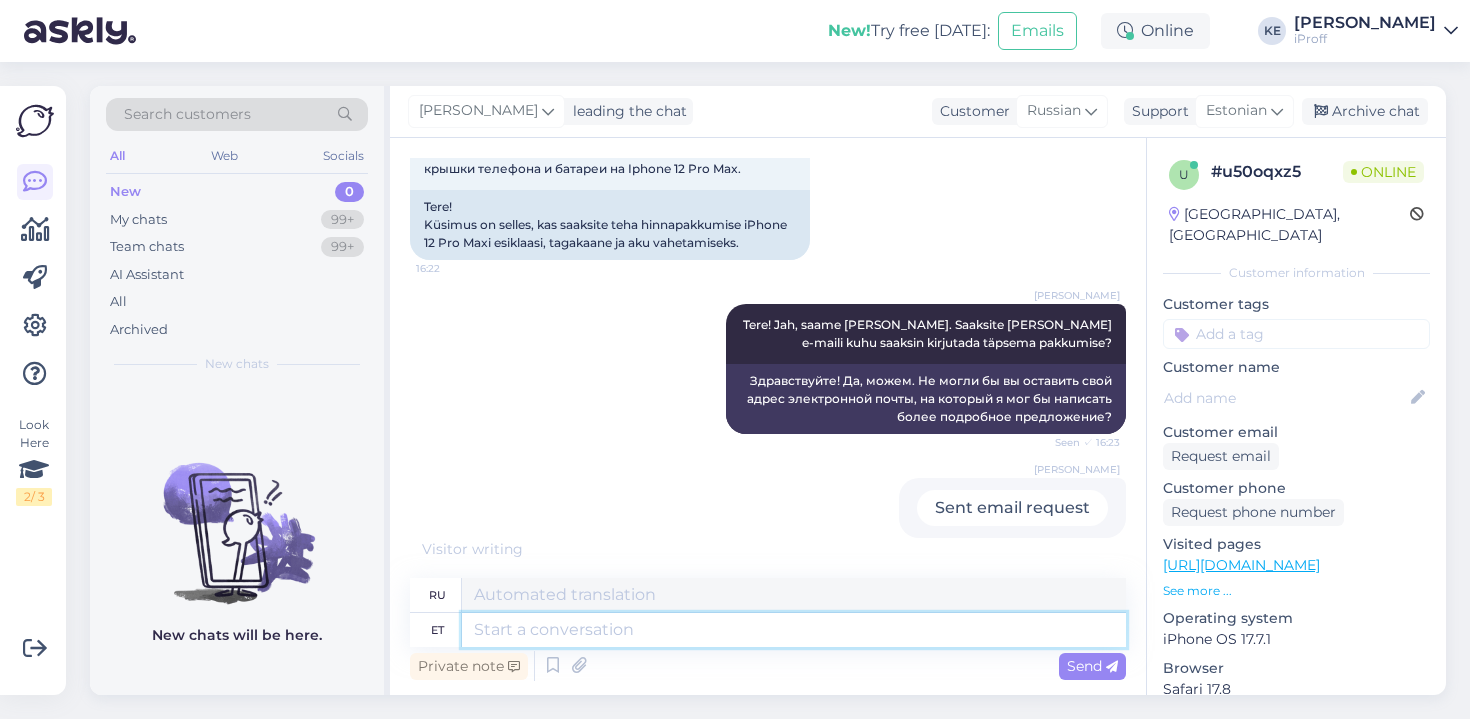 click at bounding box center [794, 630] 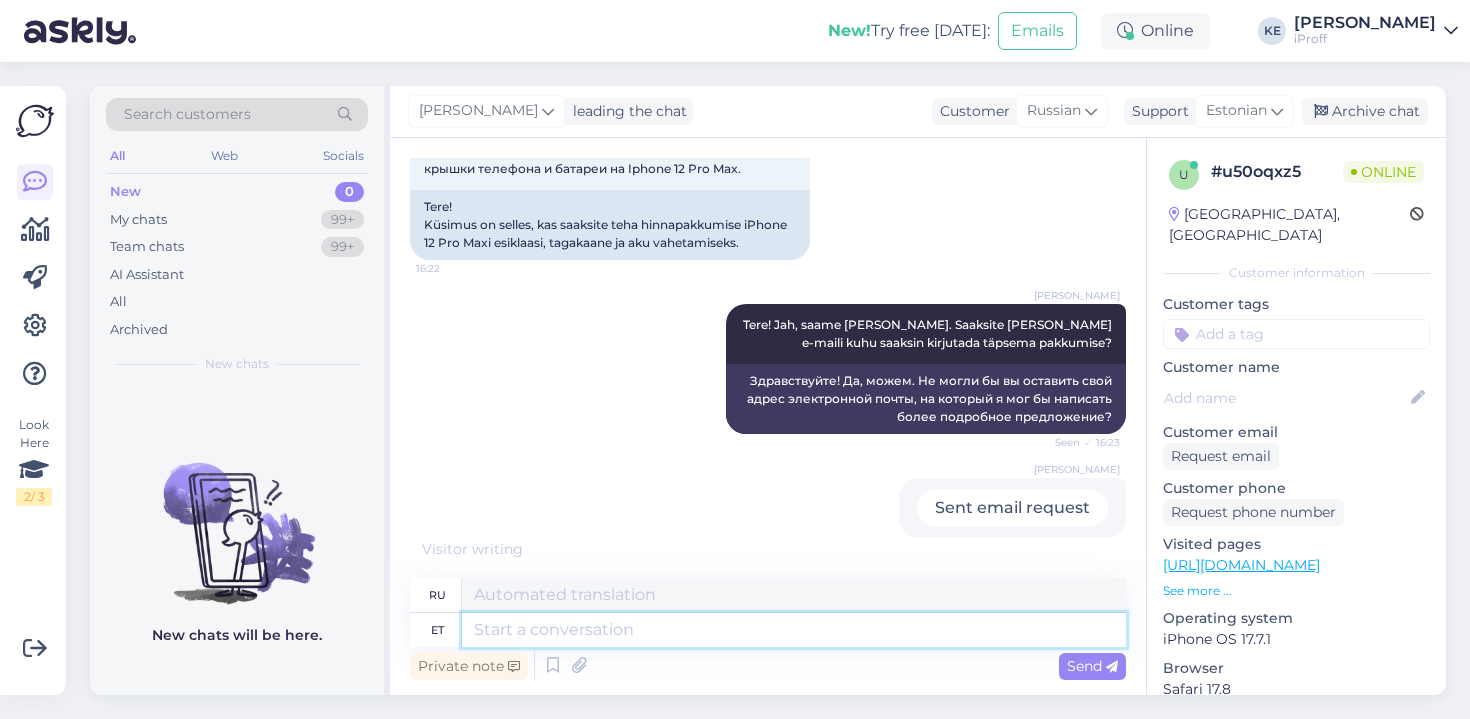 scroll, scrollTop: 290, scrollLeft: 0, axis: vertical 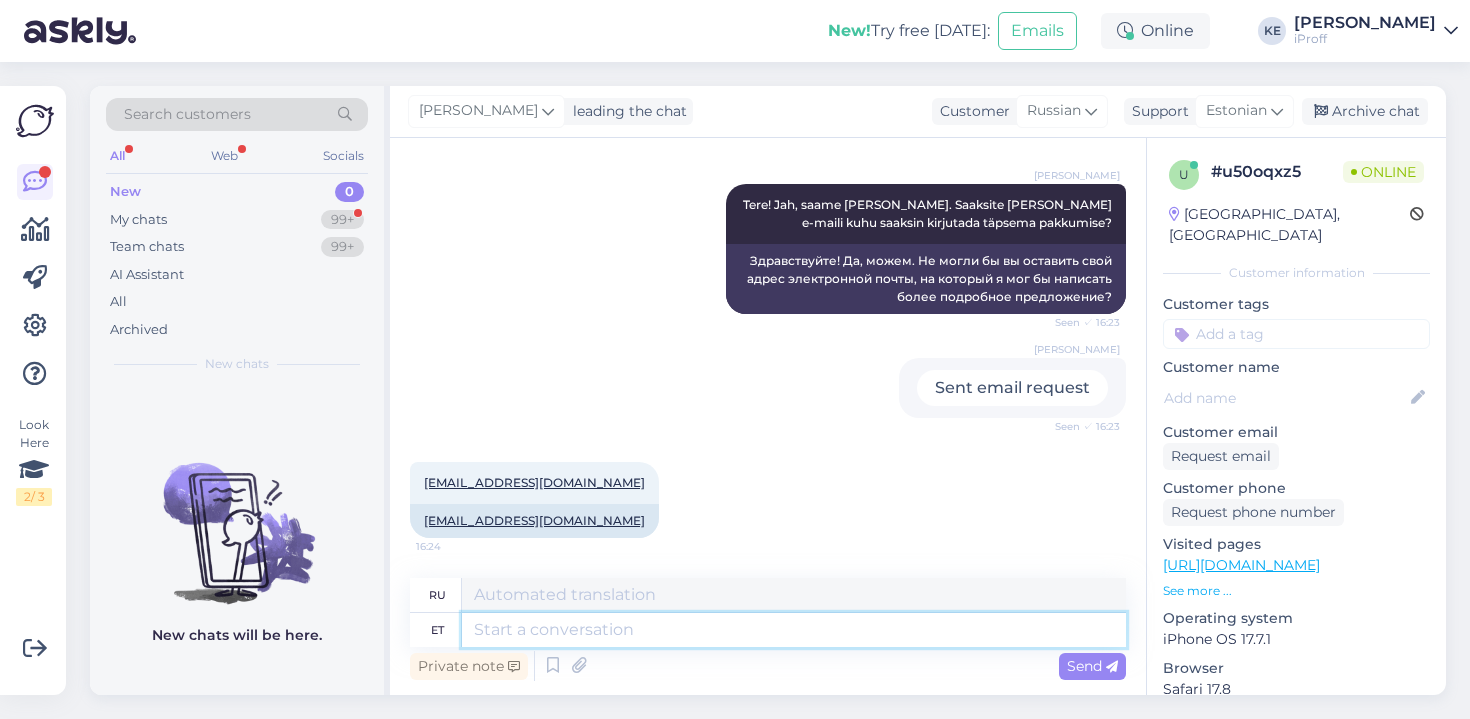 click at bounding box center (794, 630) 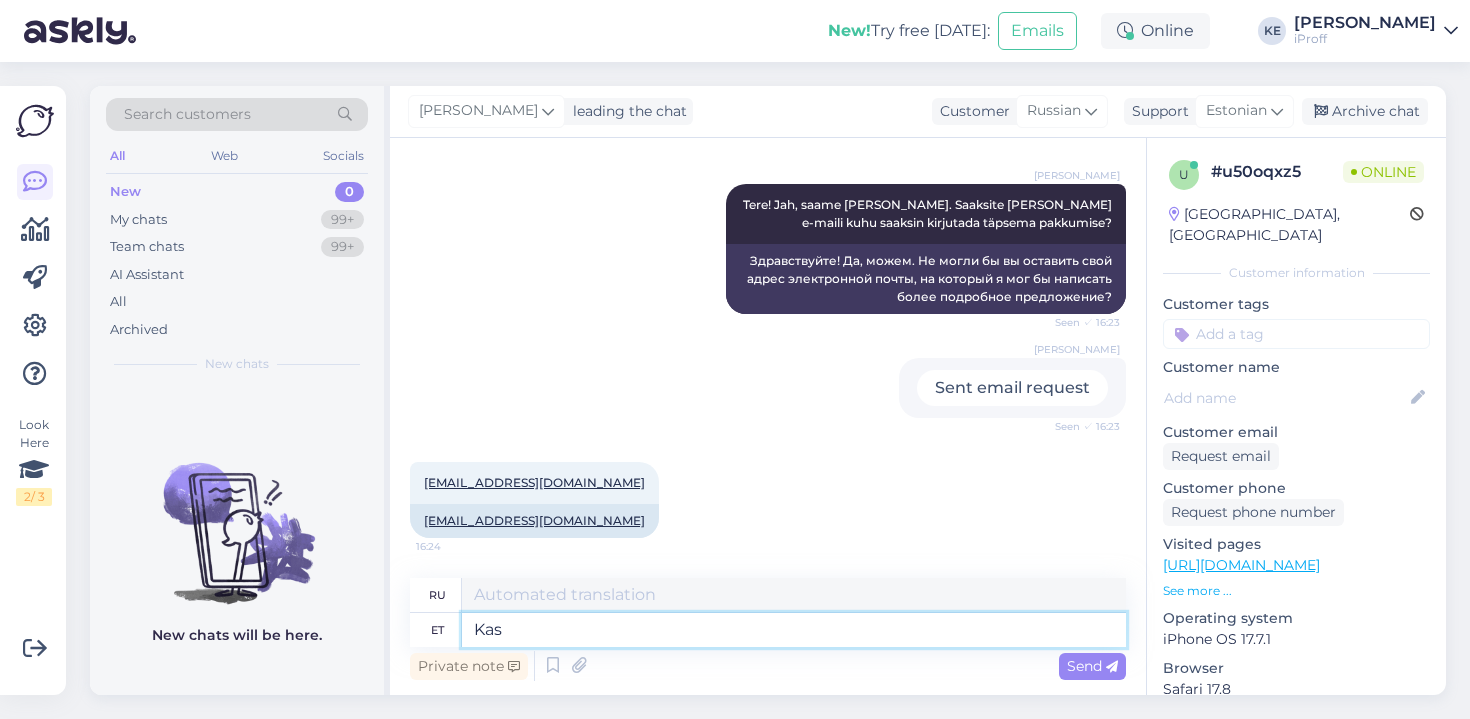 type on "Kas" 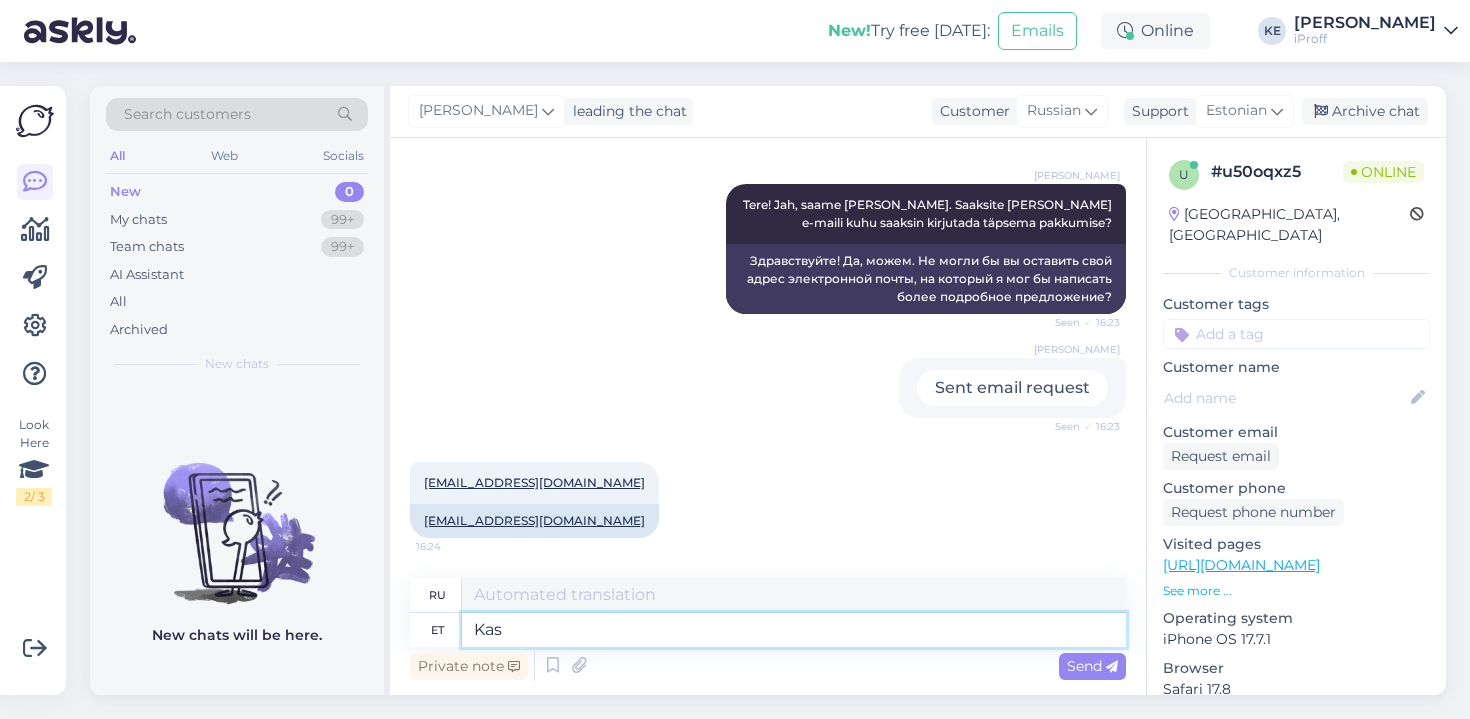 type on "Является" 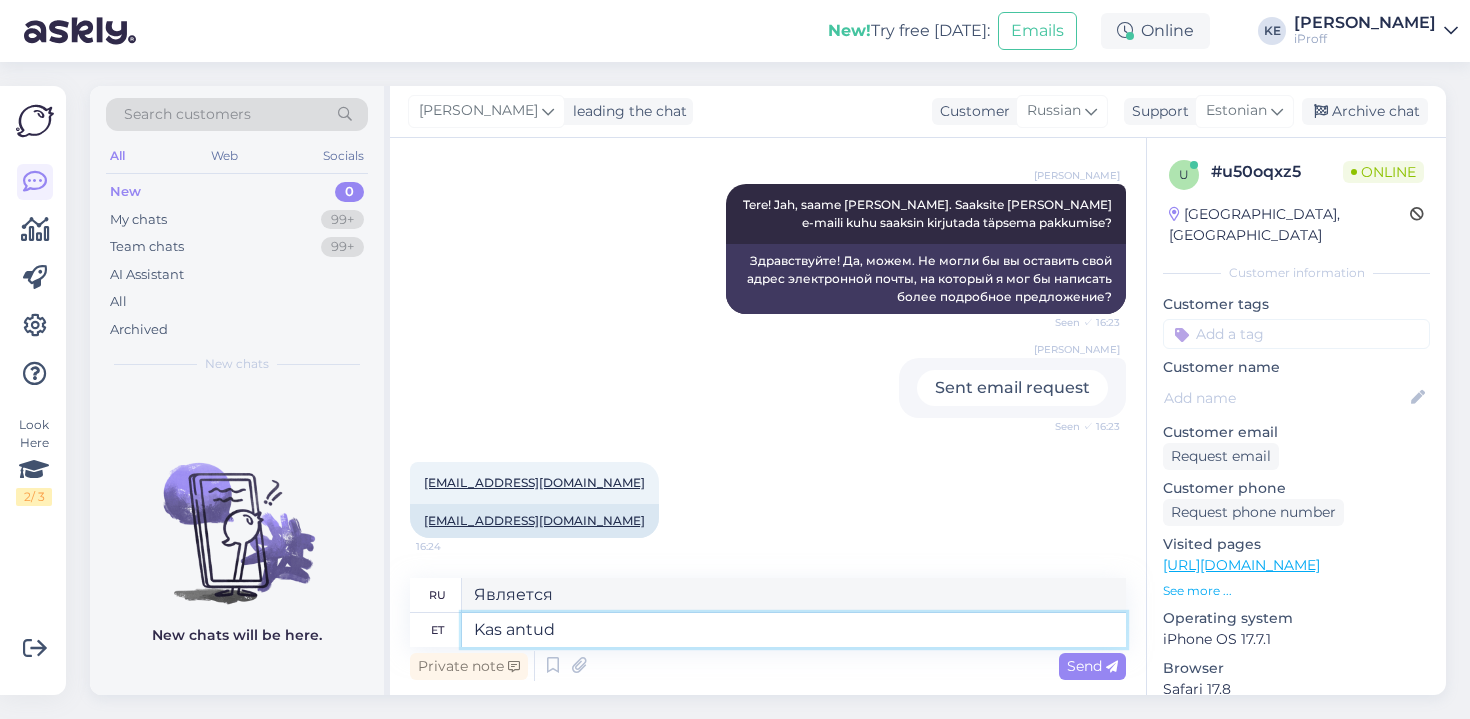 type on "Kas antud" 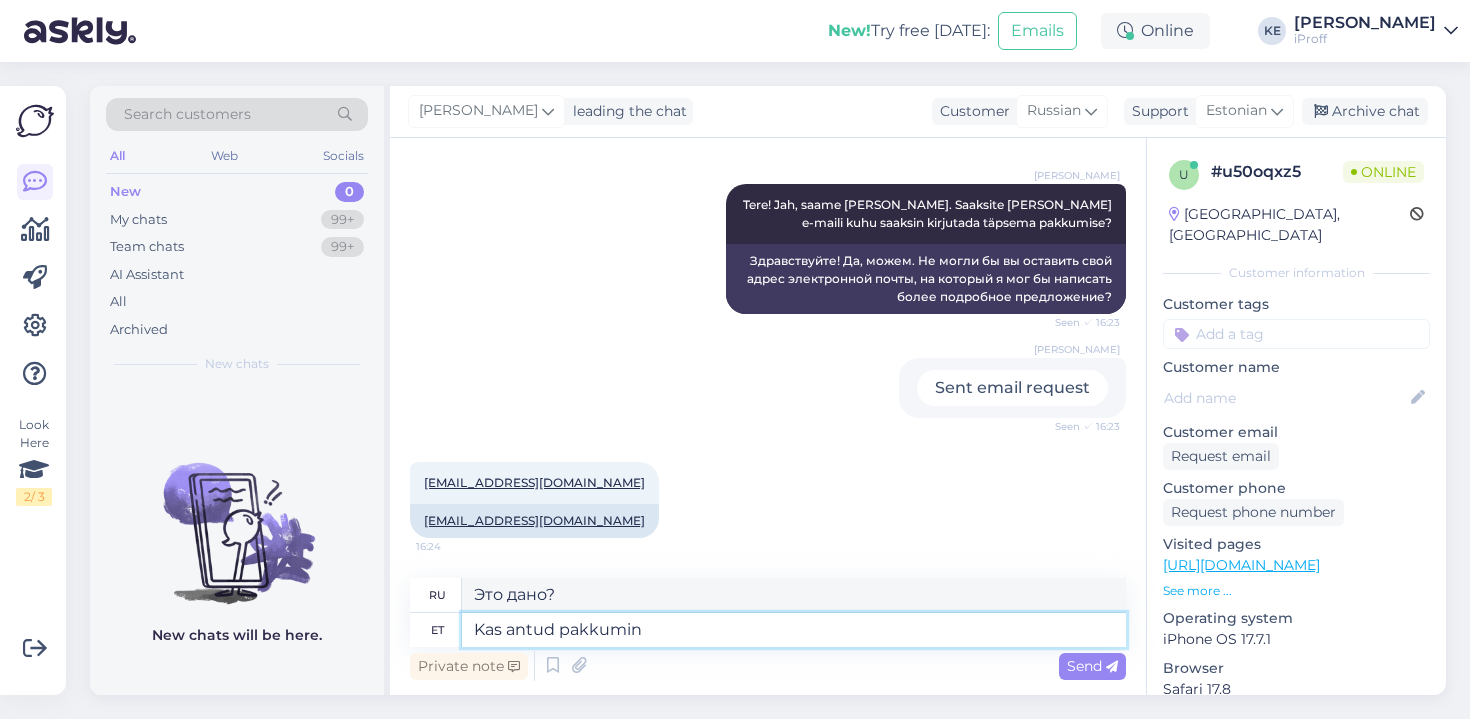 scroll, scrollTop: 311, scrollLeft: 0, axis: vertical 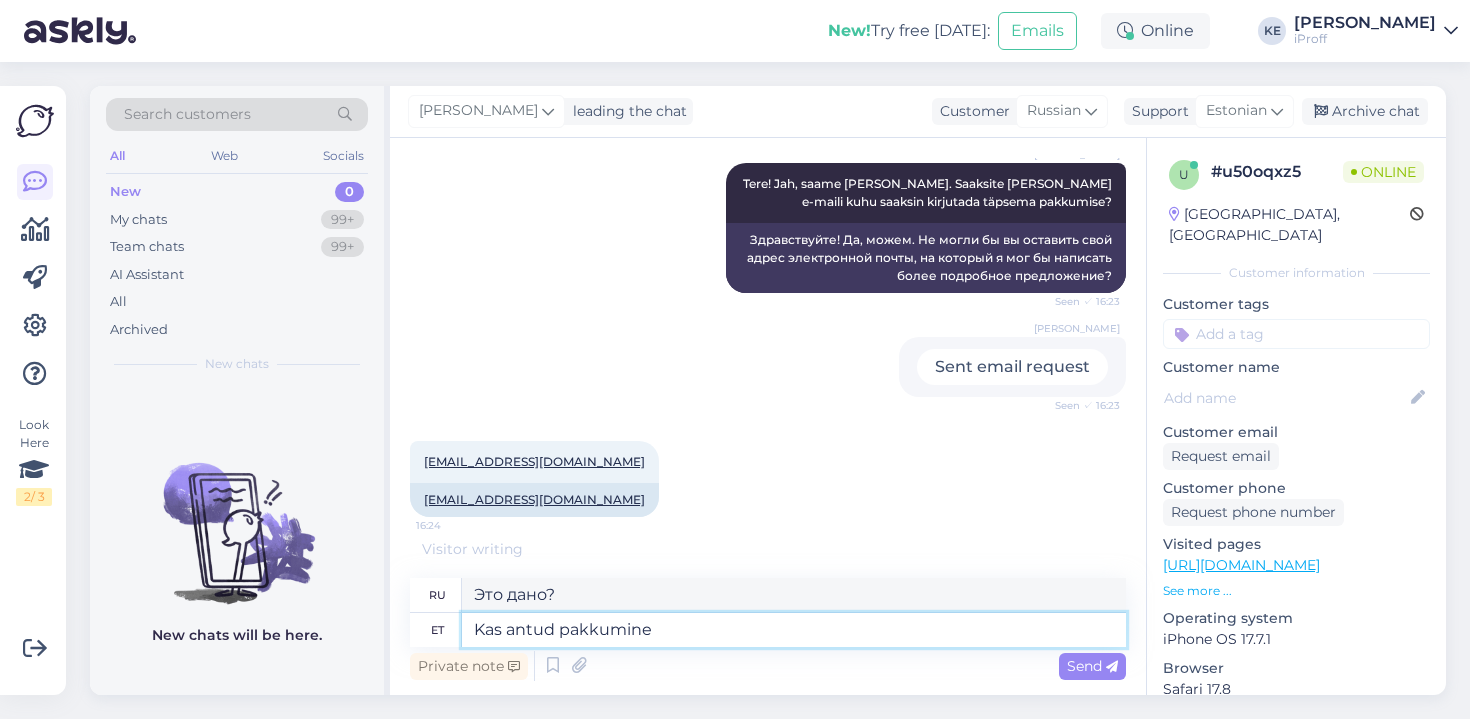 type on "Kas antud pakkumine o" 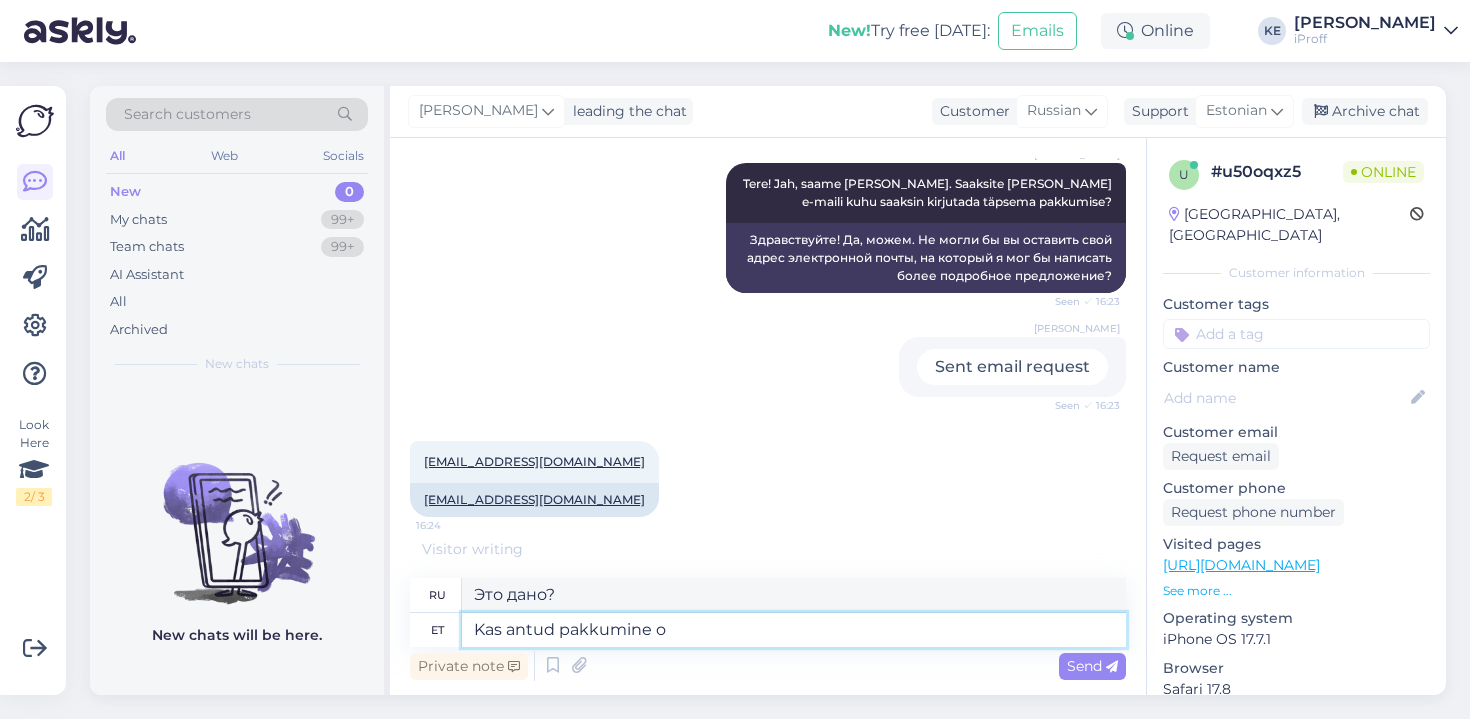 type on "Это предложение?" 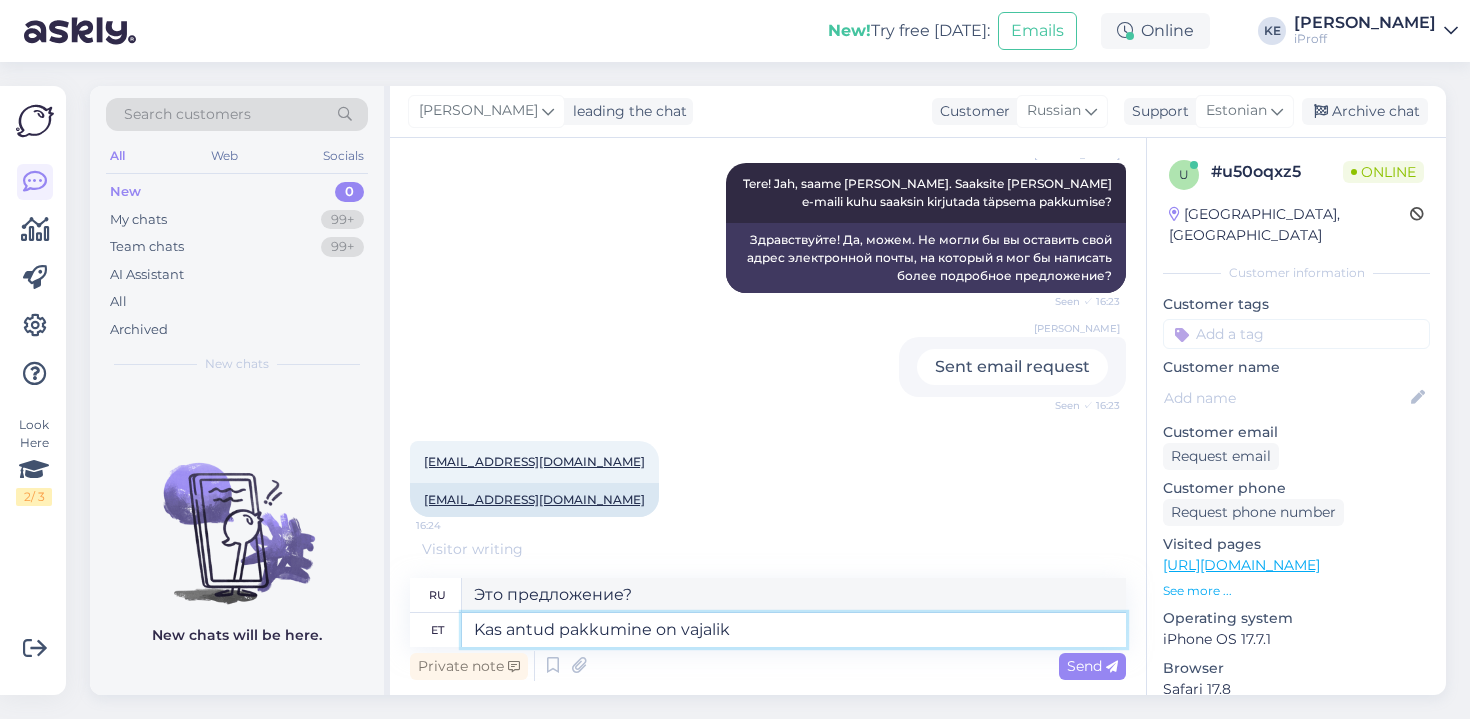 type on "Kas antud pakkumine on vajalik" 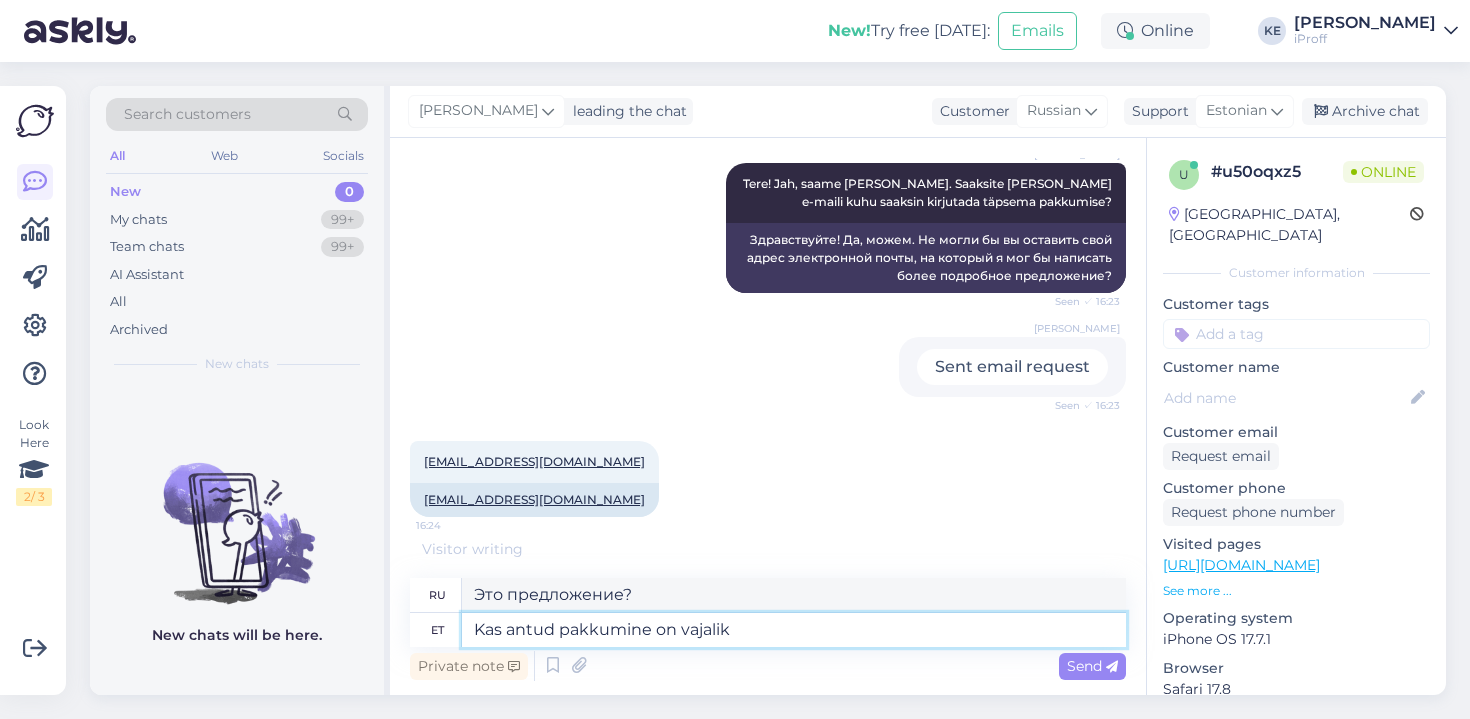 type on "Необходимо ли это предложение?" 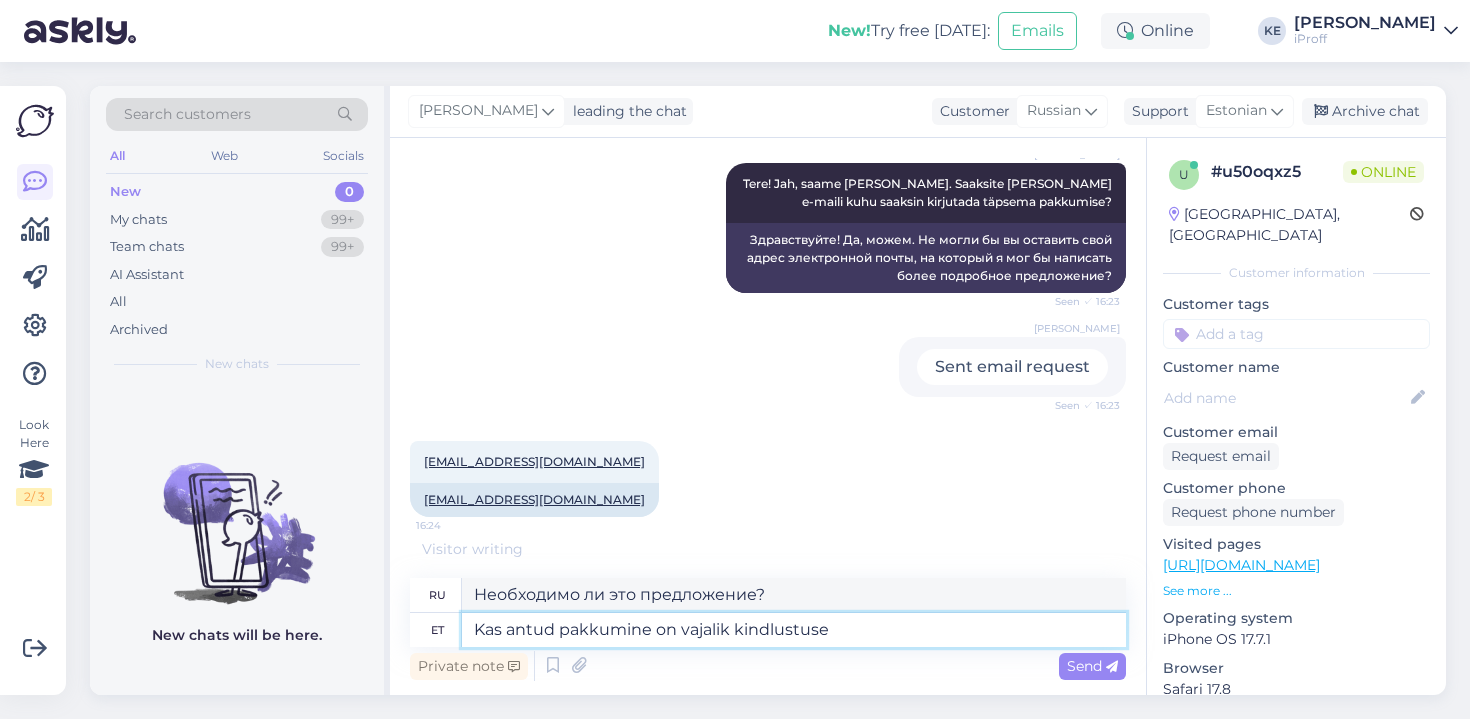 type on "Kas antud pakkumine on vajalik kindlustuse j" 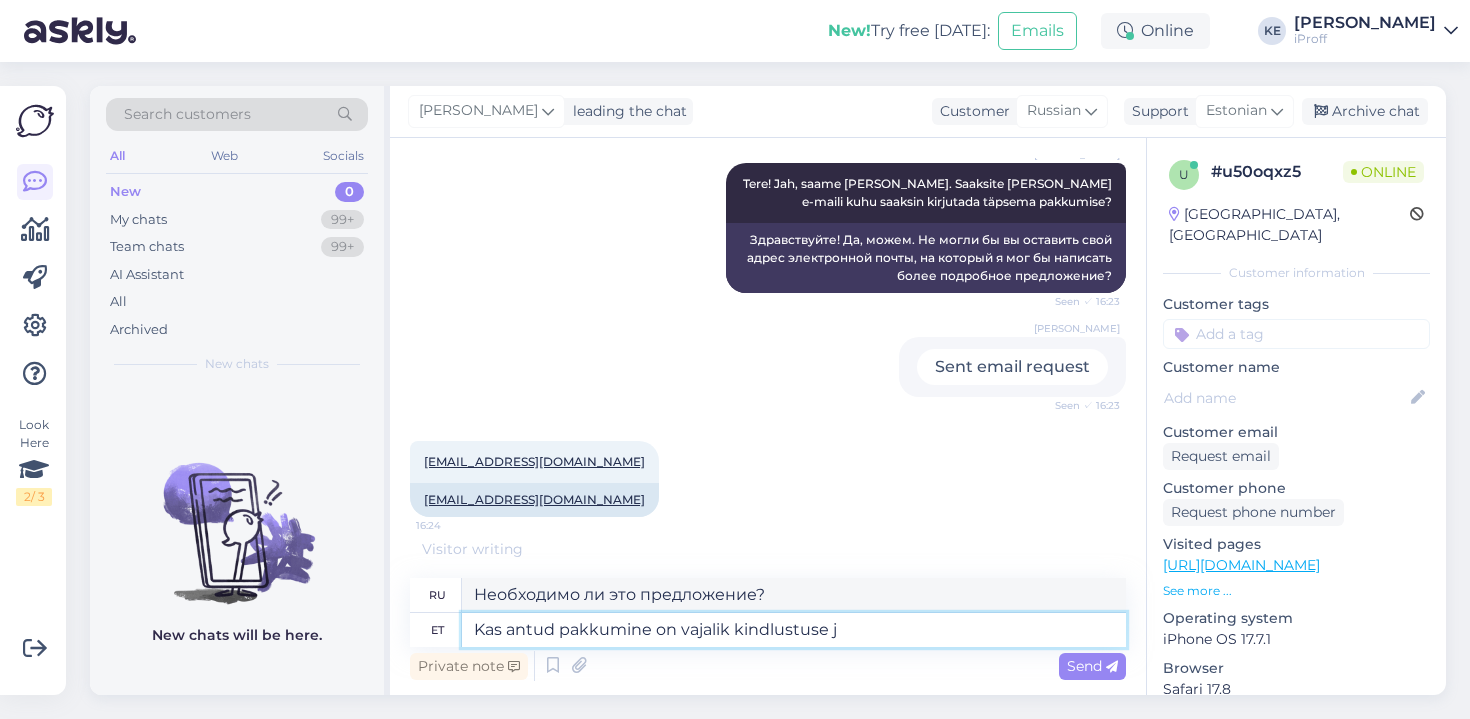 type on "Обязательно ли это предложение для страхования?" 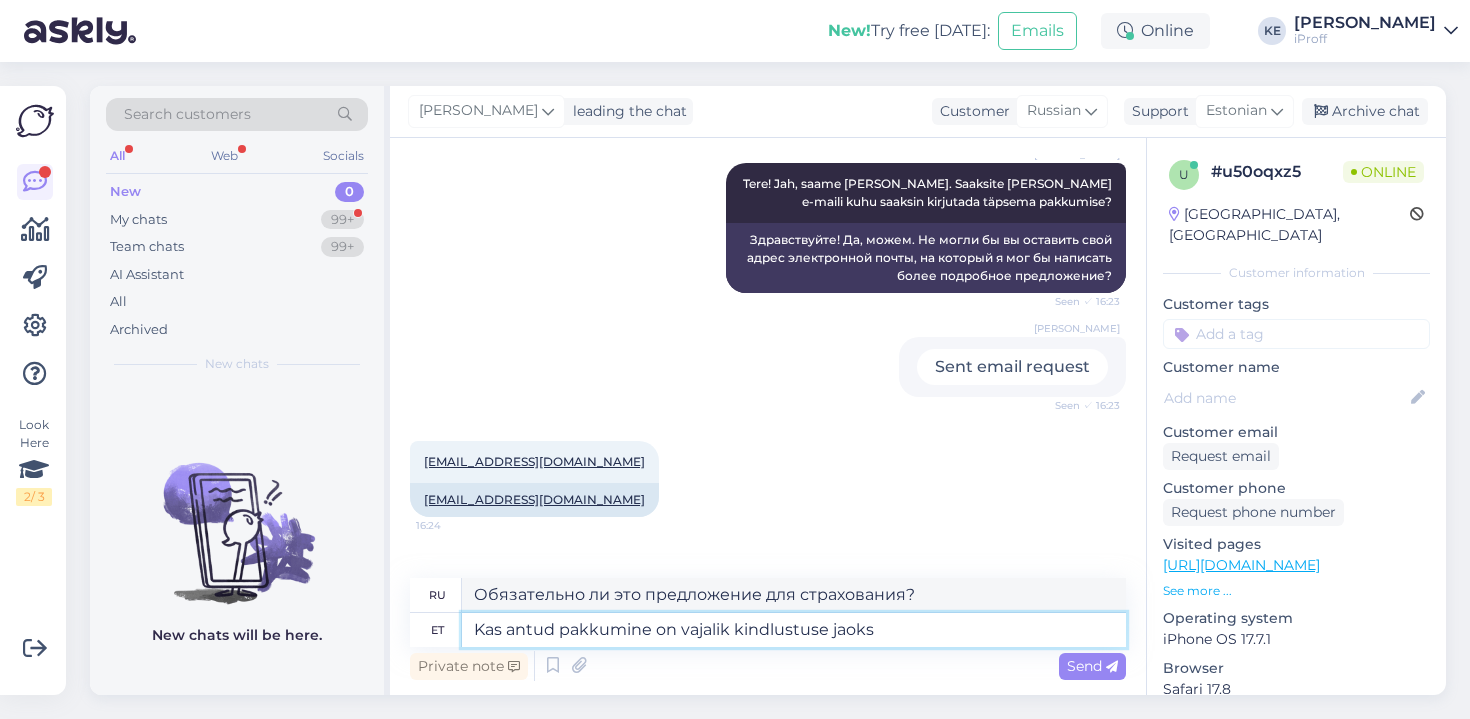 scroll, scrollTop: 410, scrollLeft: 0, axis: vertical 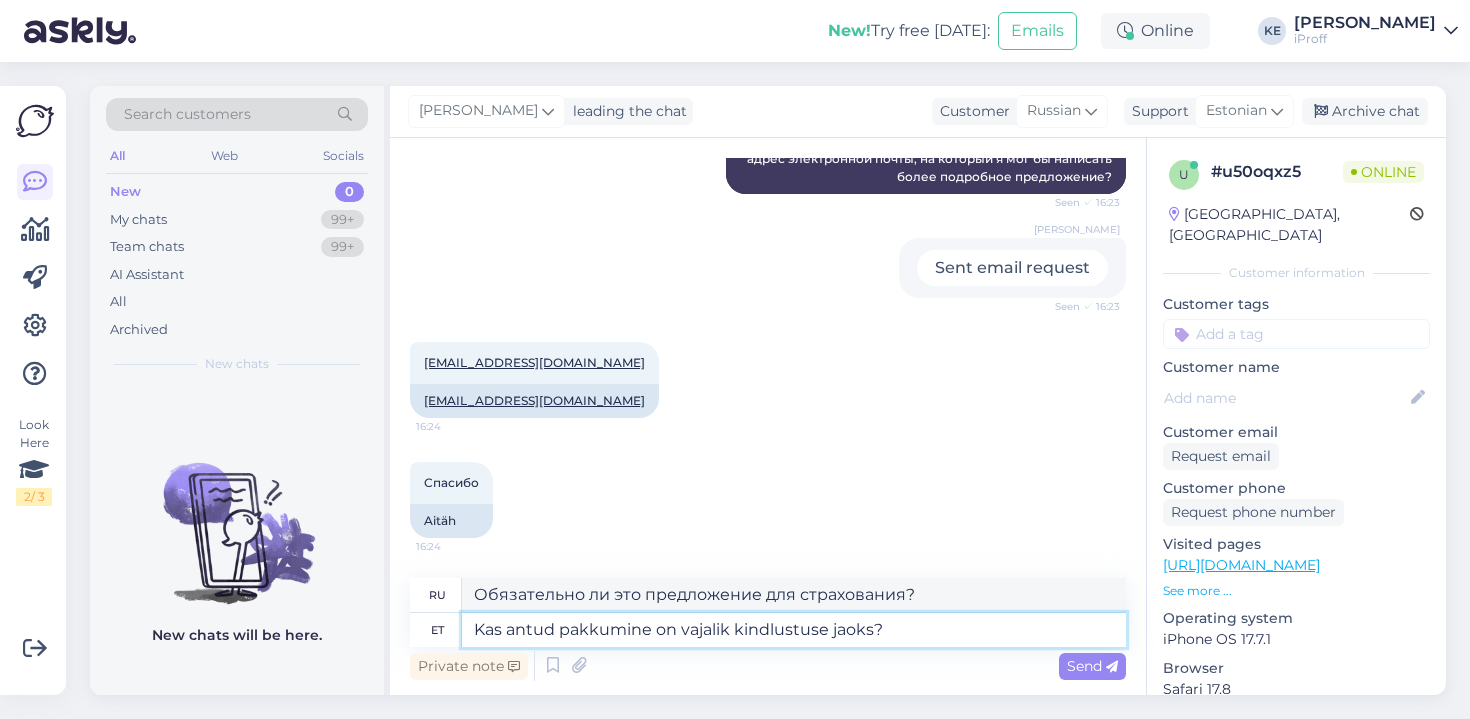 click on "Kas antud pakkumine on vajalik kindlustuse jaoks?" at bounding box center (794, 630) 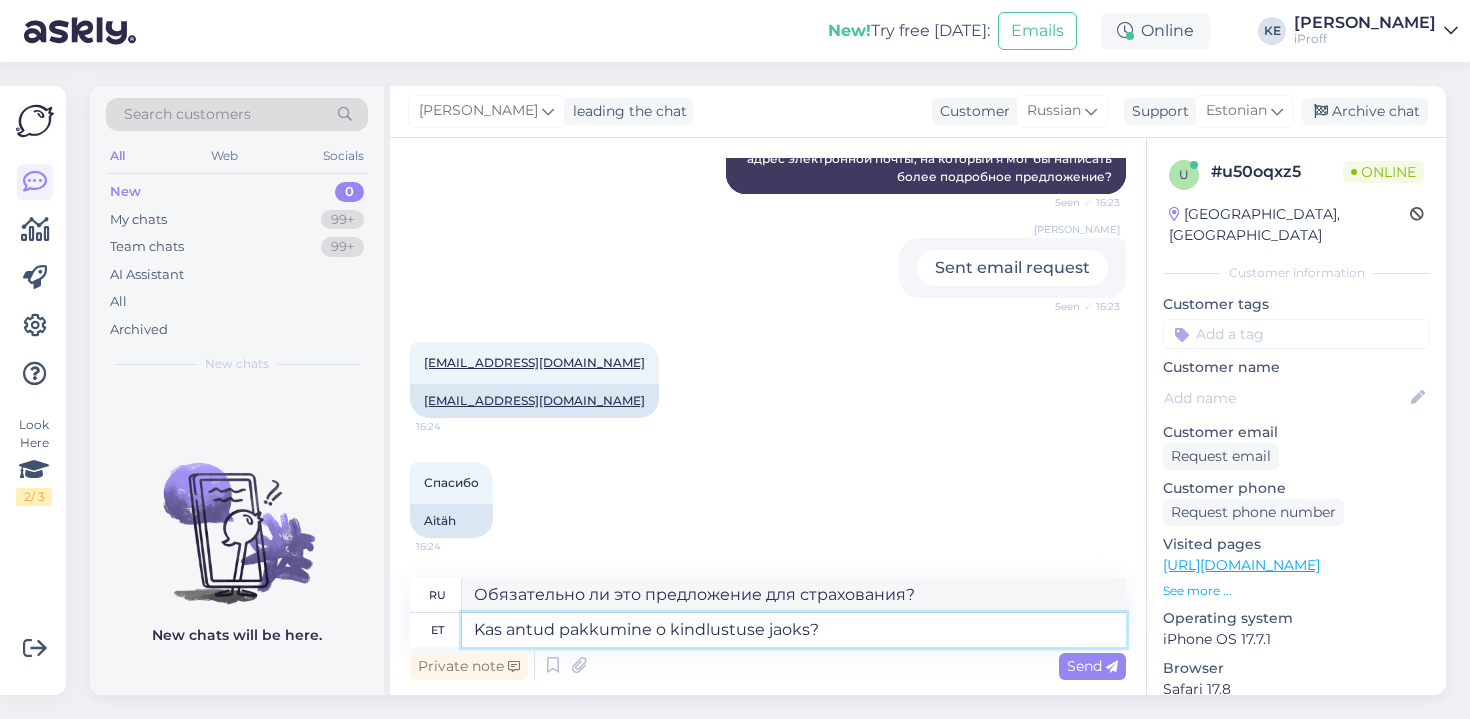 type on "Kas antud pakkumine on kindlustuse jaoks?" 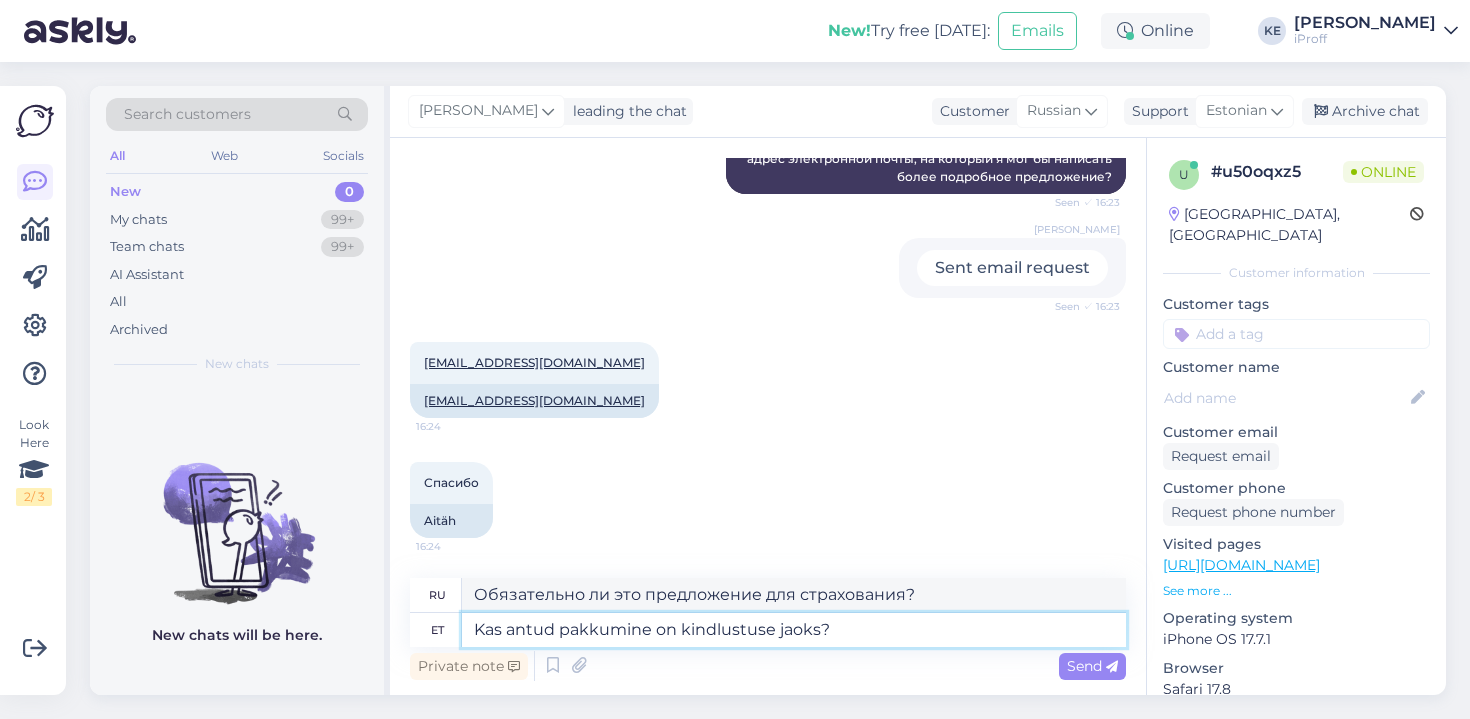 type on "Это предложение по страхованию?" 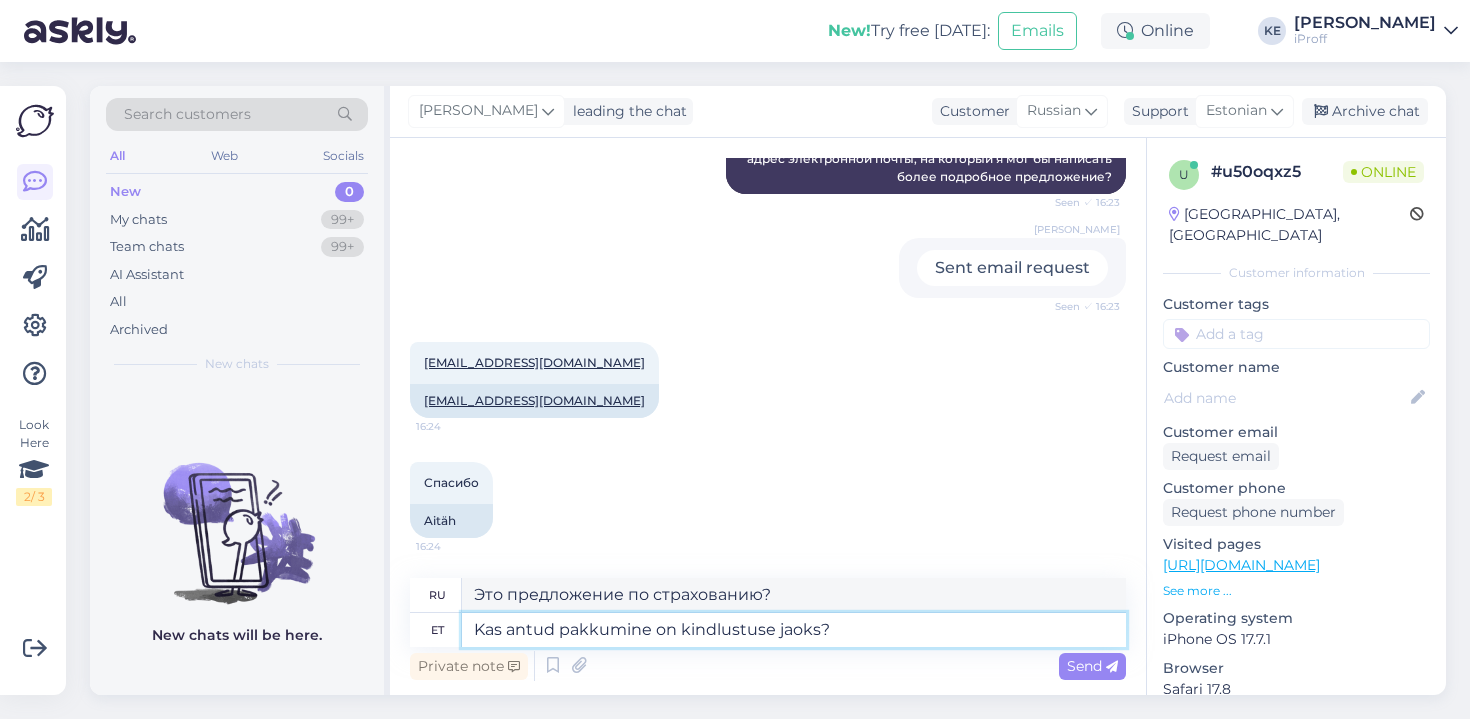 click on "Kas antud pakkumine on kindlustuse jaoks?" at bounding box center [794, 630] 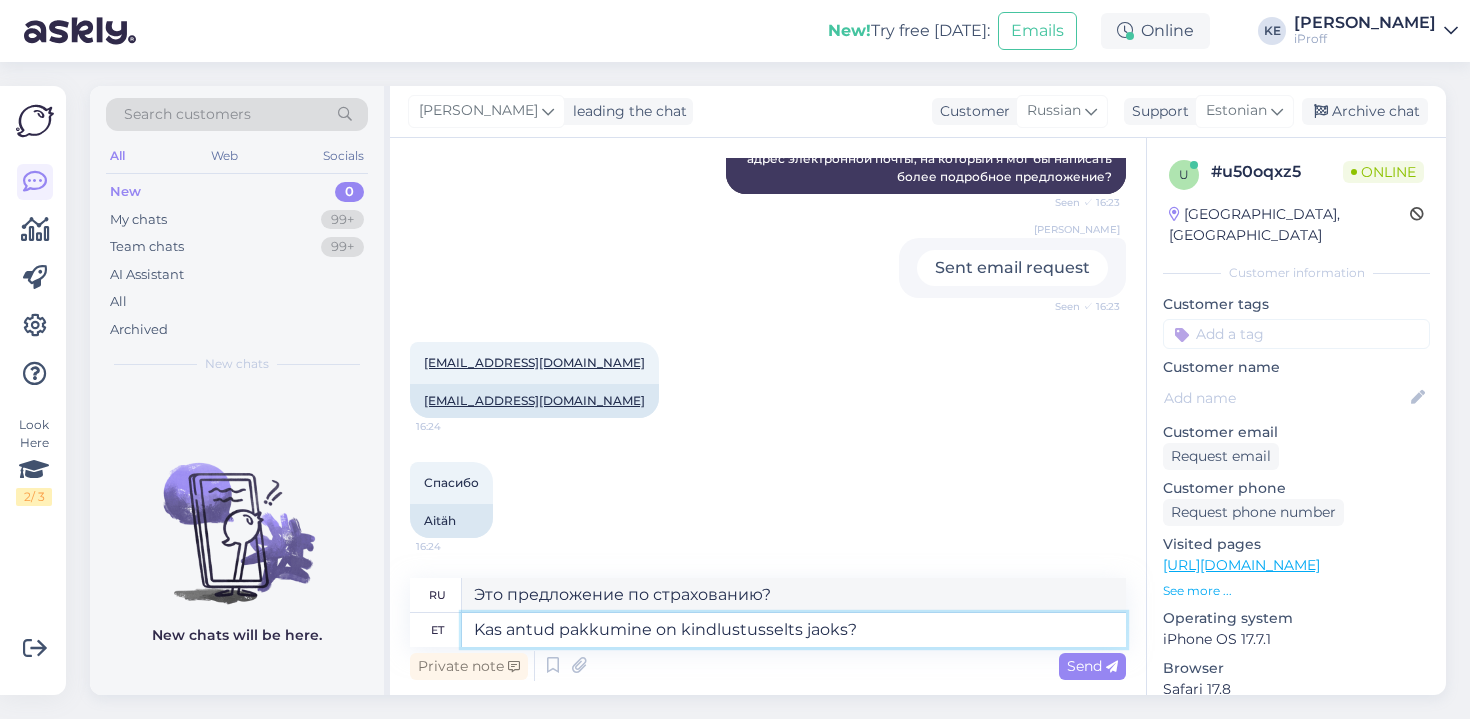 type on "Kas antud pakkumine on kindlustusseltsi jaoks?" 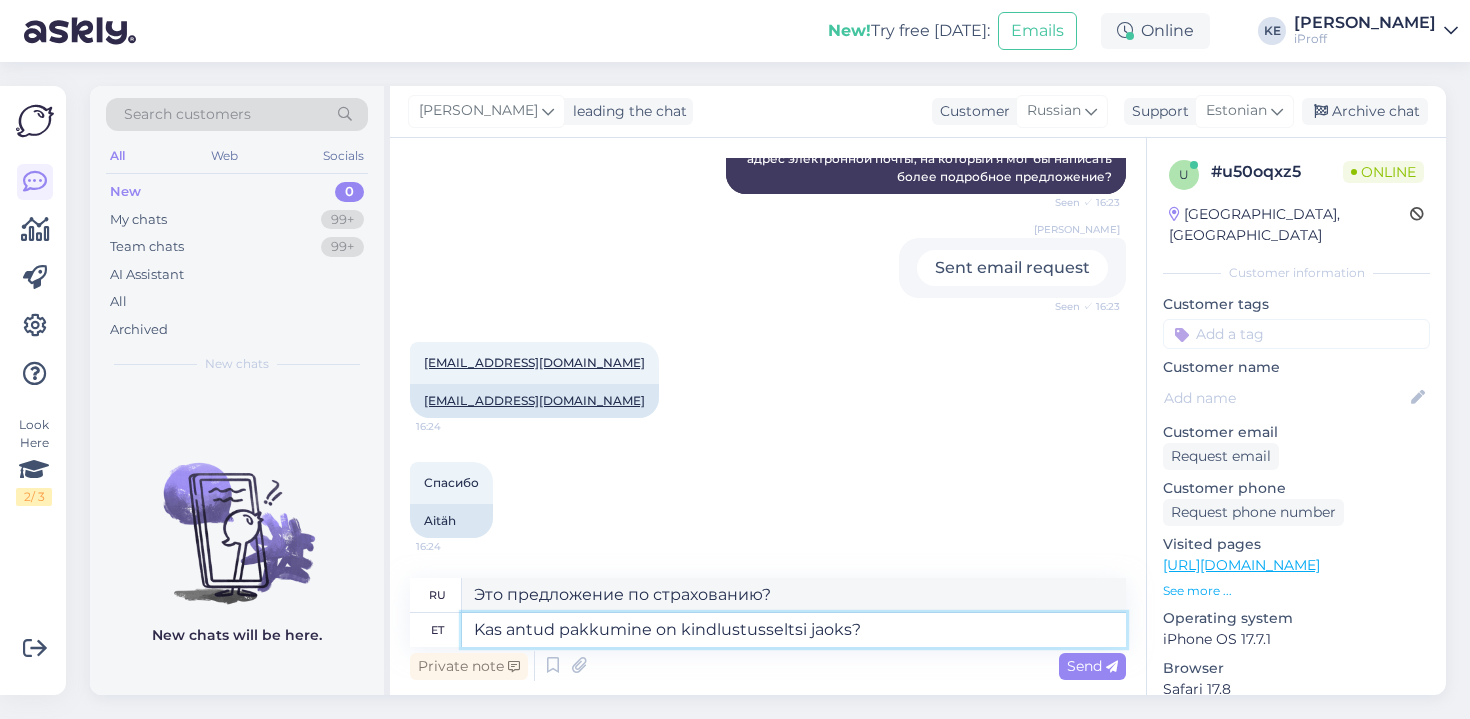 type on "Это предложение для страховой компании?" 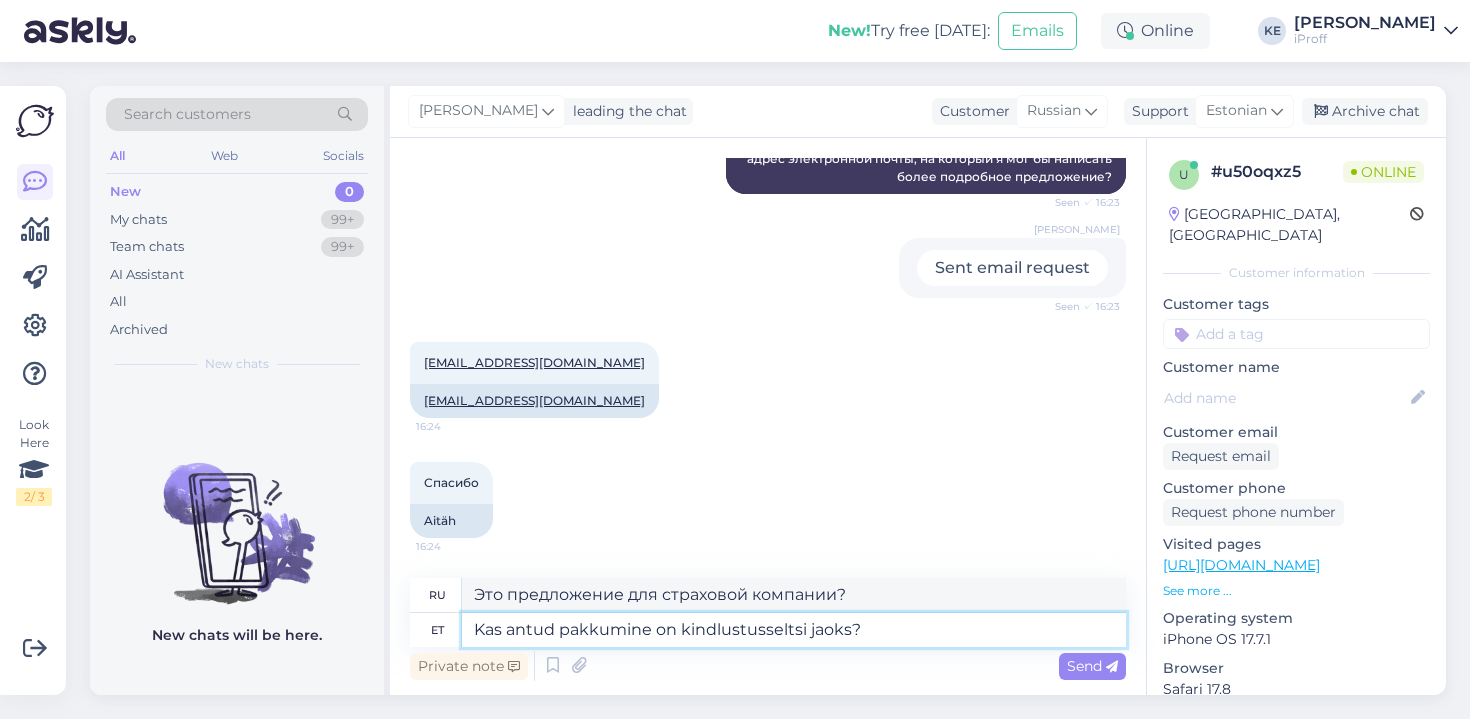 type 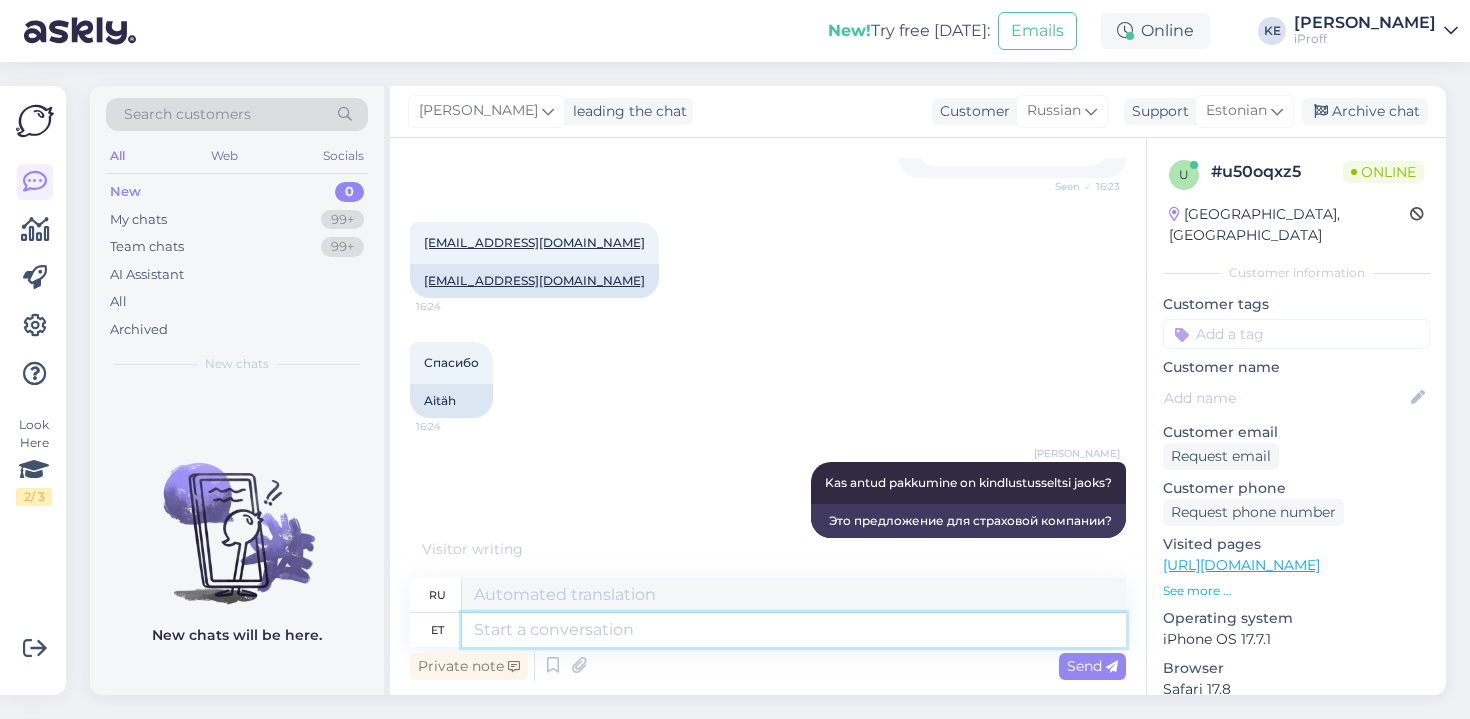 scroll, scrollTop: 650, scrollLeft: 0, axis: vertical 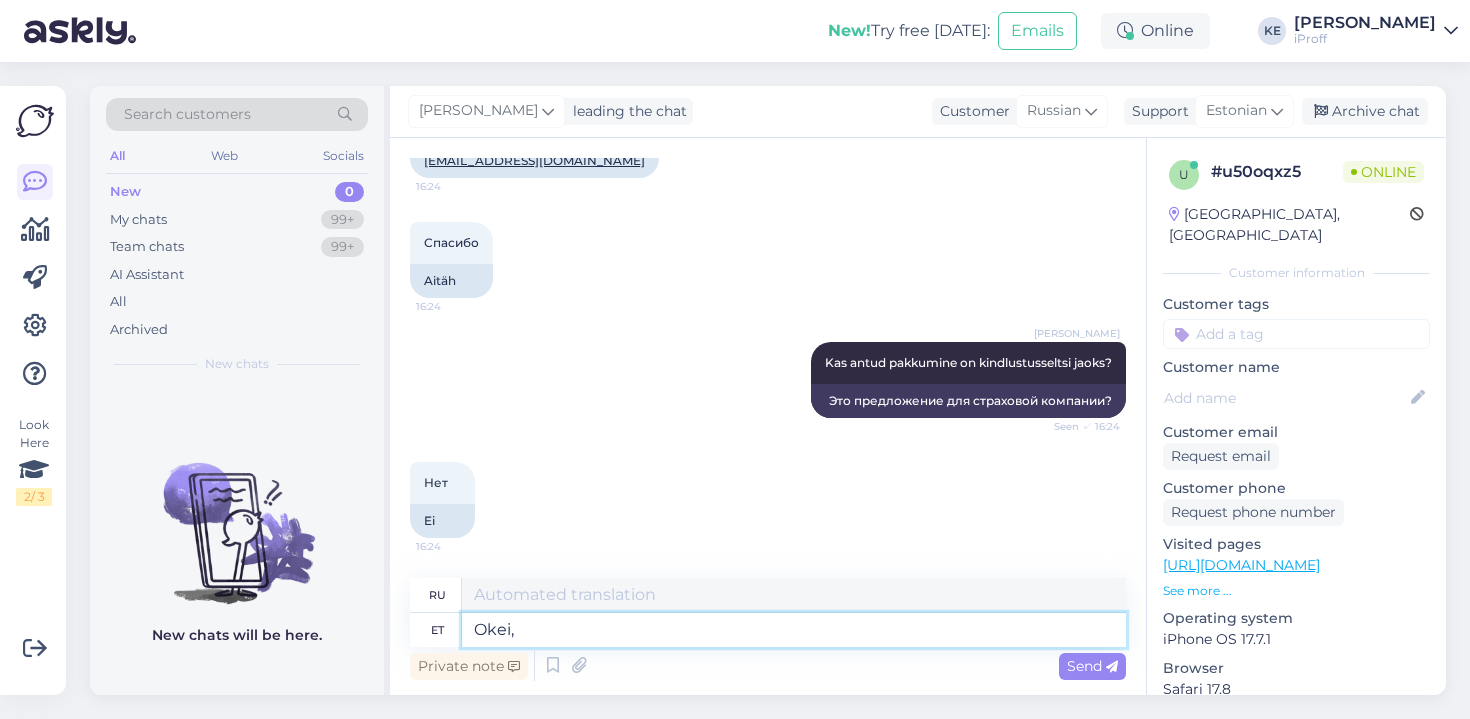 type on "Okei," 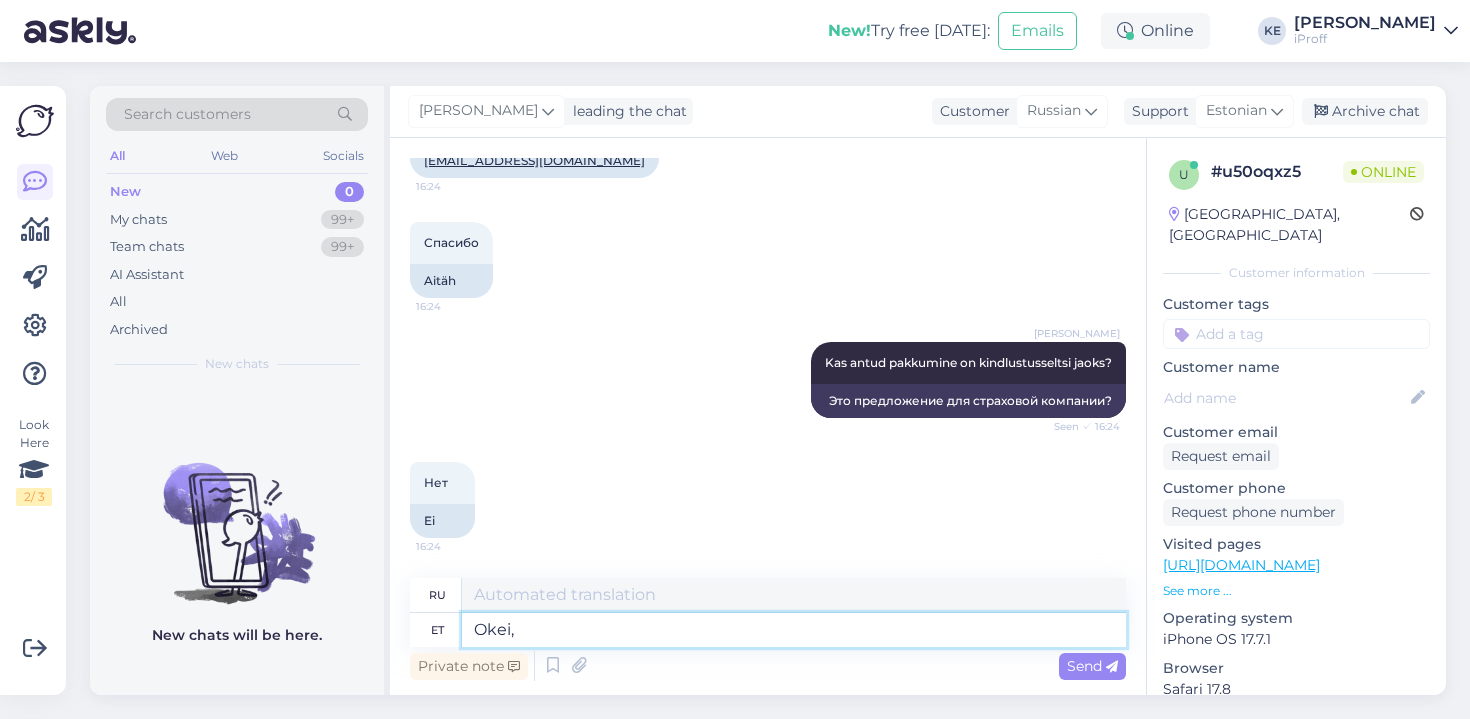 type on "Хорошо," 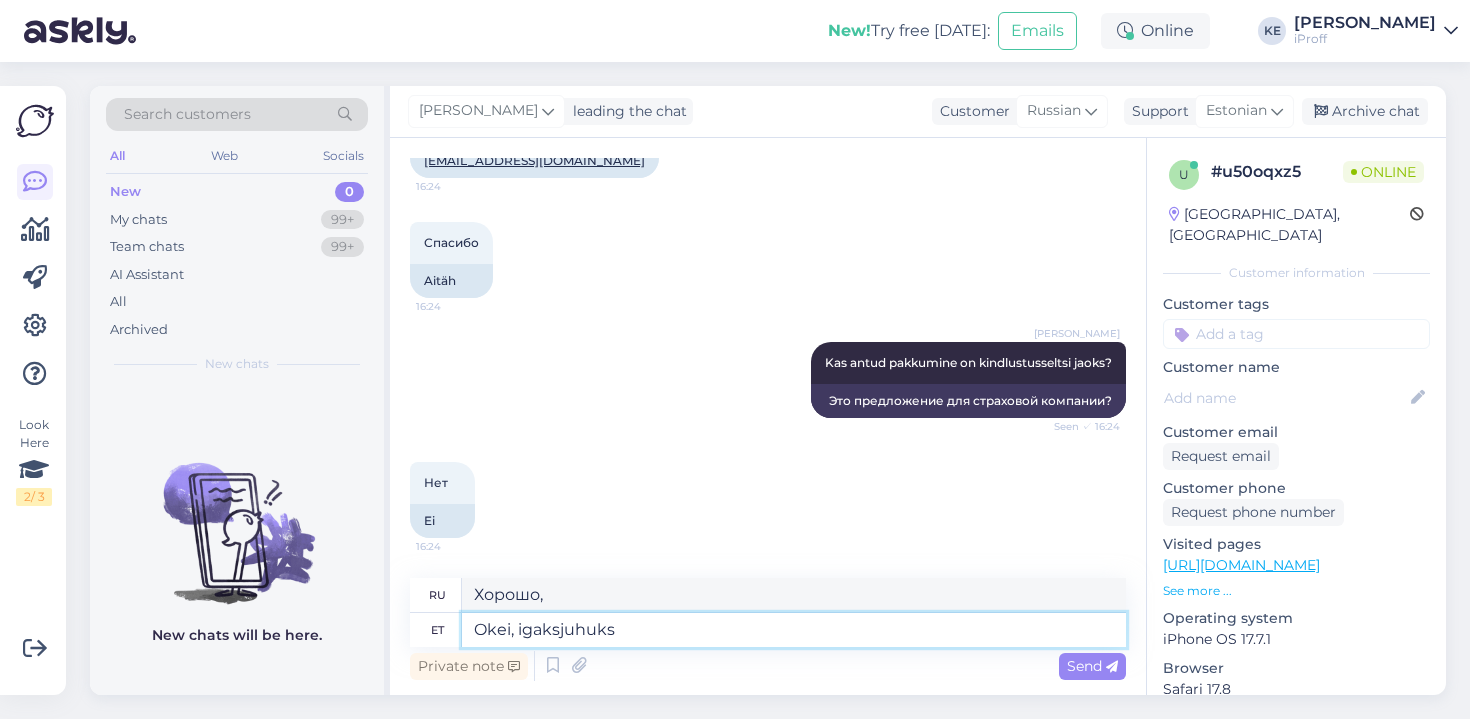 type on "Okei, igaksjuhuks u" 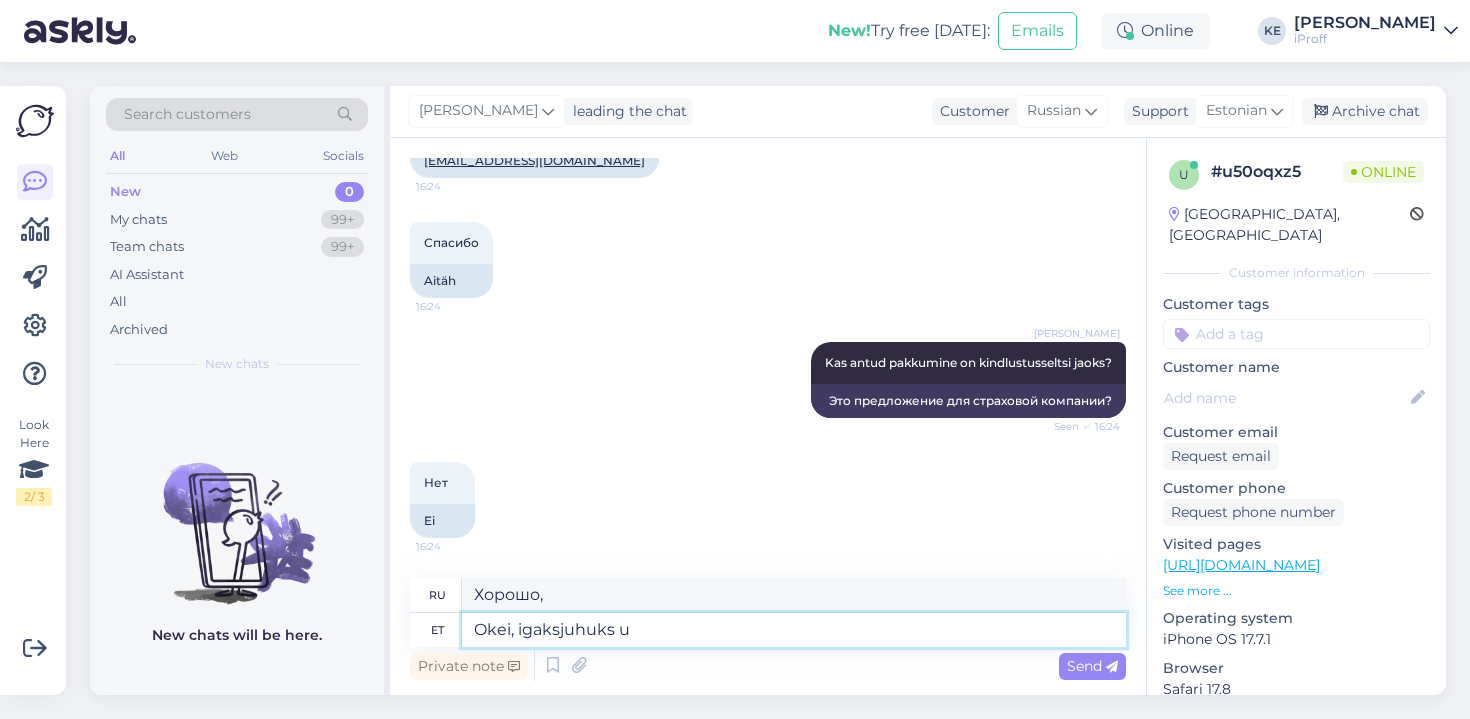 type on "Ладно, на всякий случай." 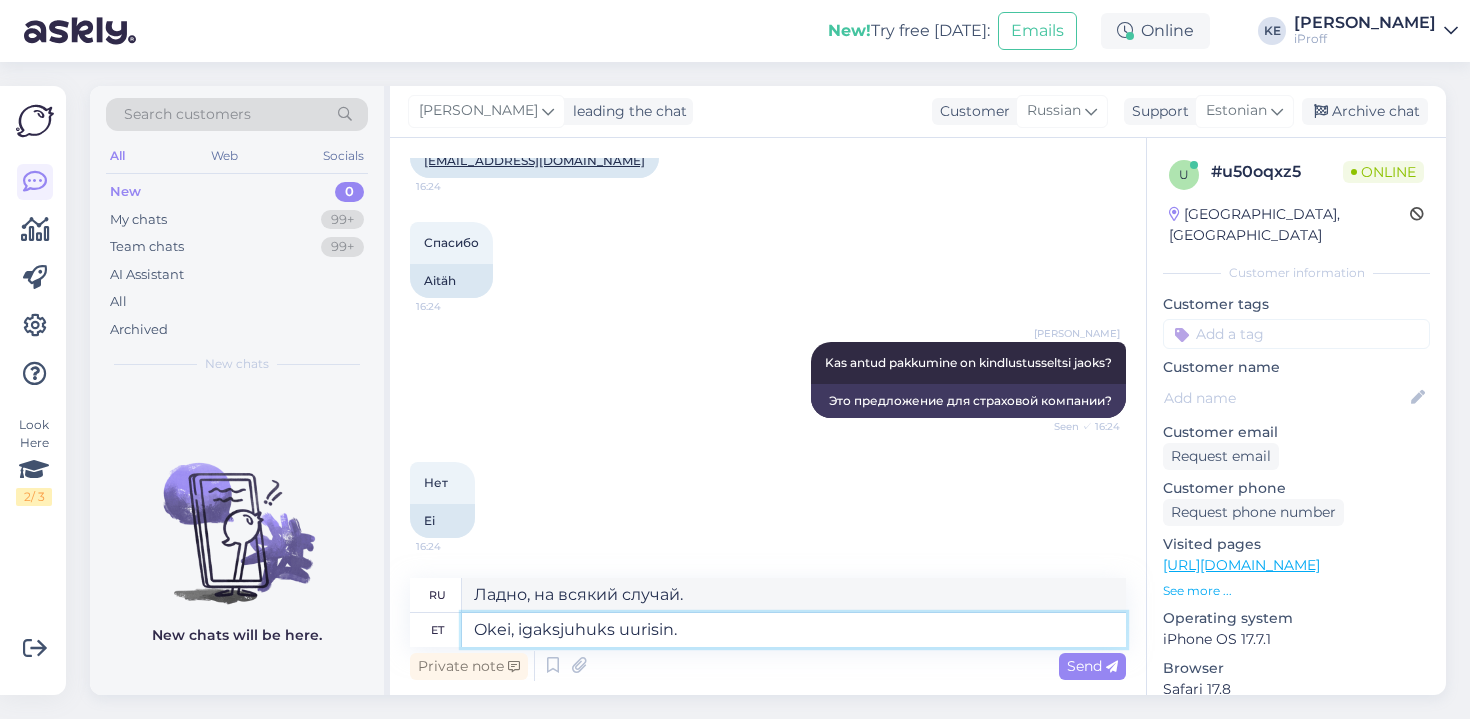 type on "Okei, igaksjuhuks uurisin." 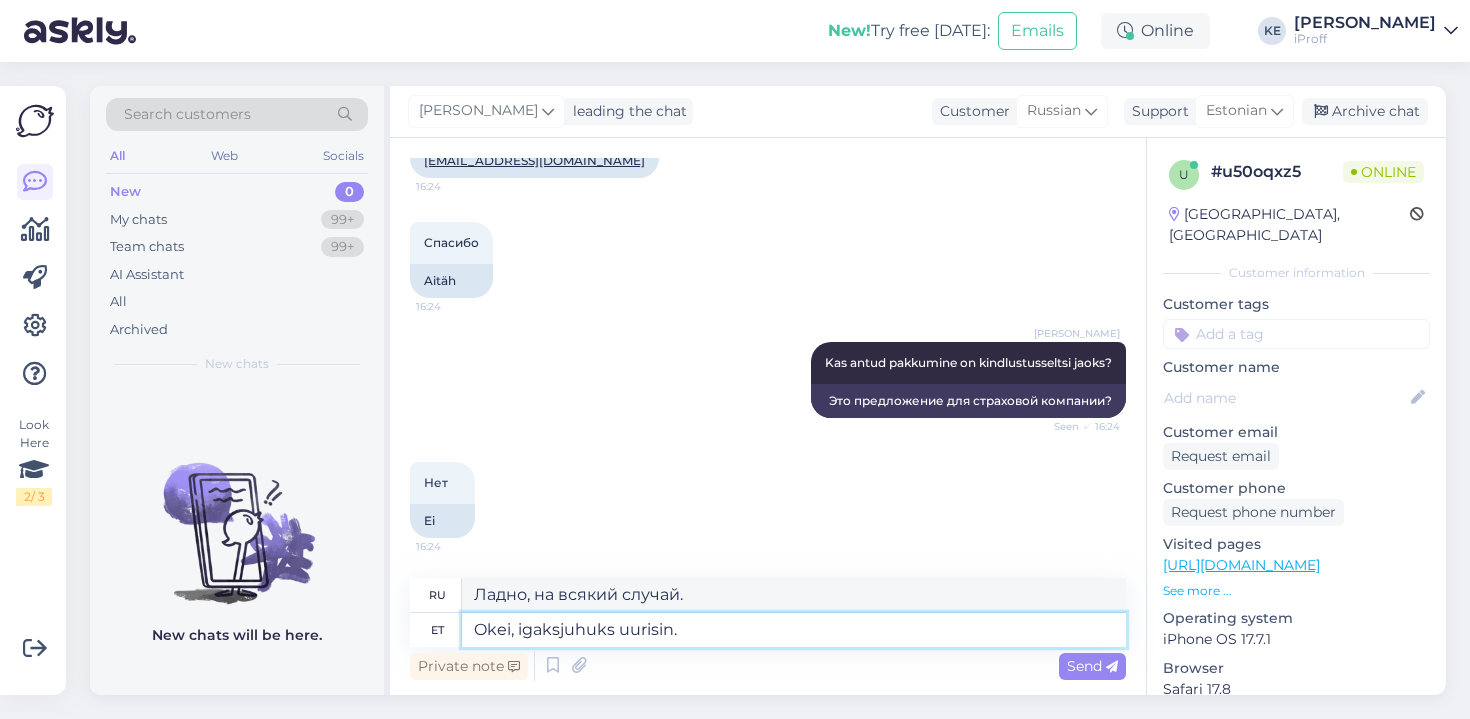 type on "Ладно, я проверил на всякий случай." 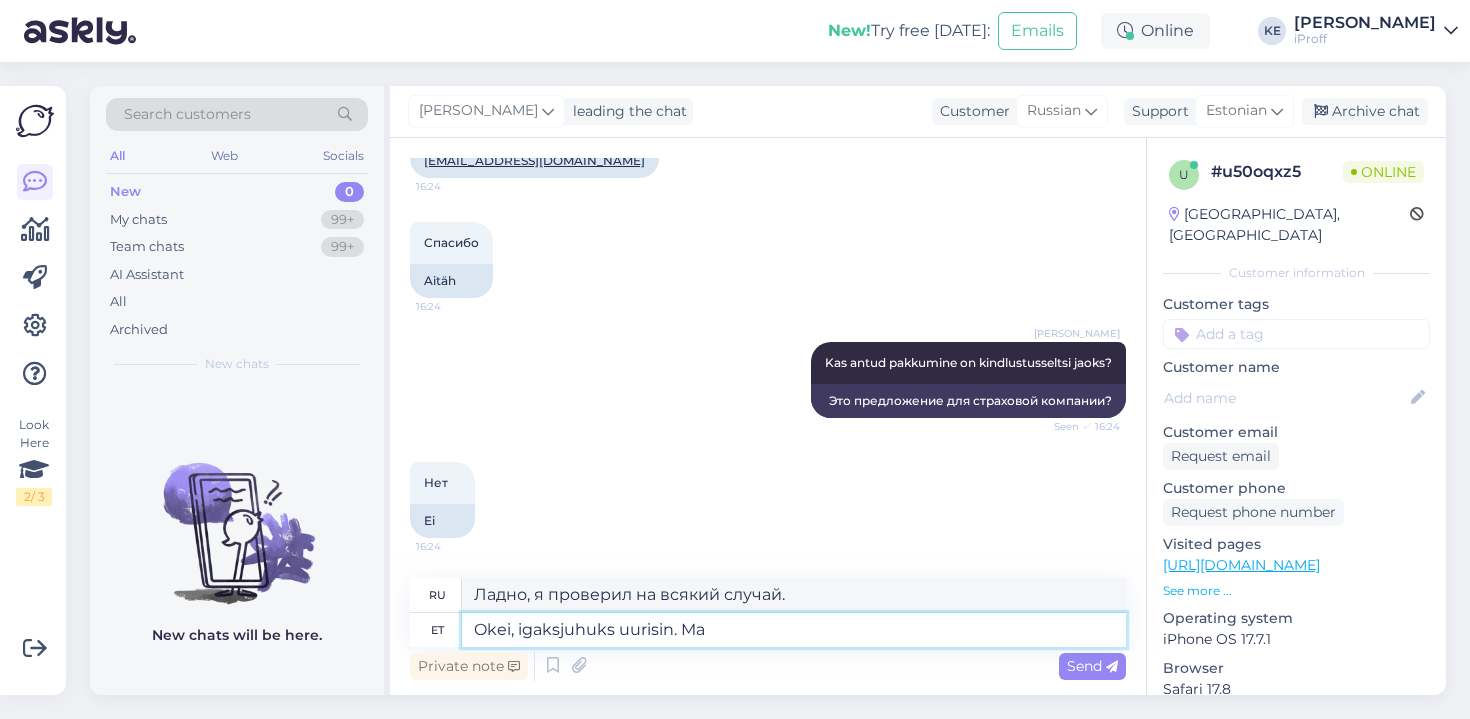 type on "Okei, igaksjuhuks uurisin. Ma v" 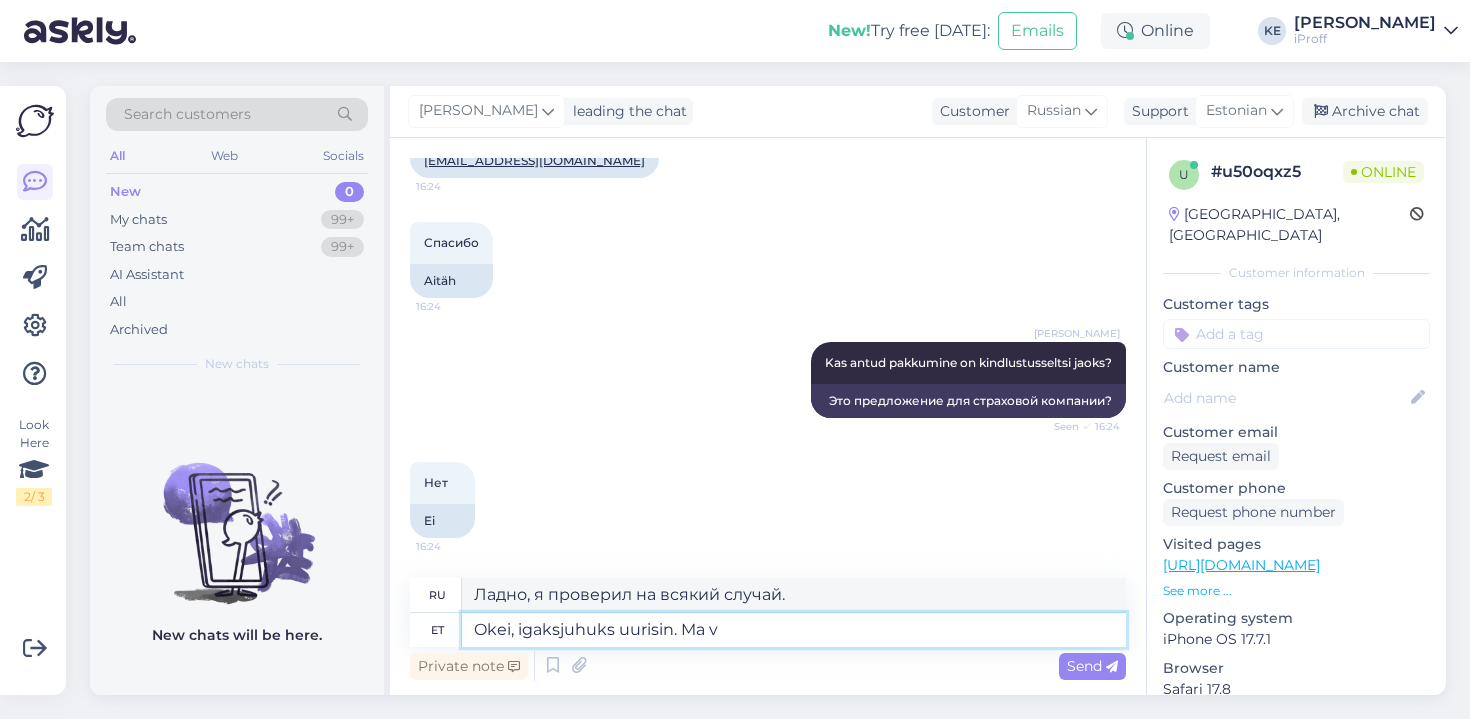 type on "Ладно, на всякий случай, я проверил. Я" 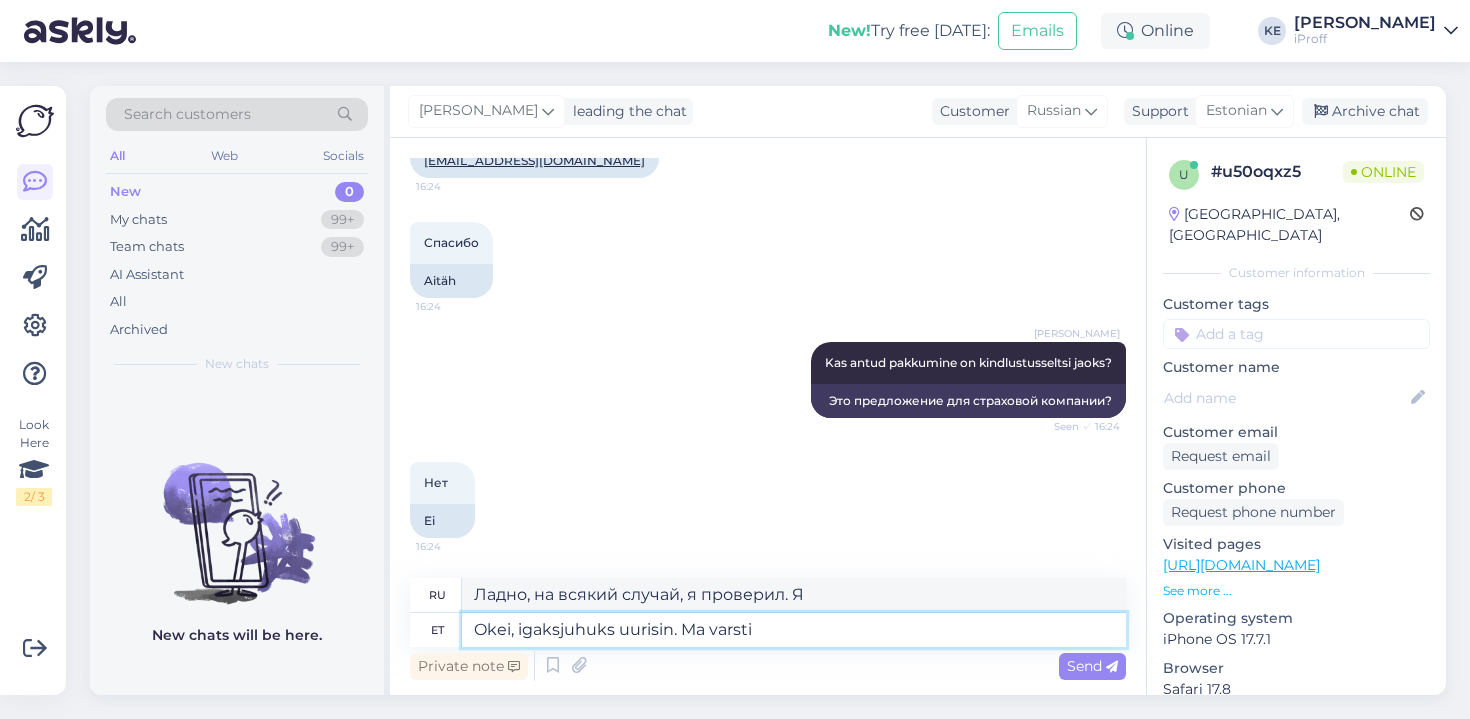type on "Okei, igaksjuhuks uurisin. Ma varsti k" 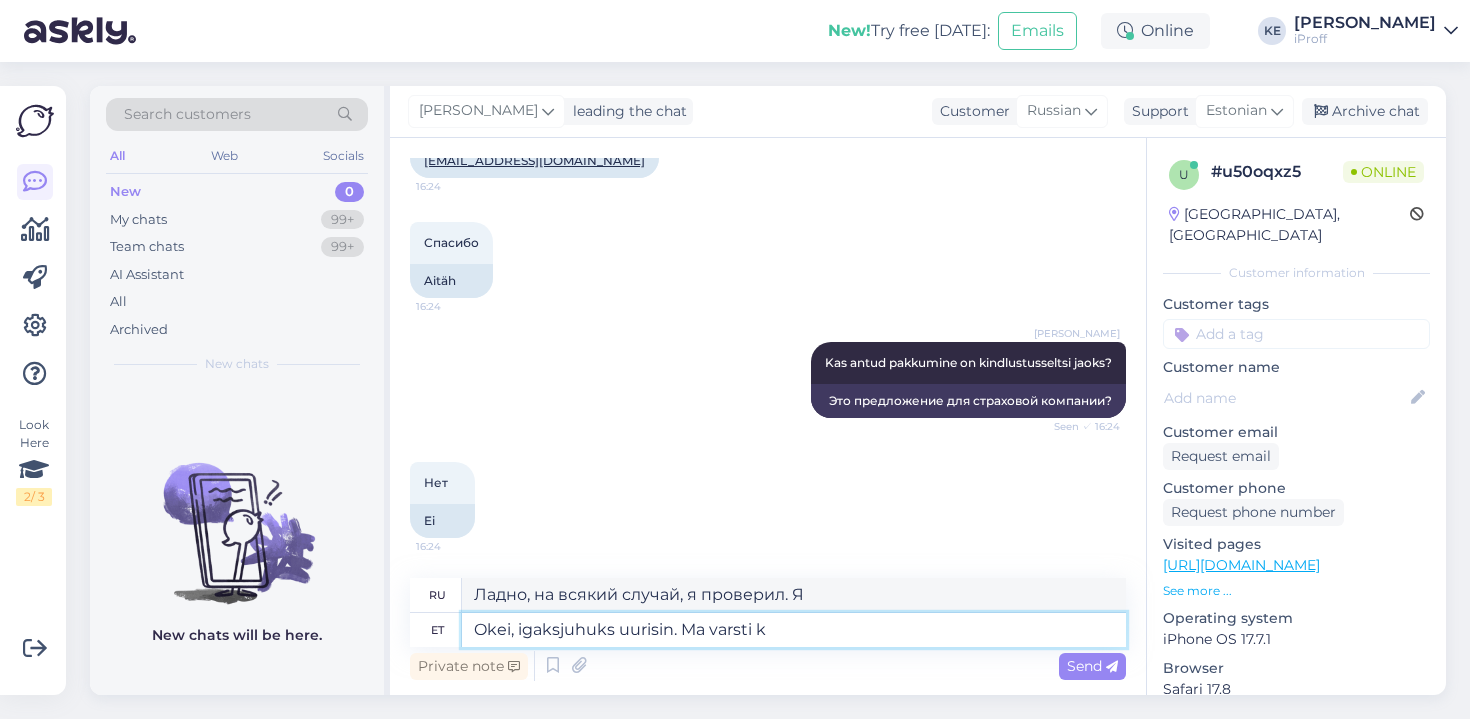 type on "Ладно, я проверил на всякий случай. Скоро вернусь." 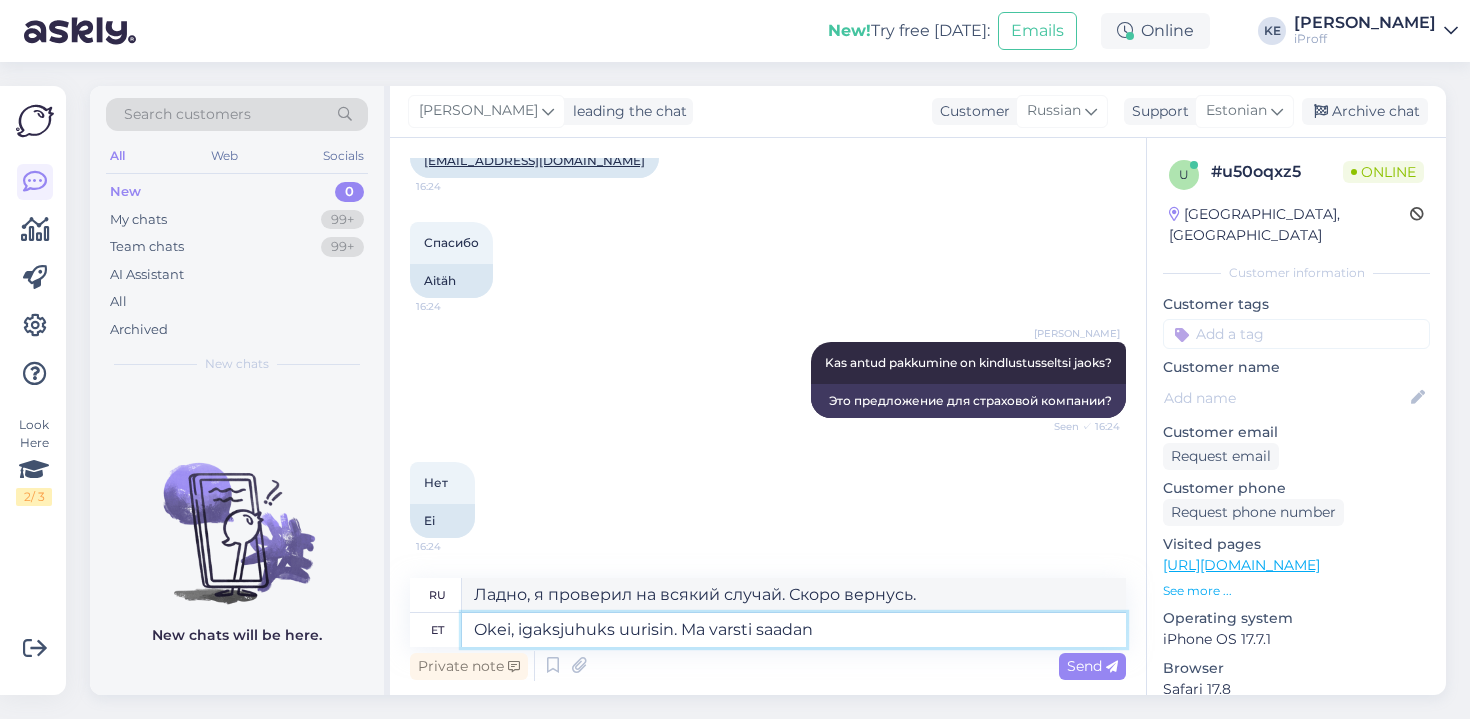 type on "Okei, igaksjuhuks uurisin. Ma varsti saadan p" 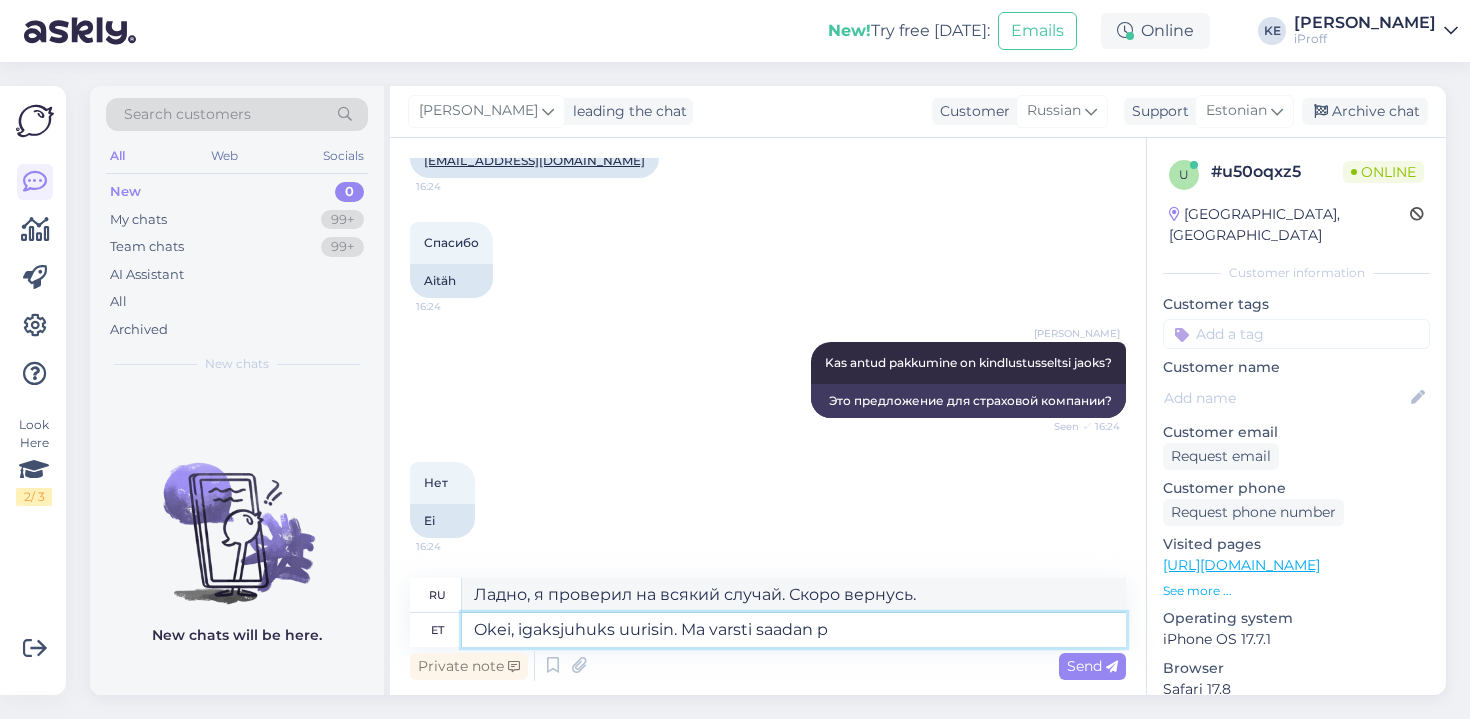 type on "Ладно, на всякий случай проверил. Скоро отправлю." 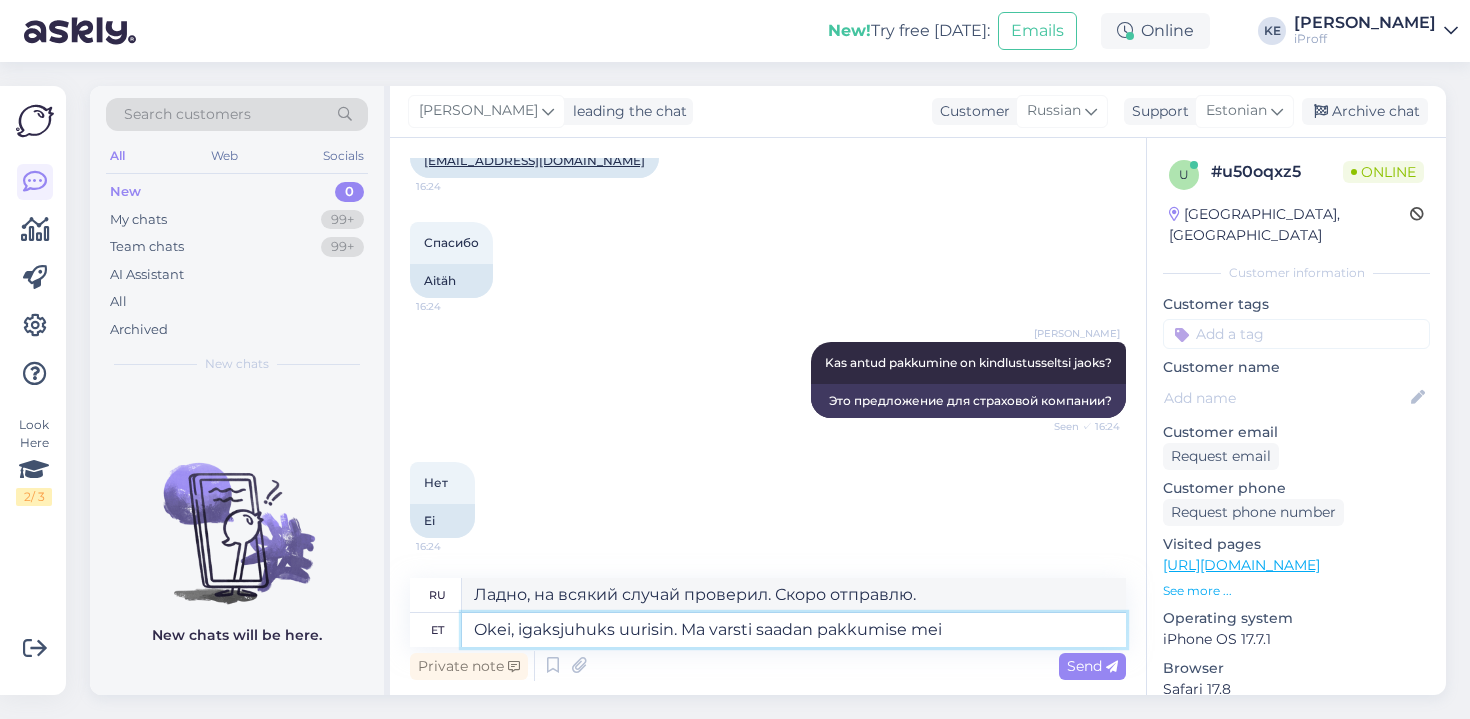 type on "Okei, igaksjuhuks uurisin. Ma varsti saadan pakkumise meil" 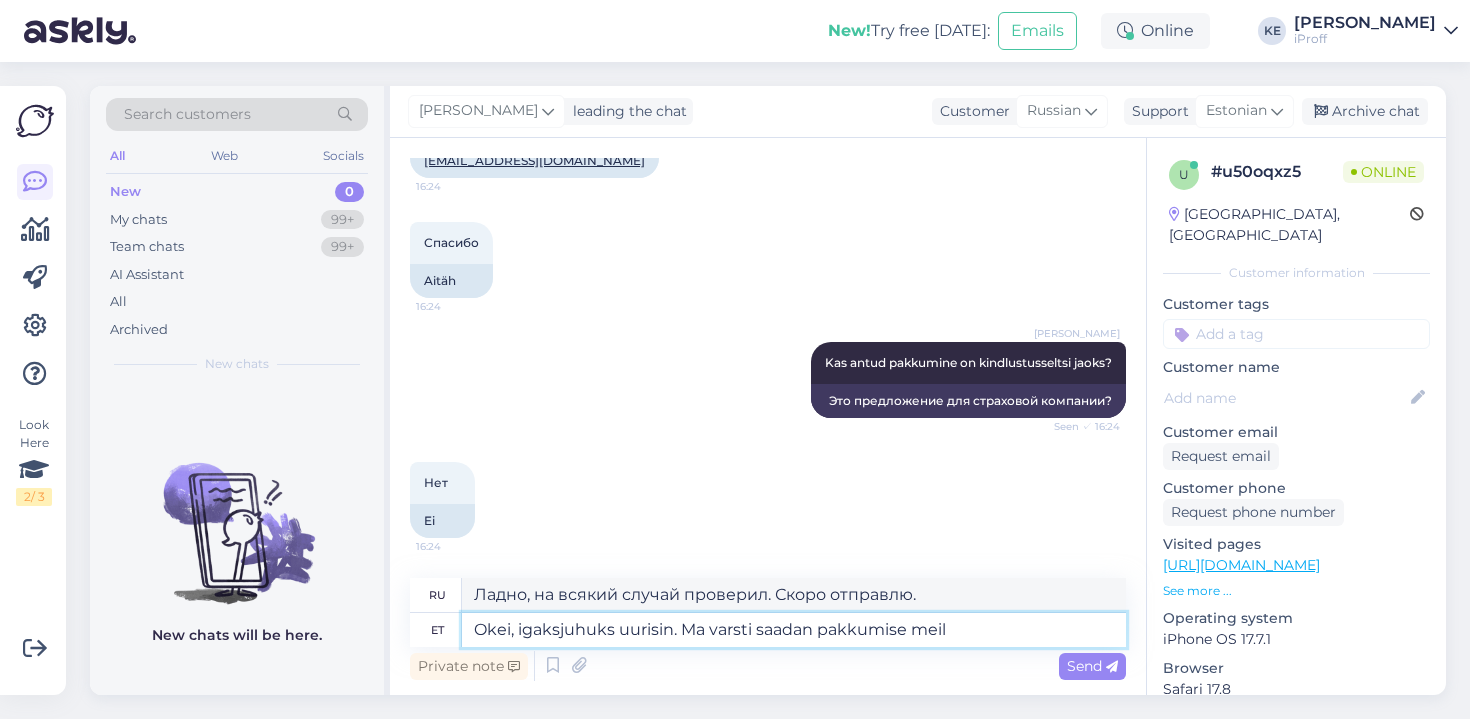 type on "Хорошо, я проверил на всякий случай. Скоро отправлю вам предложение." 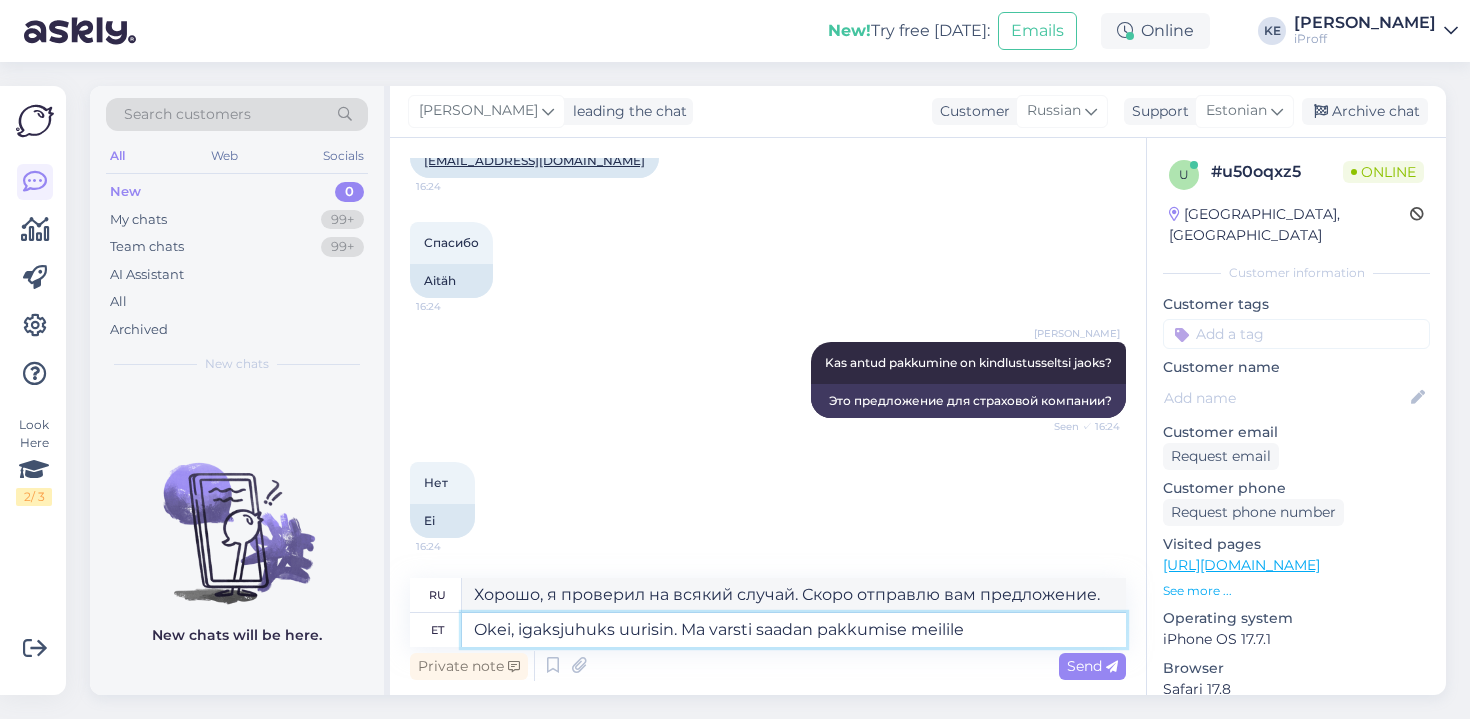 type on "Okei, igaksjuhuks uurisin. Ma varsti saadan pakkumise meilile T" 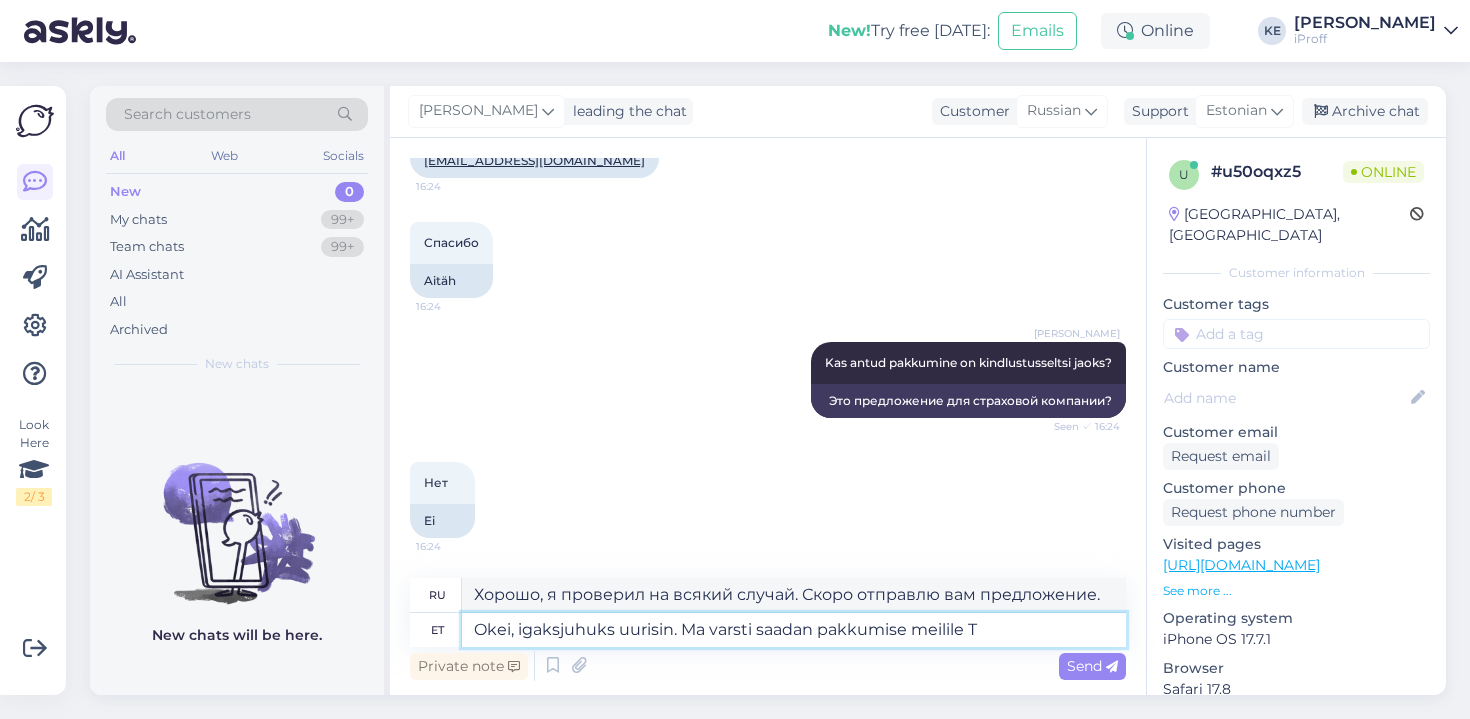type on "Хорошо, я проверил на всякий случай. Скоро отправлю вам предложение по электронной почте." 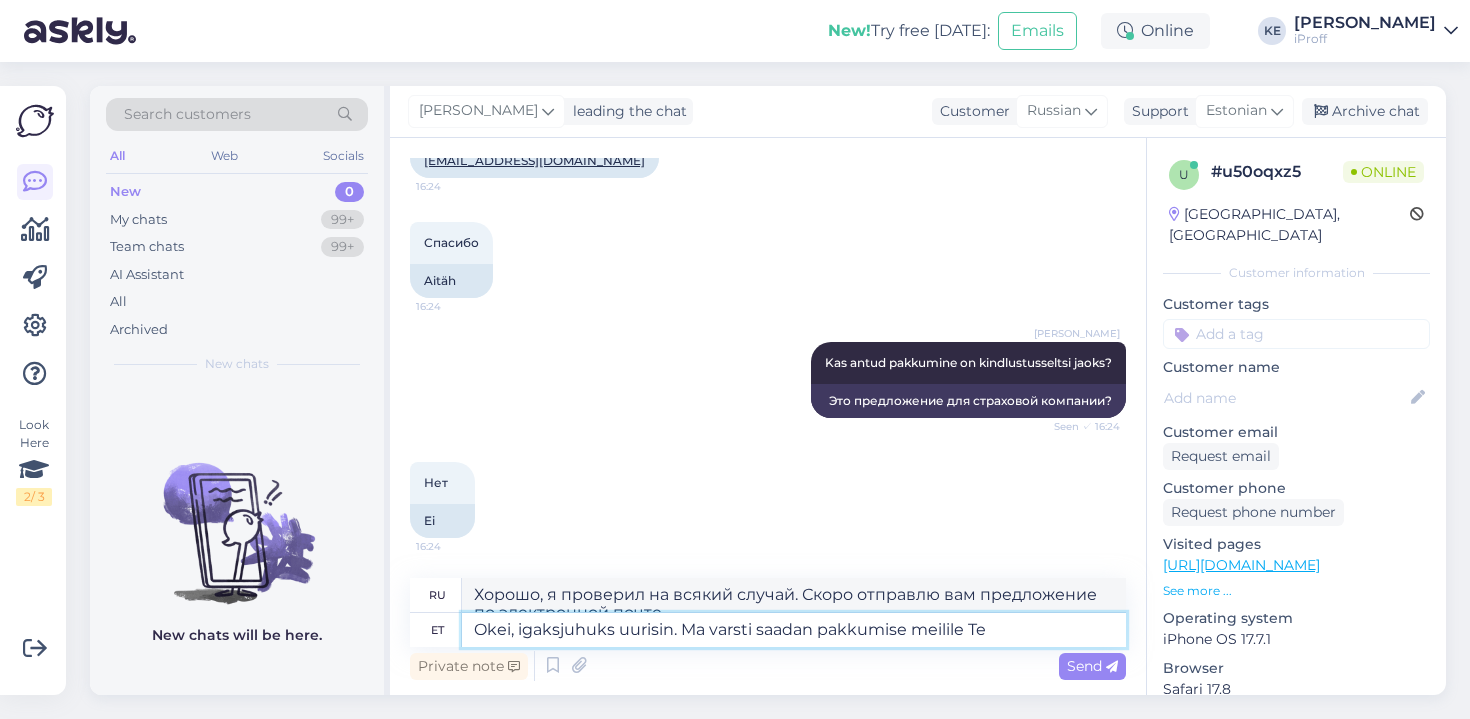 scroll, scrollTop: 668, scrollLeft: 0, axis: vertical 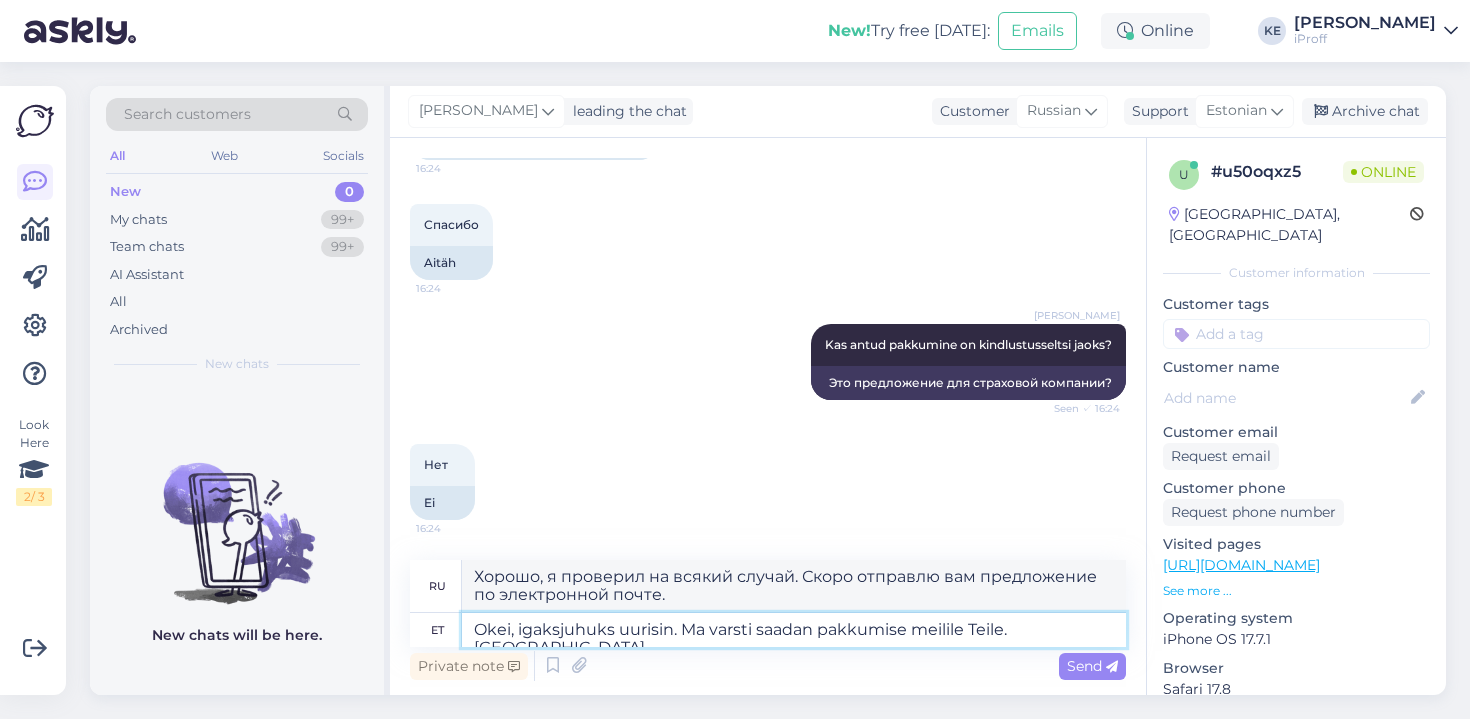 type on "Okei, igaksjuhuks uurisin. Ma varsti saadan pakkumise meilile Teile. Aitähh!" 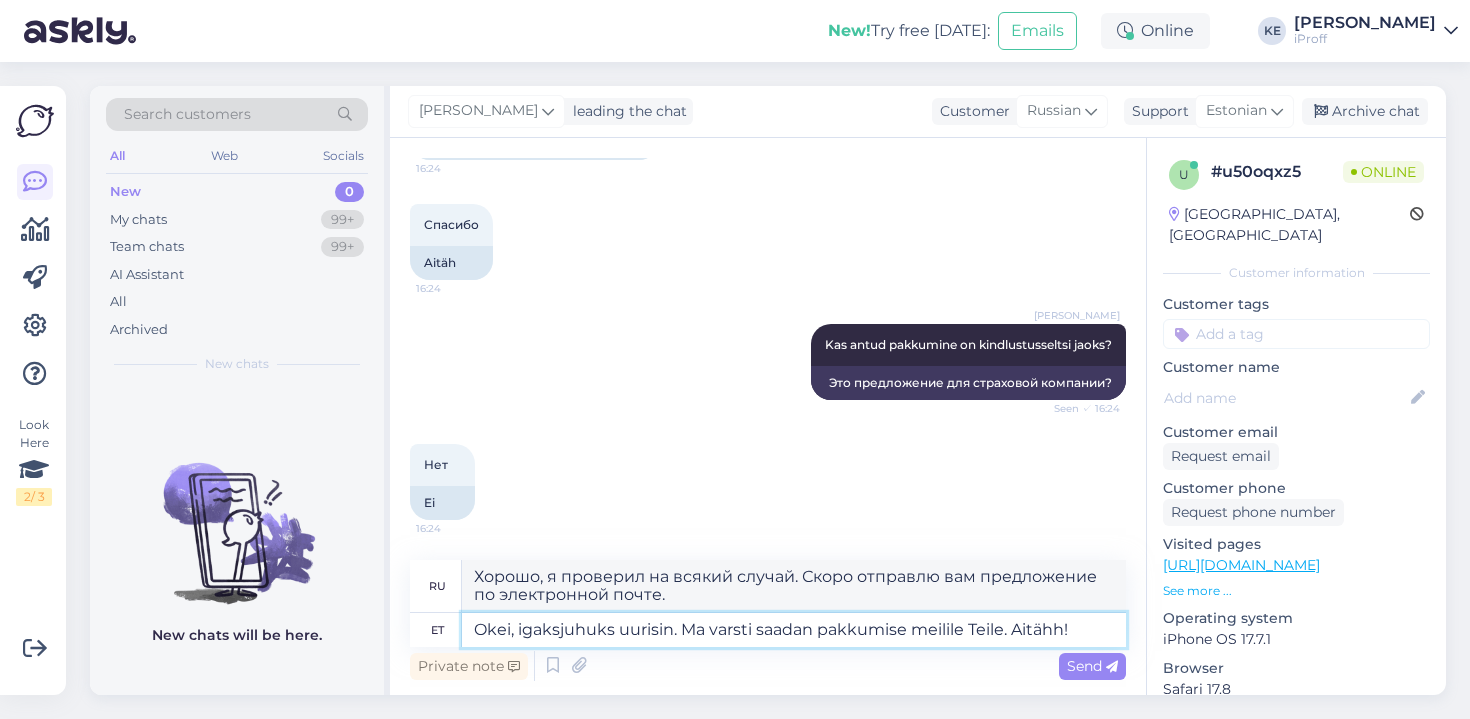 type on "Хорошо, я проверил на всякий случай. Скоро отправлю вам предложение. Спасибо!" 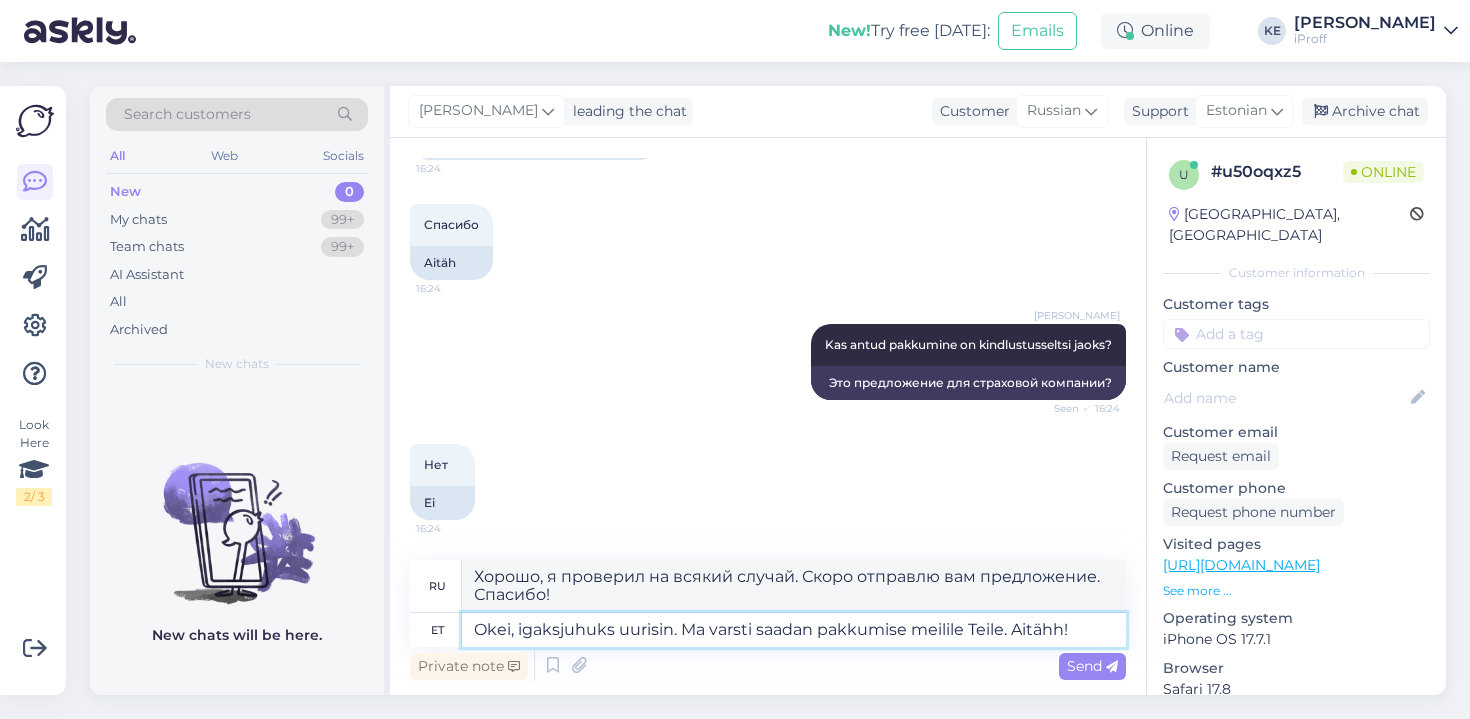 type 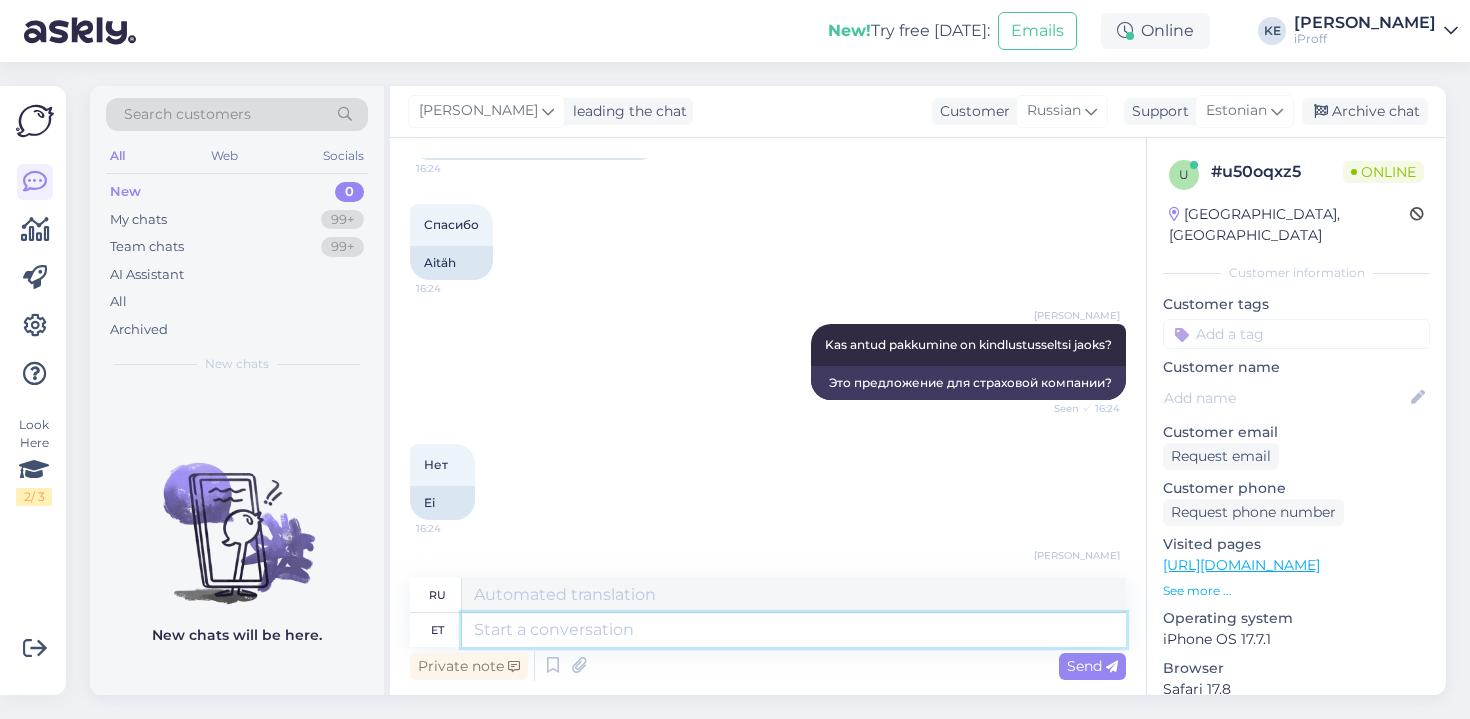 scroll, scrollTop: 806, scrollLeft: 0, axis: vertical 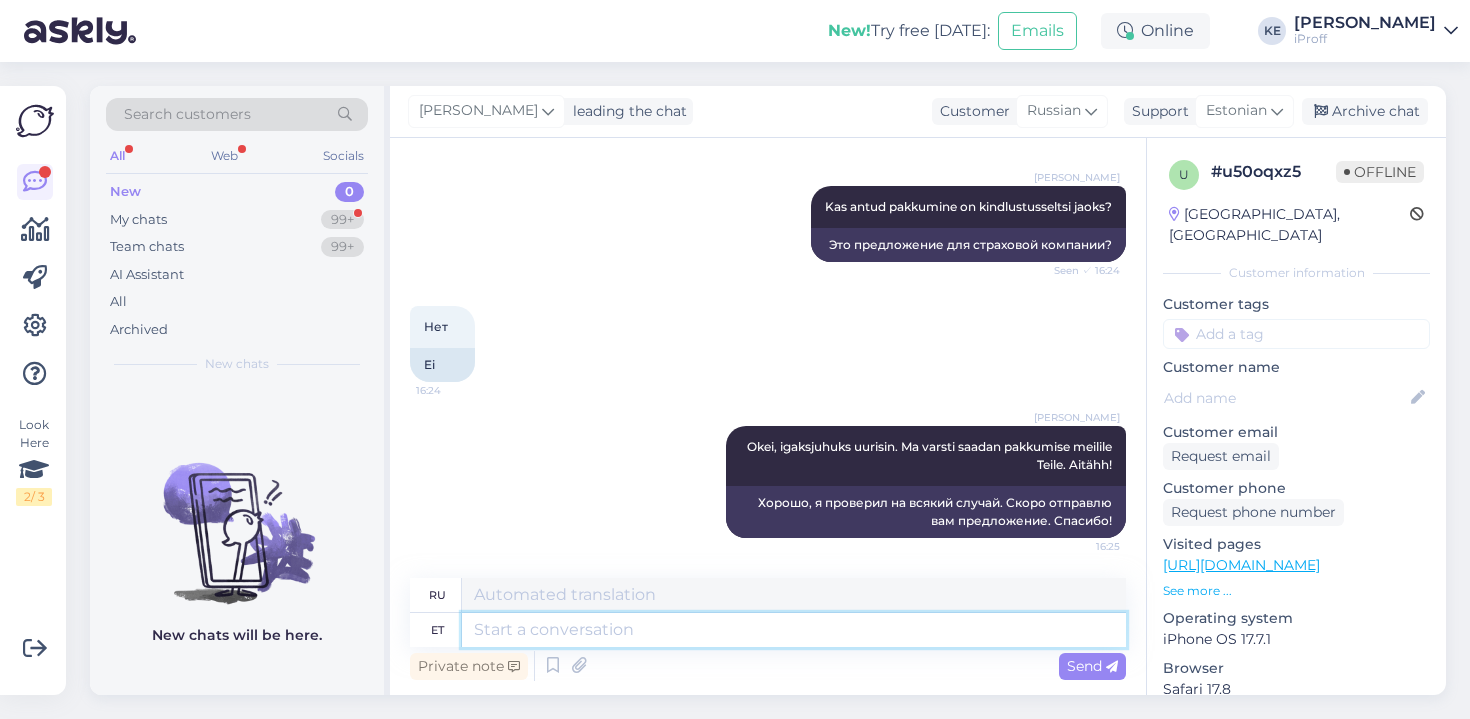 click at bounding box center [794, 630] 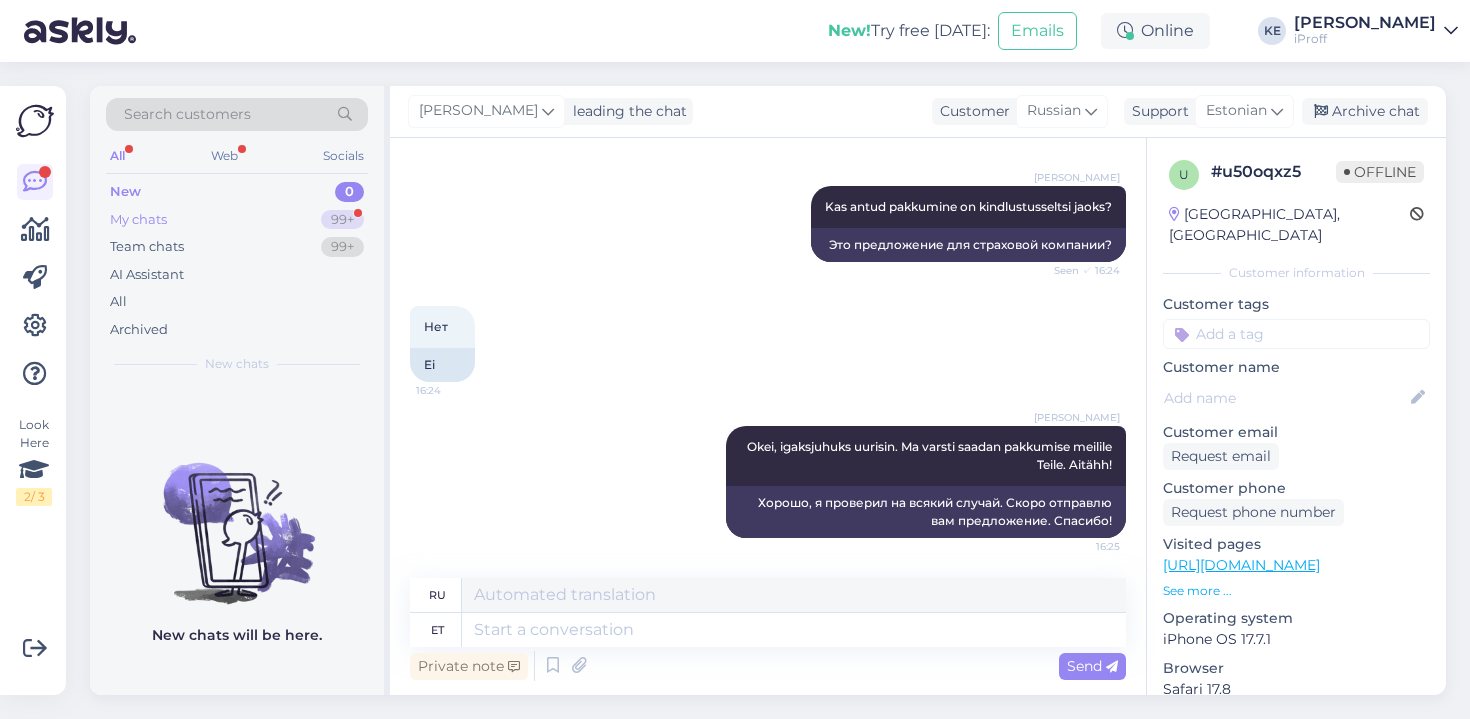 click on "My chats 99+" at bounding box center (237, 220) 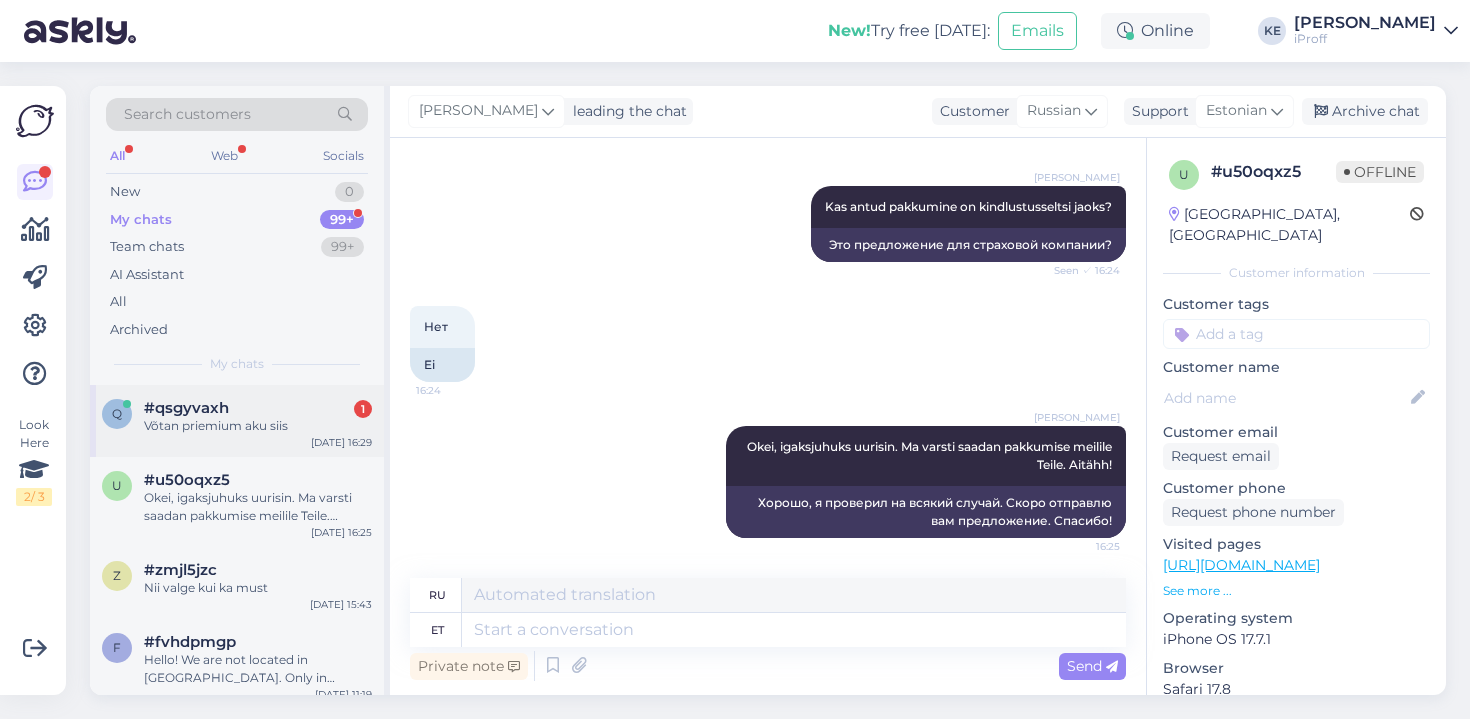 click on "#qsgyvaxh 1" at bounding box center [258, 408] 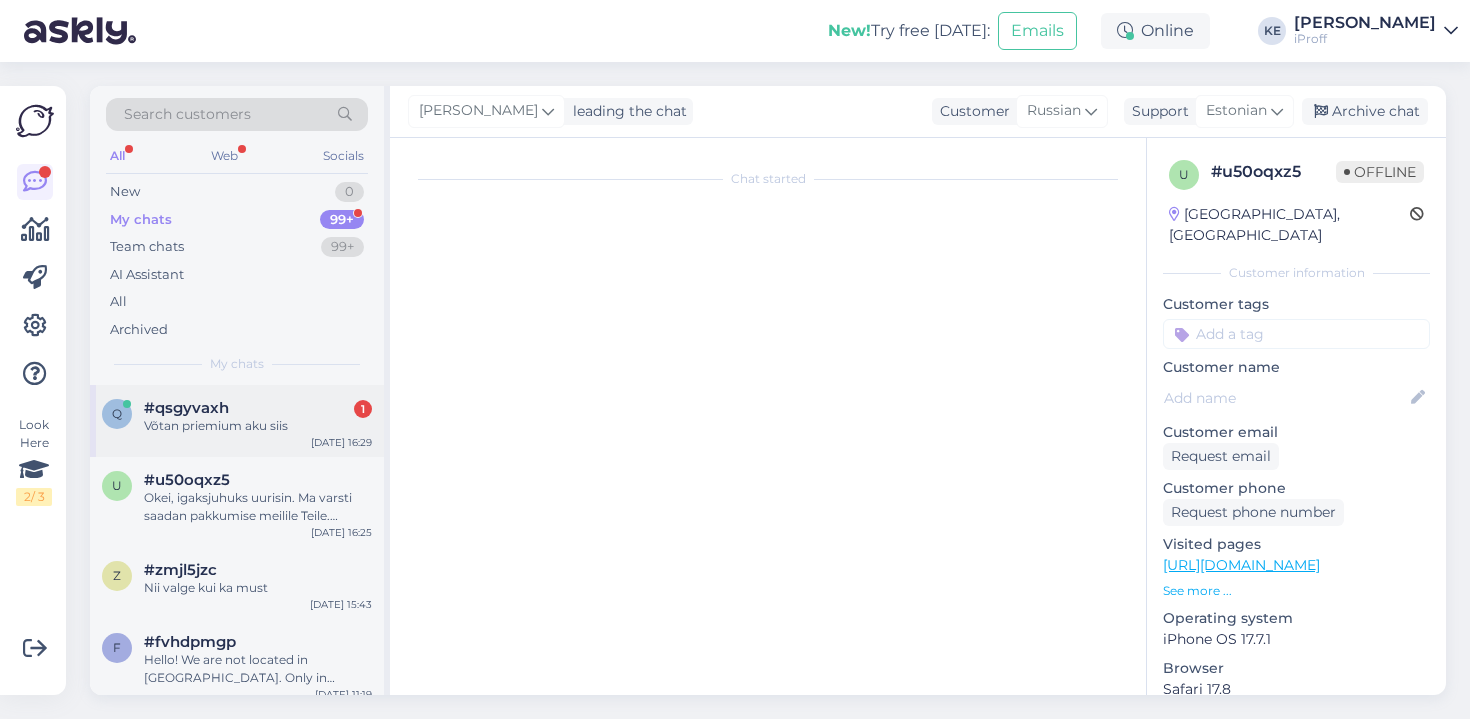 scroll, scrollTop: 2247, scrollLeft: 0, axis: vertical 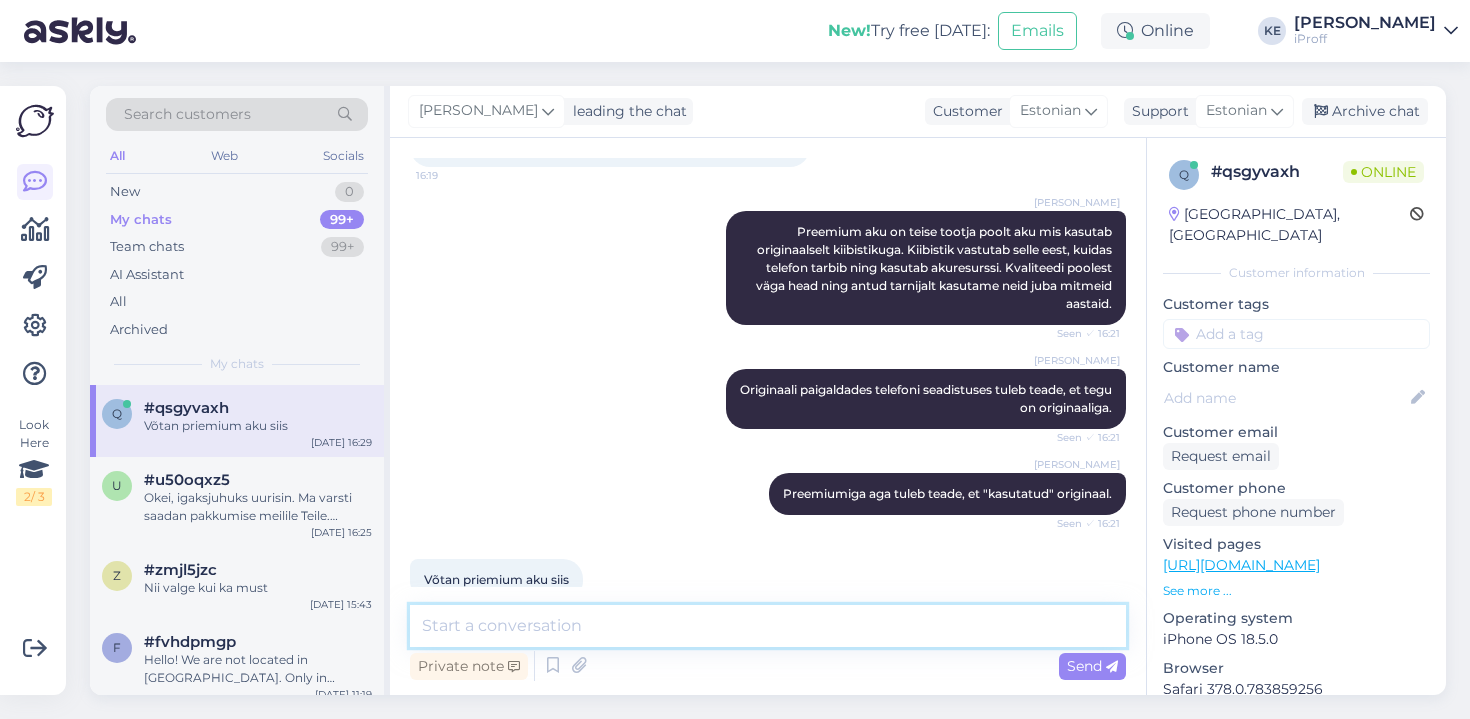 click at bounding box center [768, 626] 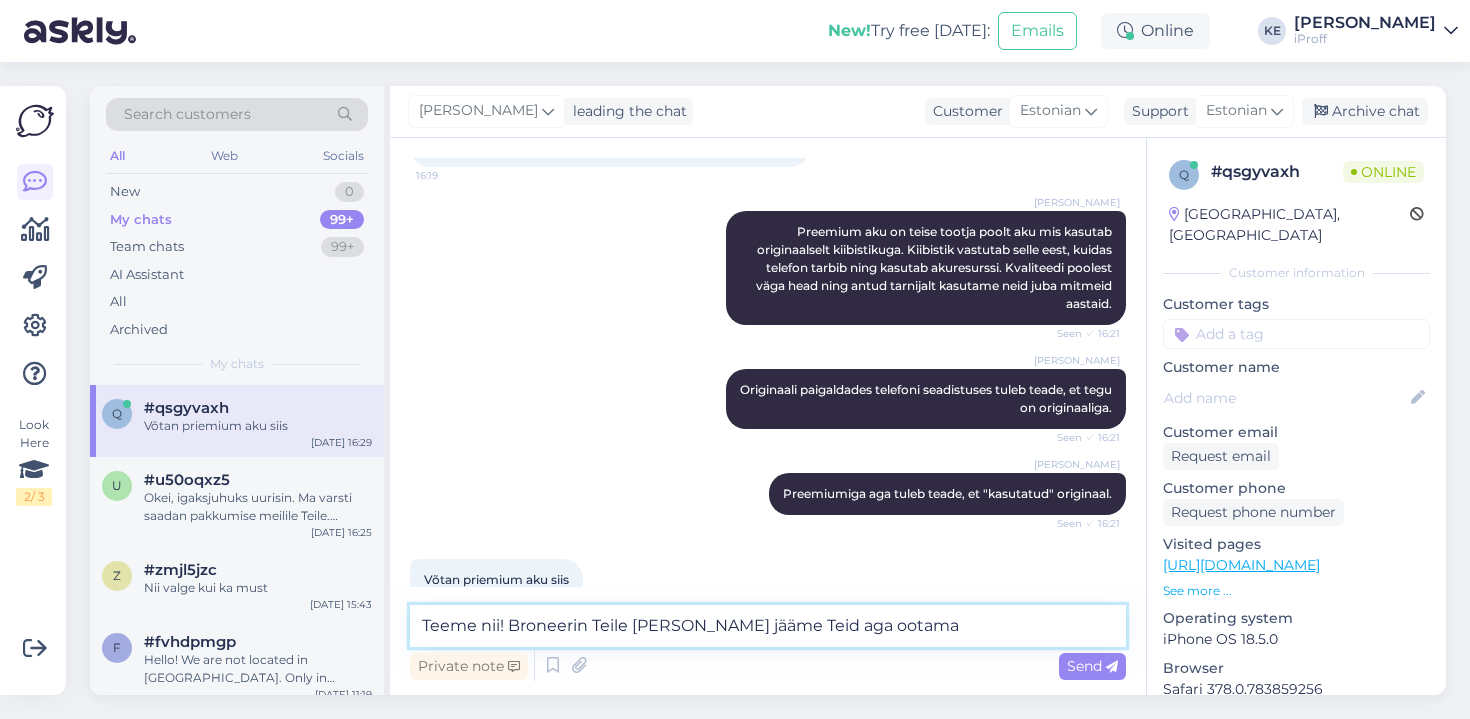 type on "Teeme nii! [PERSON_NAME] Teile [PERSON_NAME] jääme Teid aga ootama!" 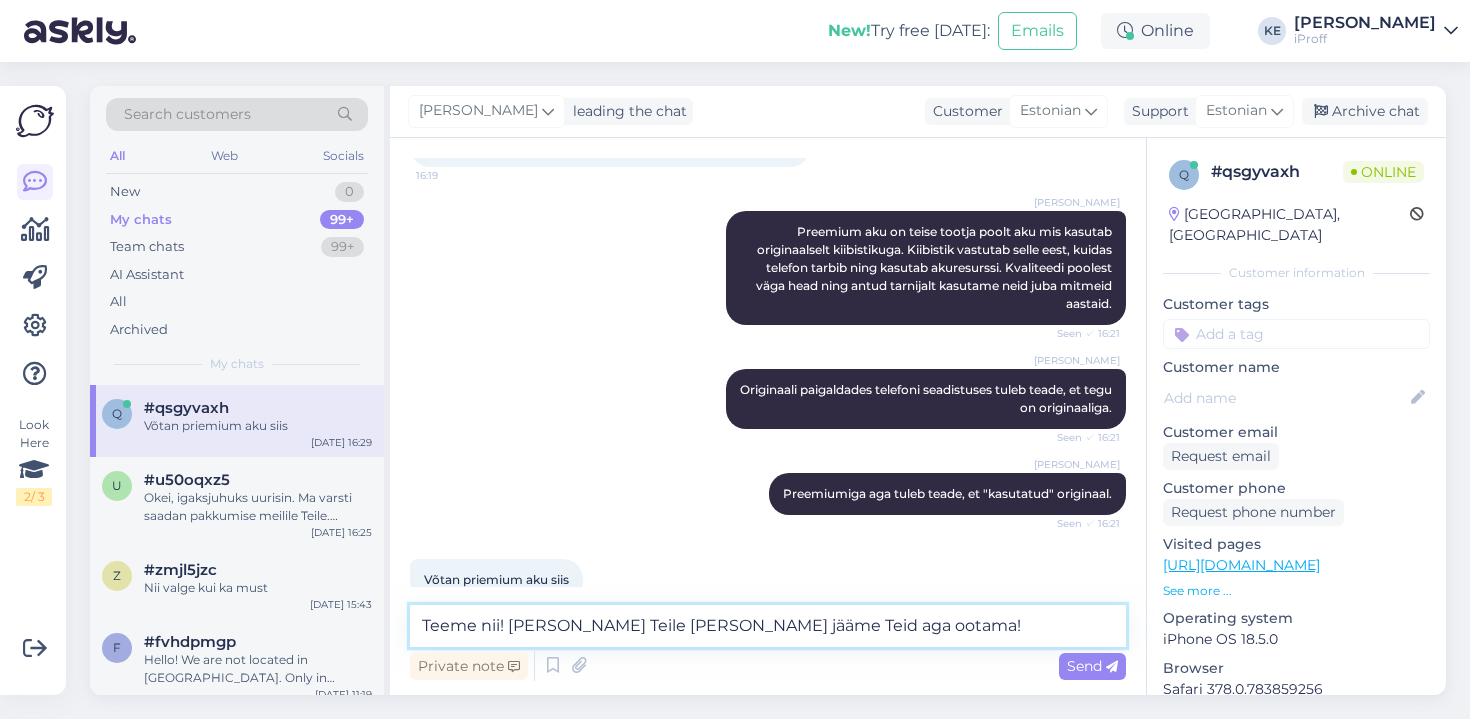 type 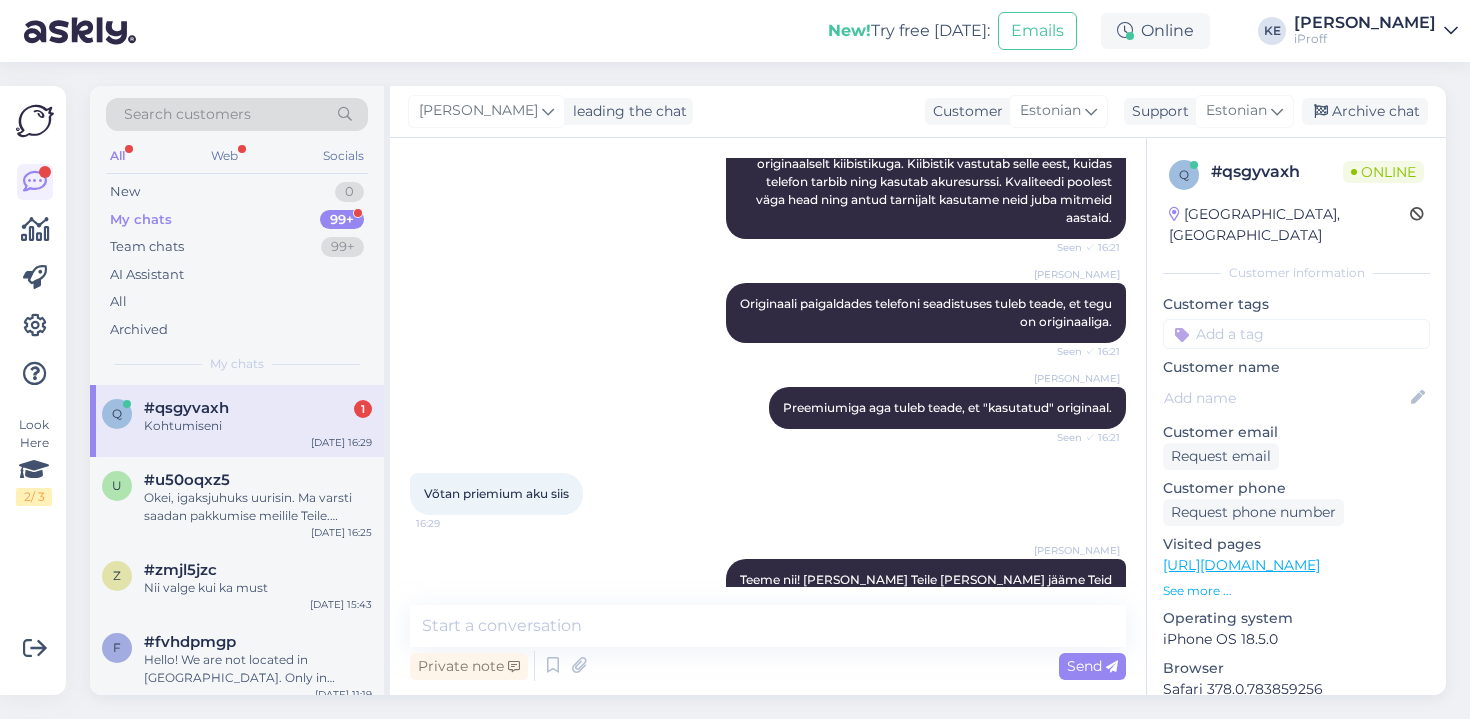 scroll, scrollTop: 2419, scrollLeft: 0, axis: vertical 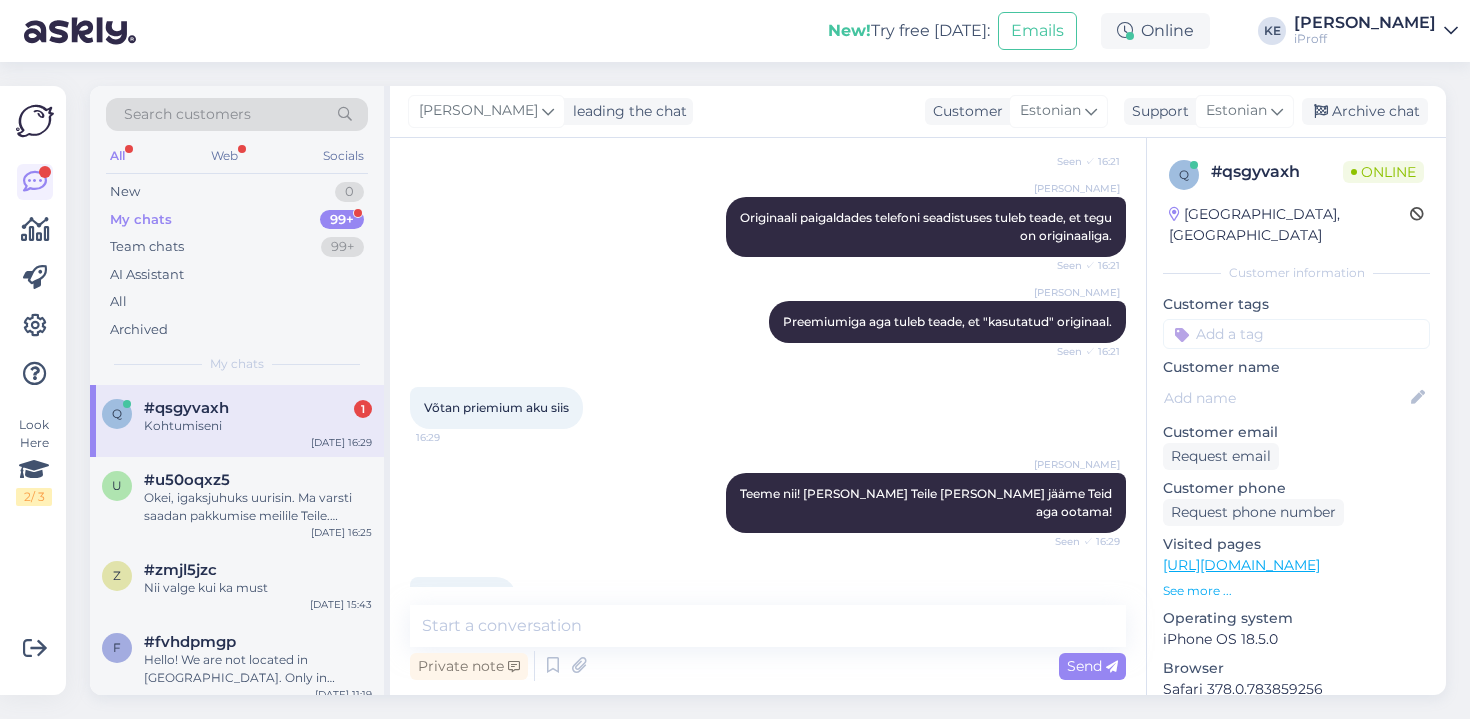 click on "[PERSON_NAME] Teeme nii! [PERSON_NAME] Teile [PERSON_NAME] jääme Teid aga ootama! Seen ✓ 16:29" at bounding box center [768, 503] 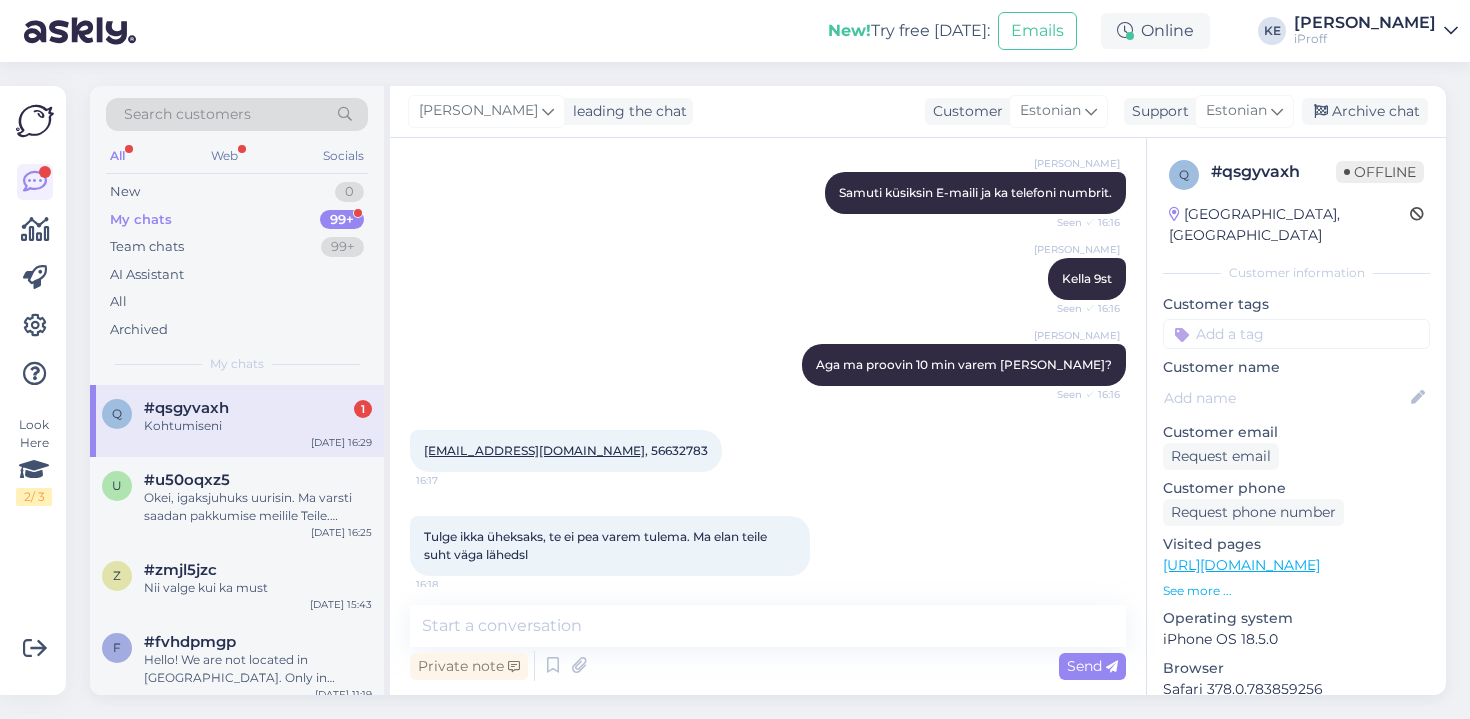 scroll, scrollTop: 1634, scrollLeft: 0, axis: vertical 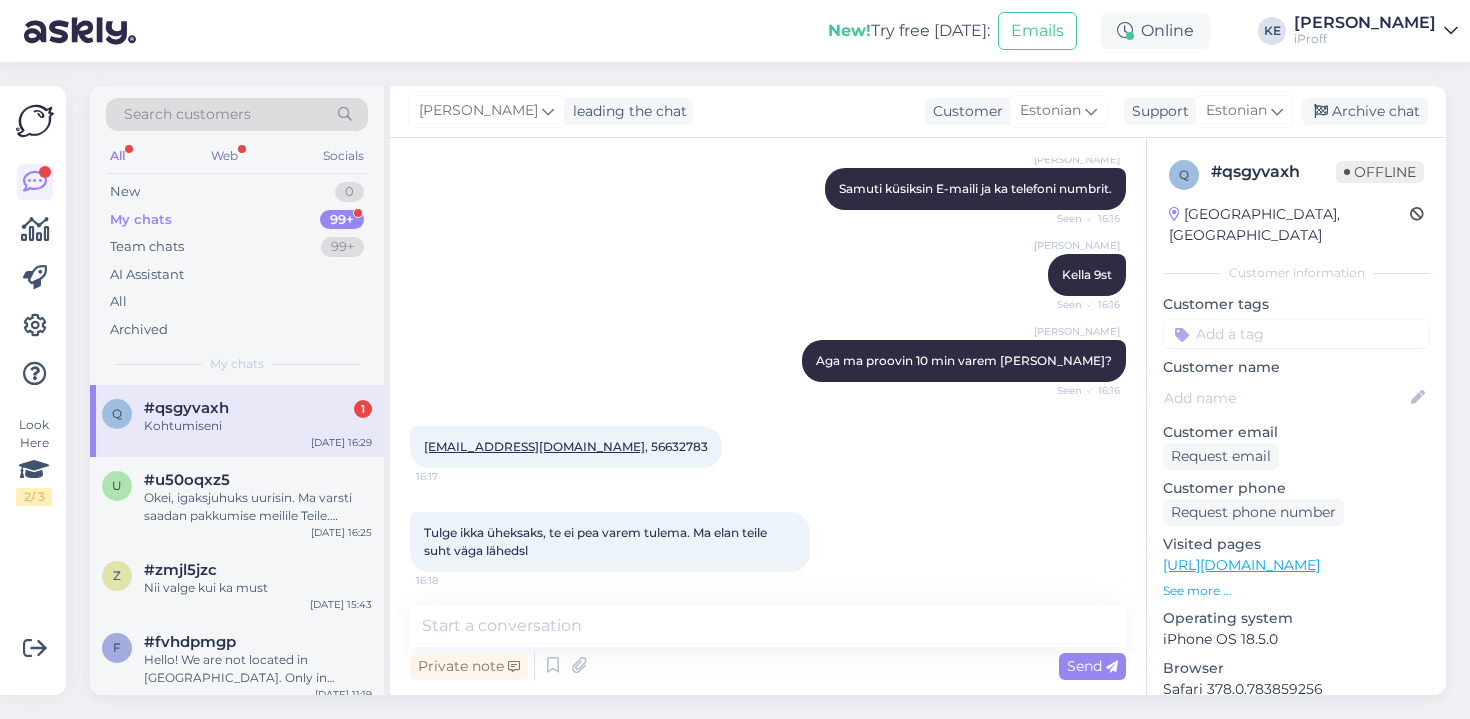 click on "[EMAIL_ADDRESS][DOMAIN_NAME] , 56632783" at bounding box center [566, 446] 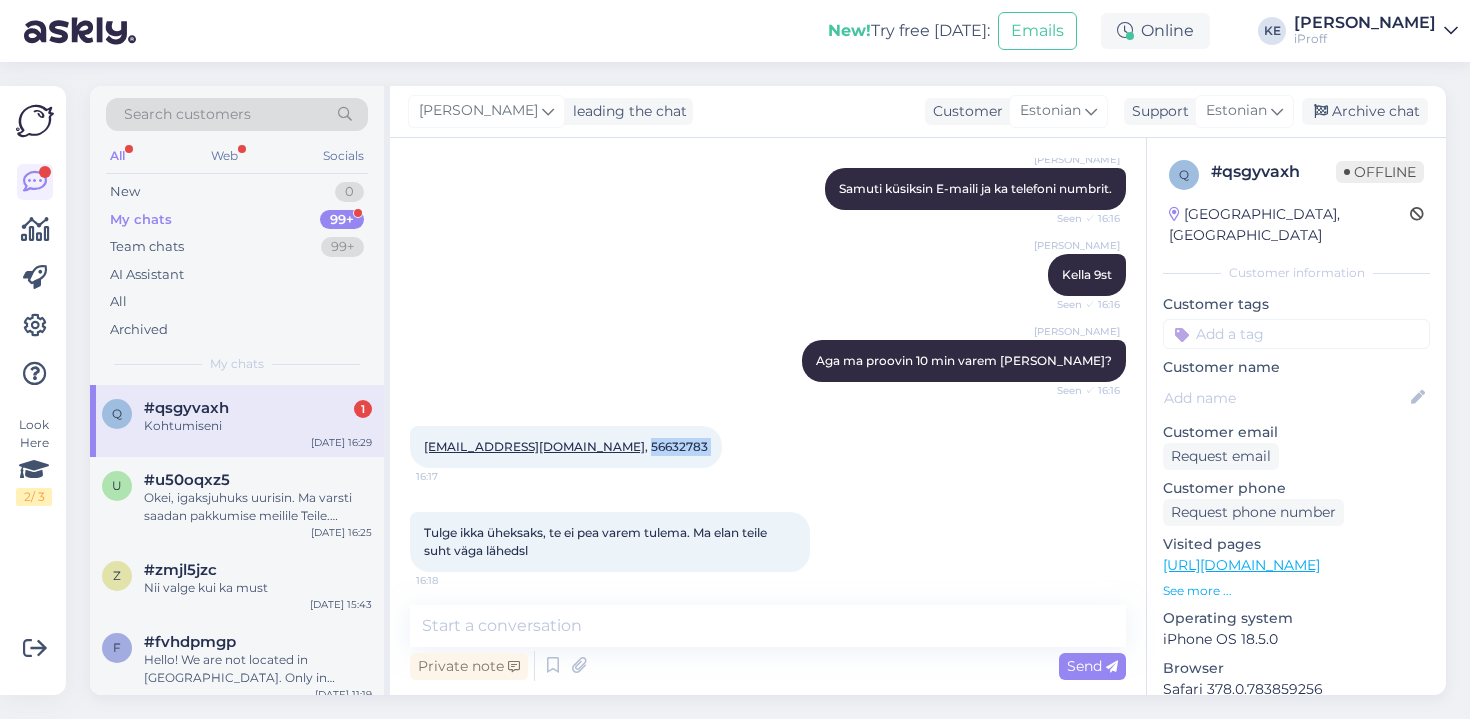 click on "[EMAIL_ADDRESS][DOMAIN_NAME] , 56632783" at bounding box center (566, 446) 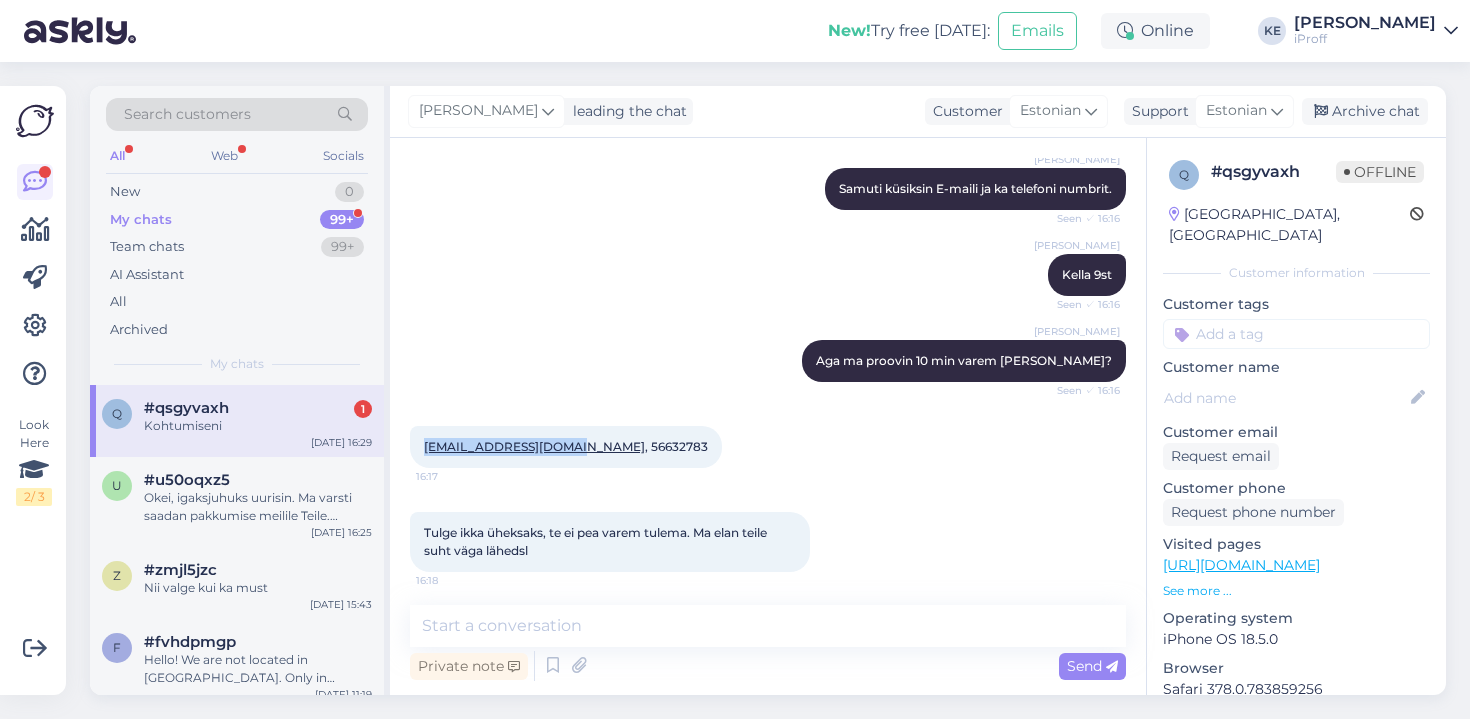 copy on "[EMAIL_ADDRESS][DOMAIN_NAME]" 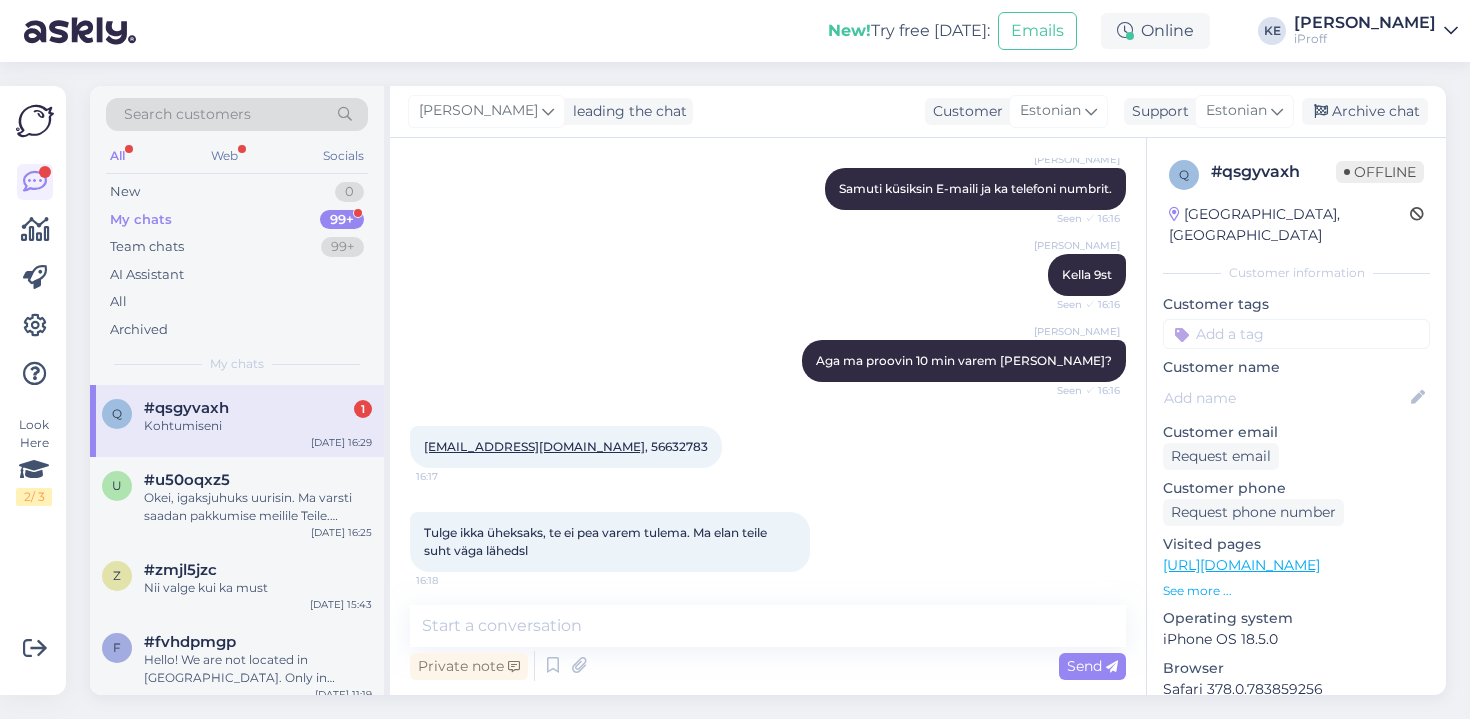 click on "[EMAIL_ADDRESS][DOMAIN_NAME] , 56632783" at bounding box center [566, 446] 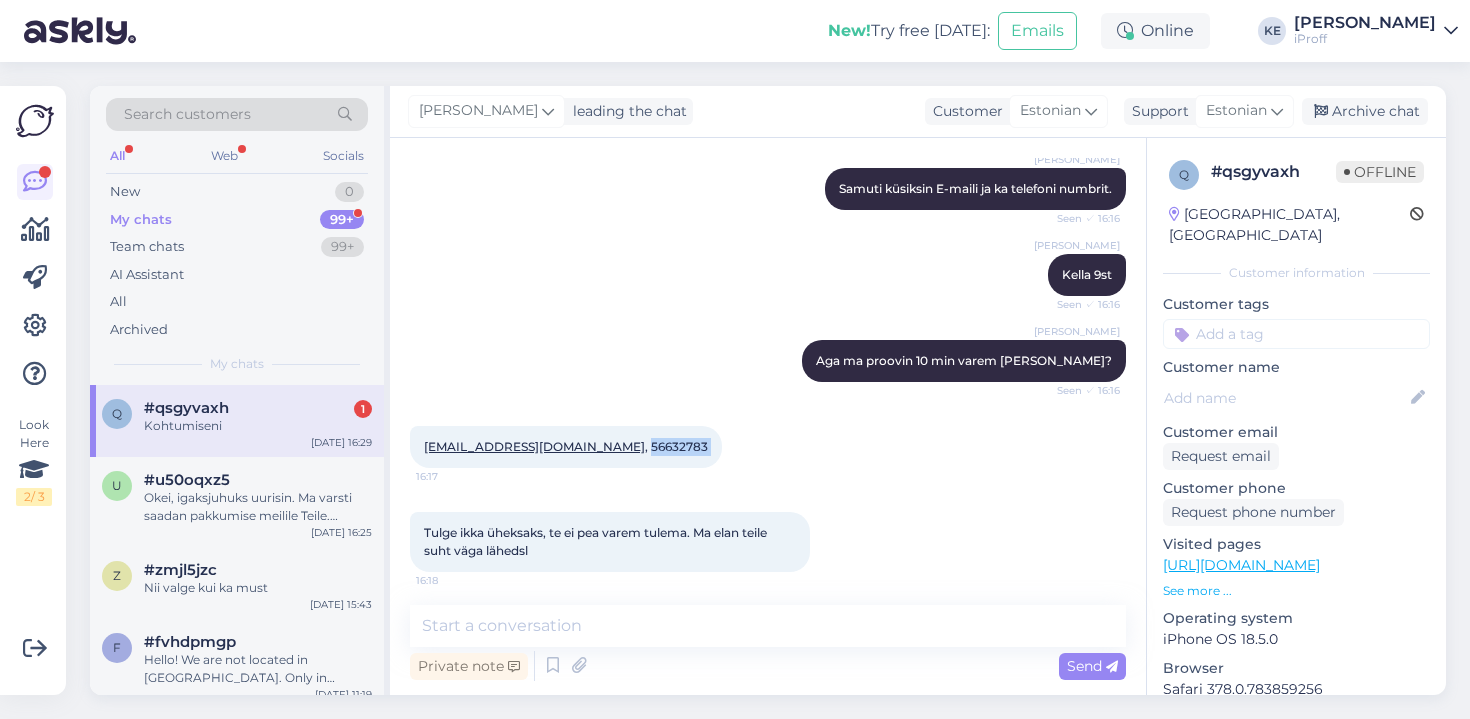 click on "[EMAIL_ADDRESS][DOMAIN_NAME] , 56632783" at bounding box center (566, 446) 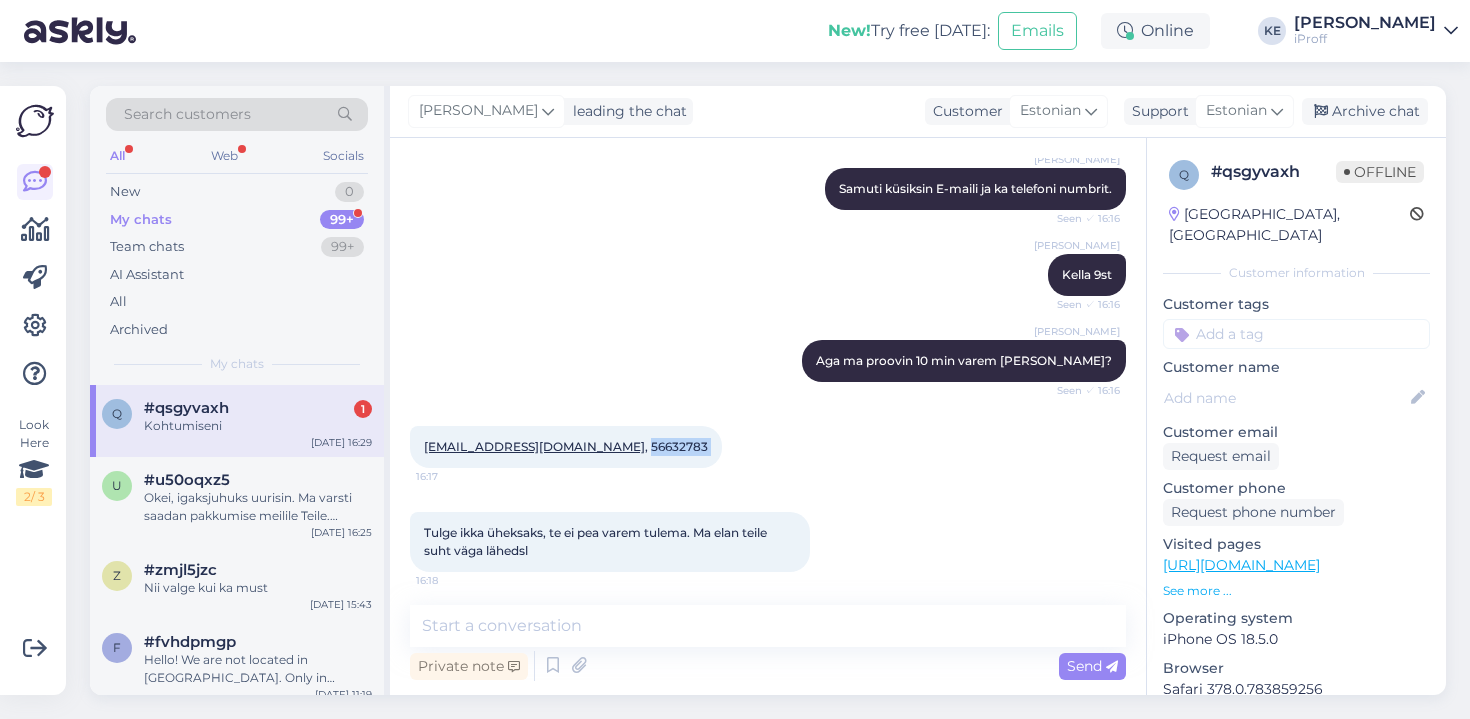 scroll, scrollTop: 0, scrollLeft: 0, axis: both 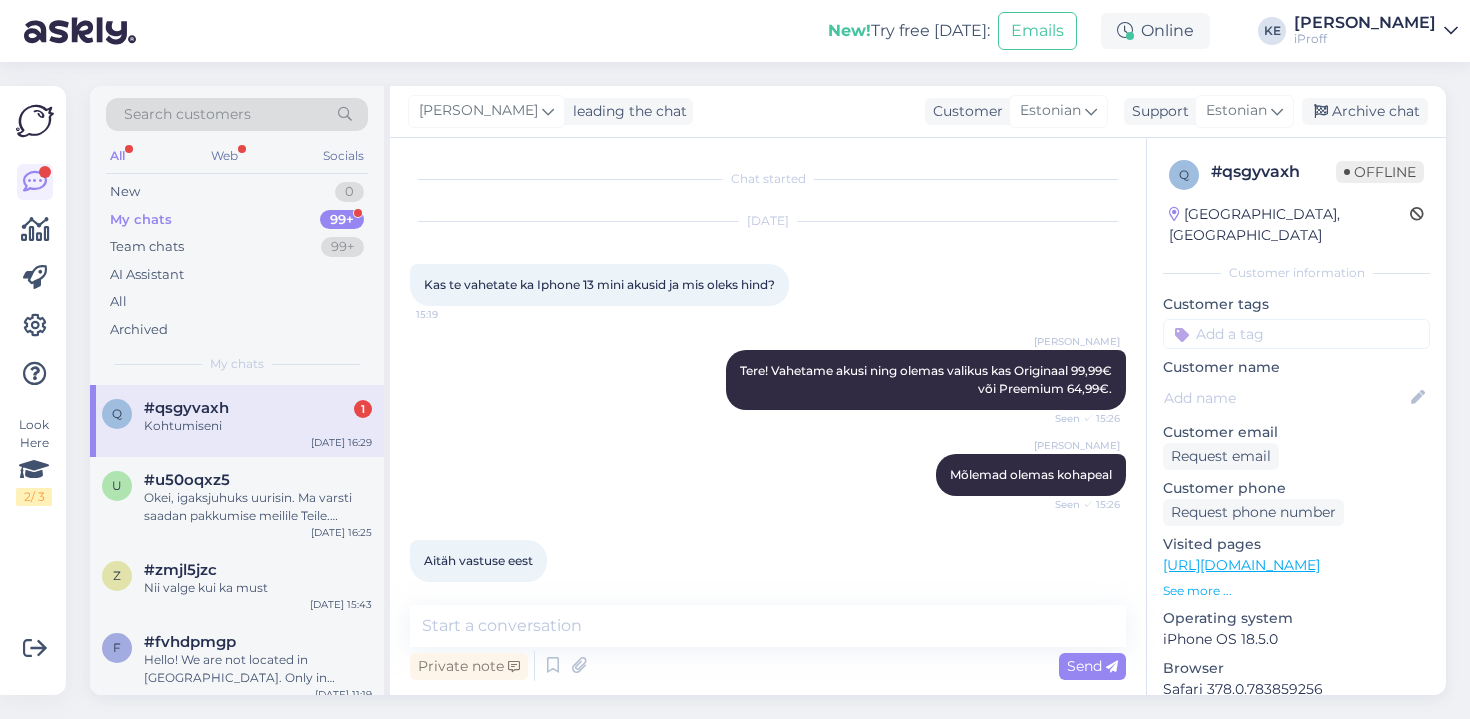 click on "[PERSON_NAME] Mõlemad olemas kohapeal Seen ✓ 15:26" at bounding box center (768, 475) 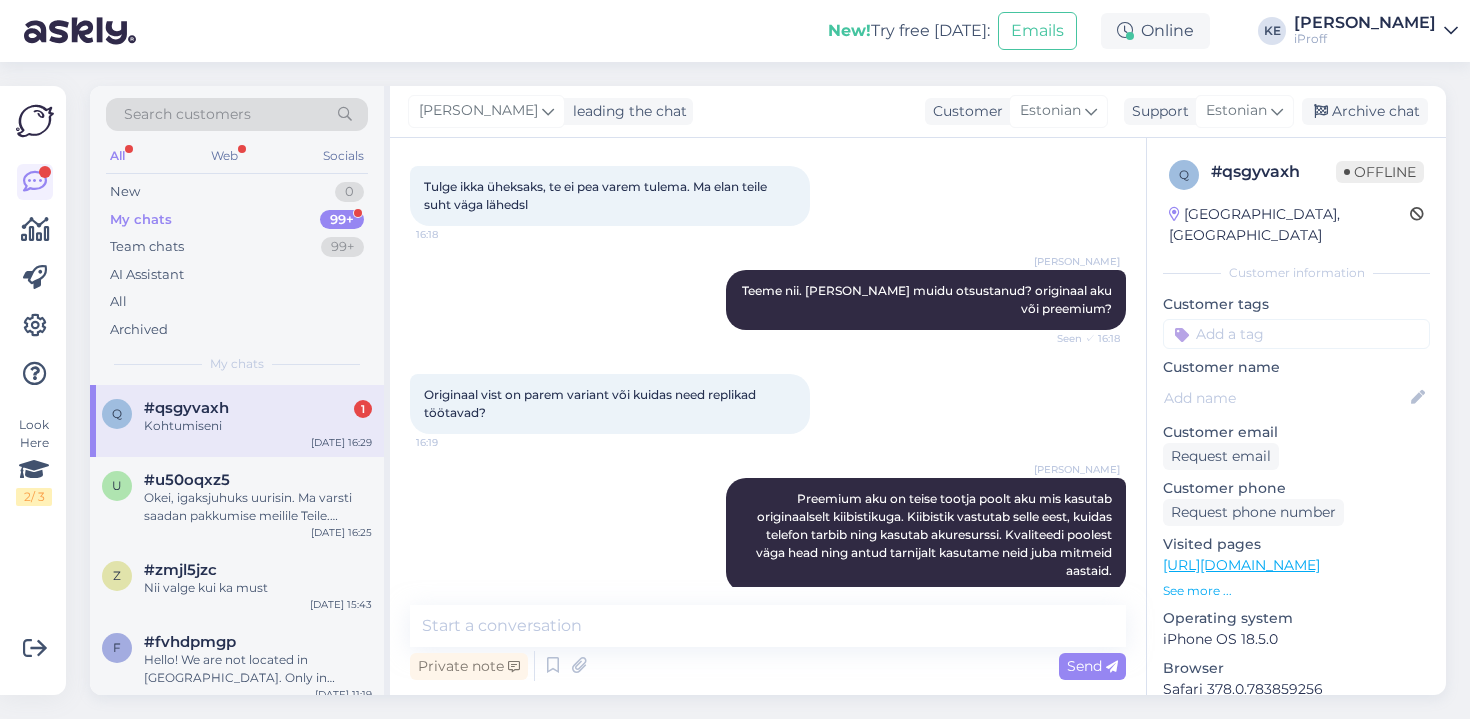 scroll, scrollTop: 2419, scrollLeft: 0, axis: vertical 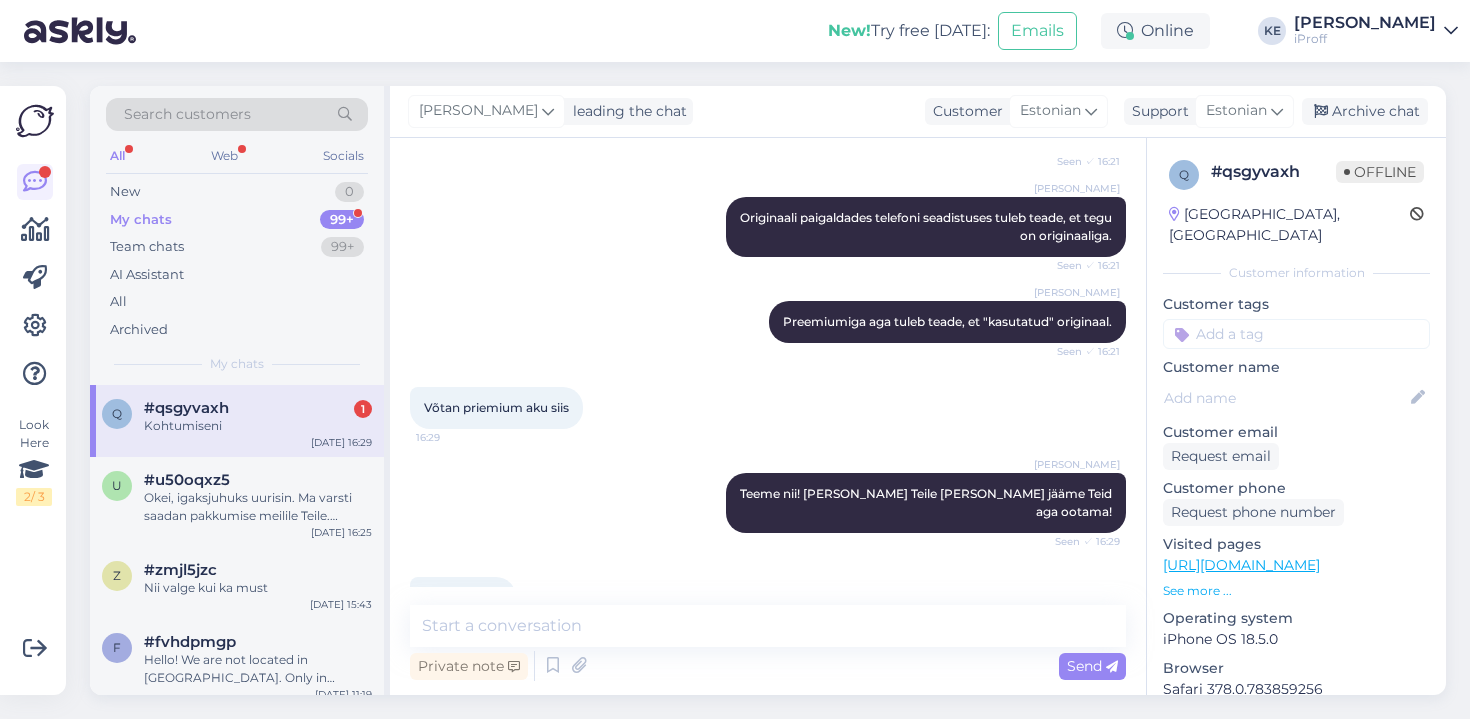 click on "My chats 99+" at bounding box center [237, 220] 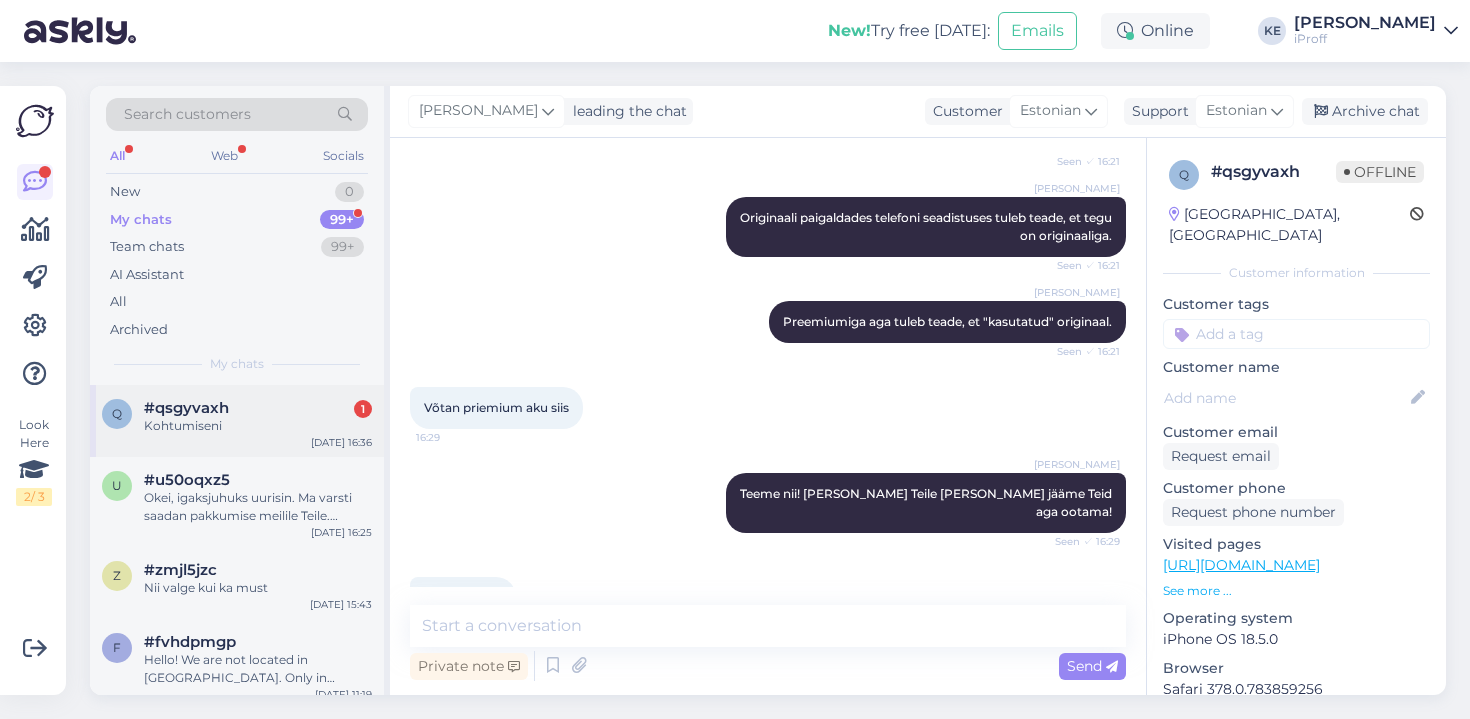 click on "Kohtumiseni" at bounding box center (258, 426) 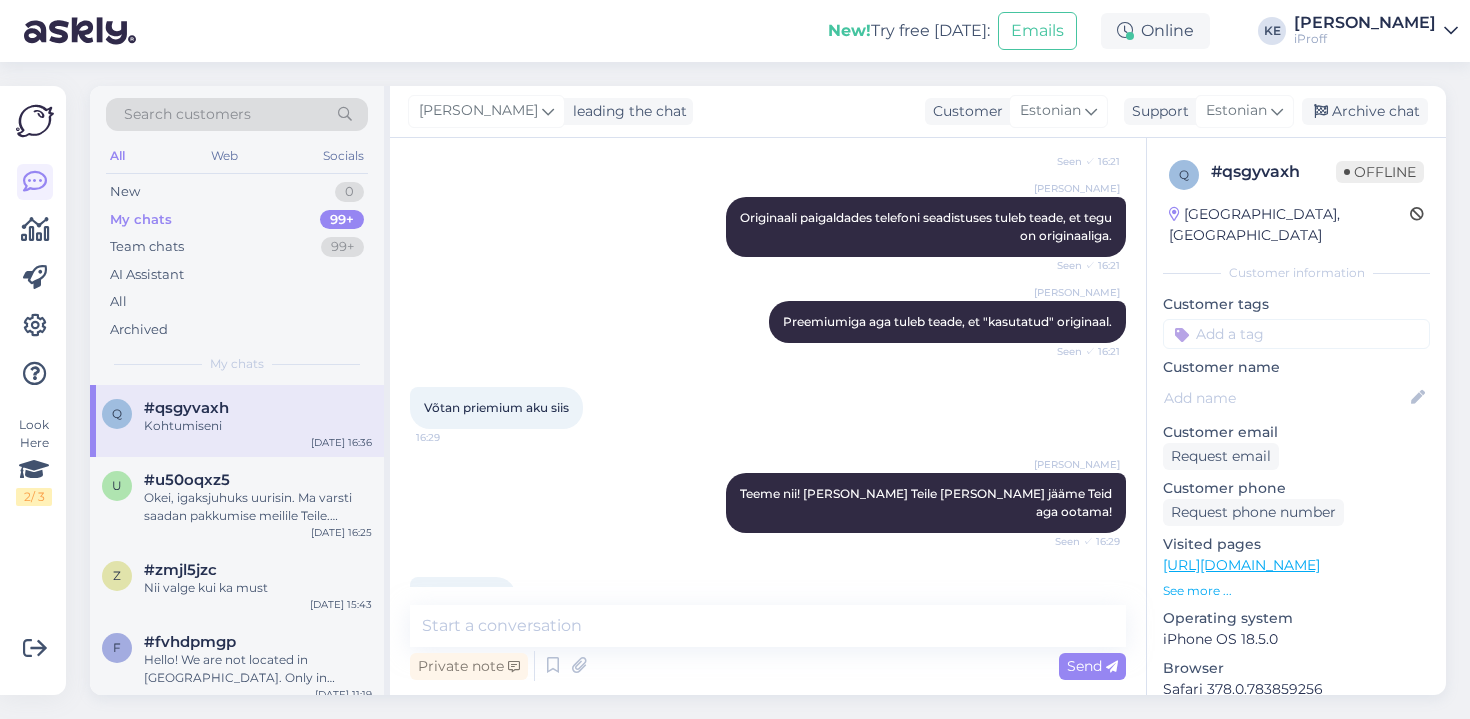 click on "[PERSON_NAME] Teeme nii! [PERSON_NAME] Teile [PERSON_NAME] jääme Teid aga ootama! Seen ✓ 16:29" at bounding box center [768, 503] 